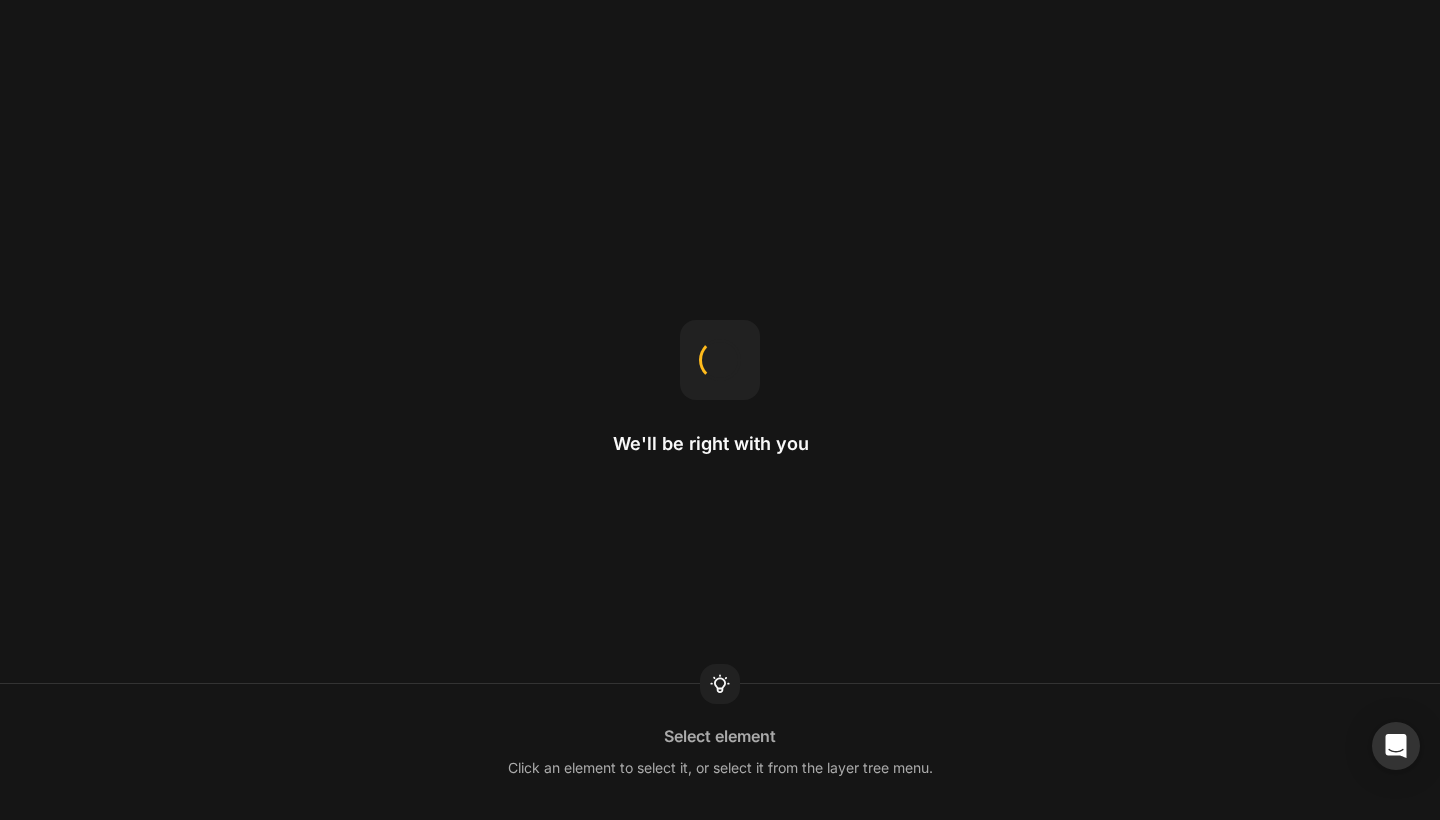 scroll, scrollTop: 0, scrollLeft: 0, axis: both 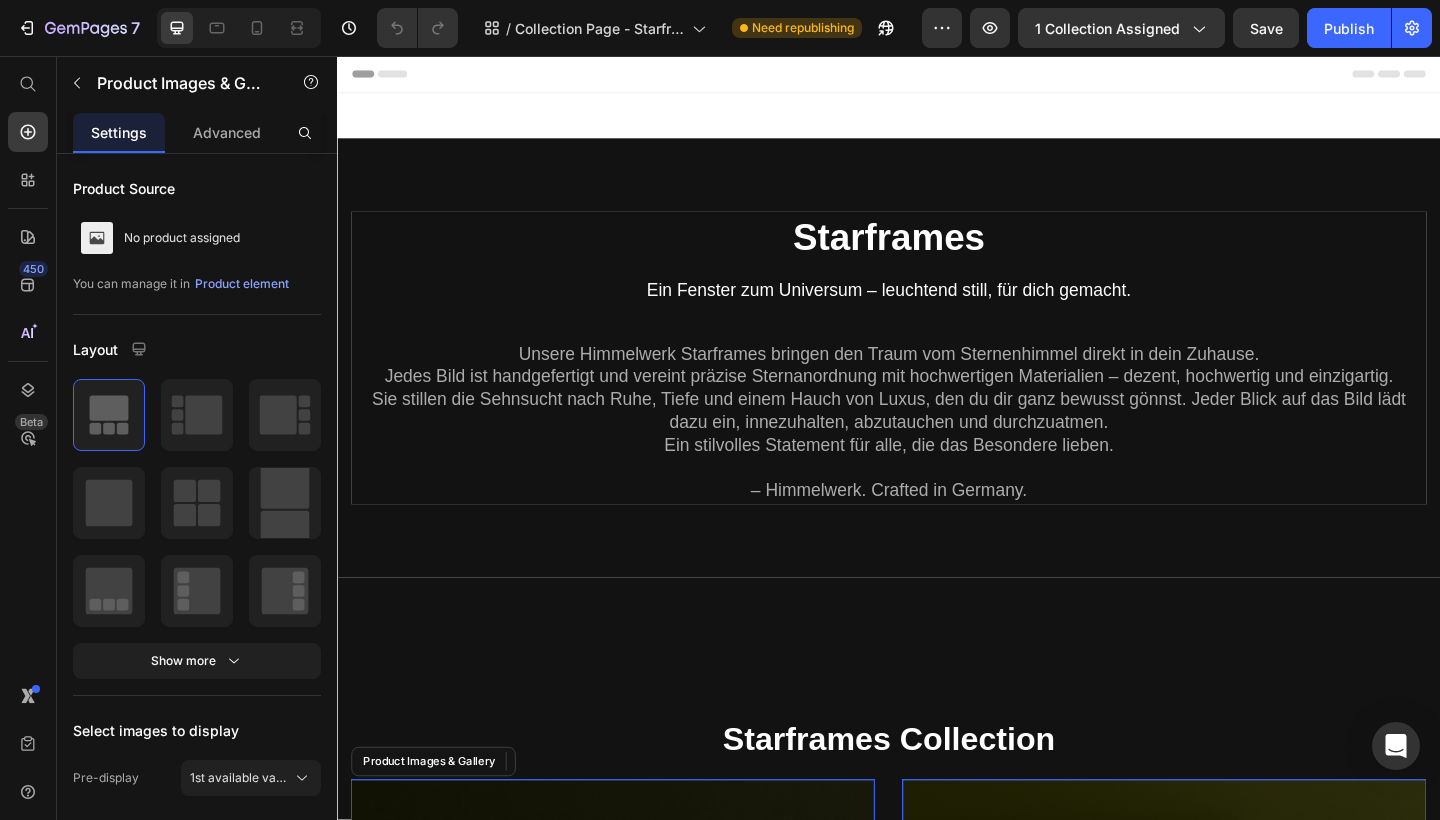 click at bounding box center (637, 1128) 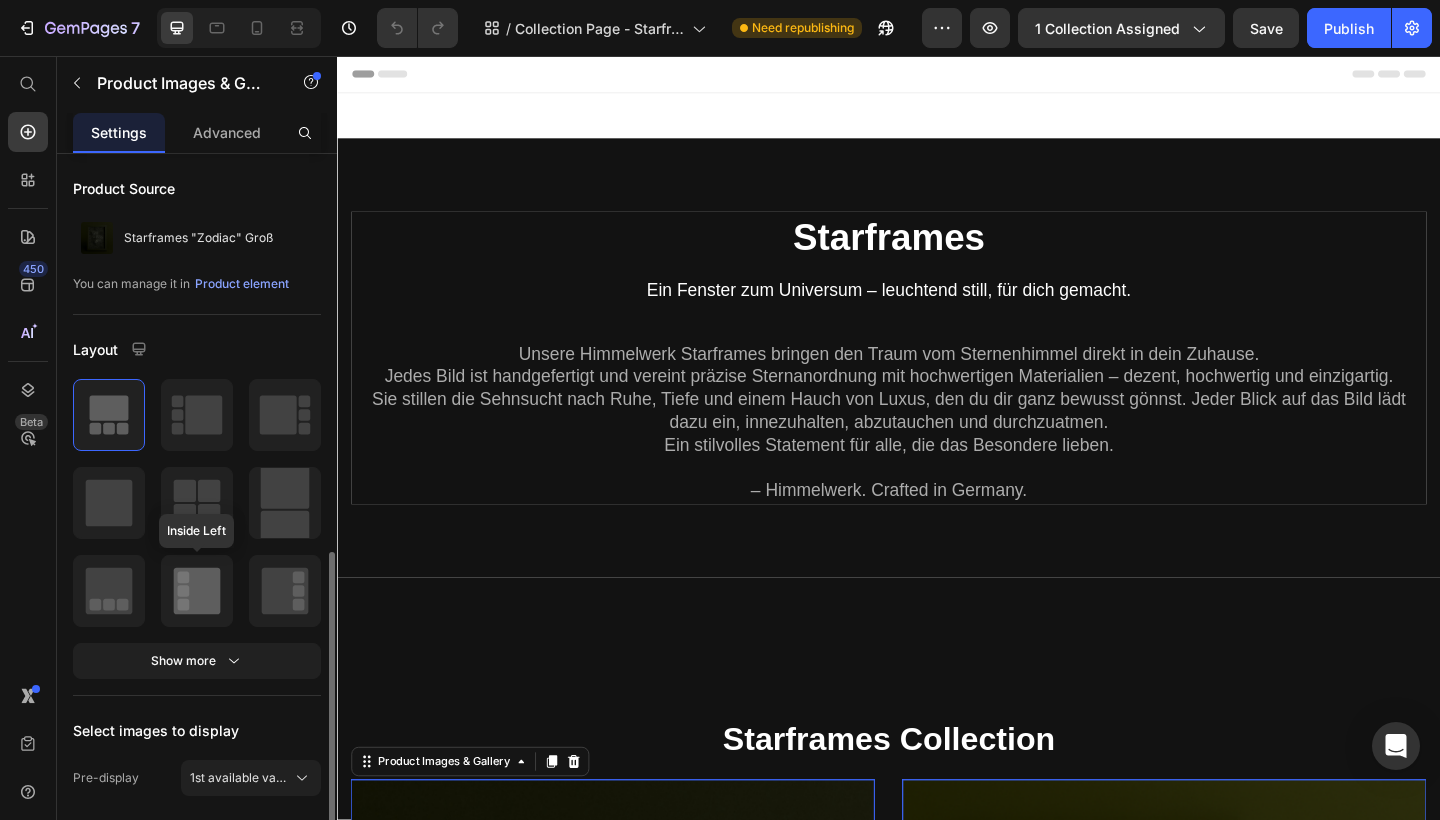 scroll, scrollTop: 624, scrollLeft: 0, axis: vertical 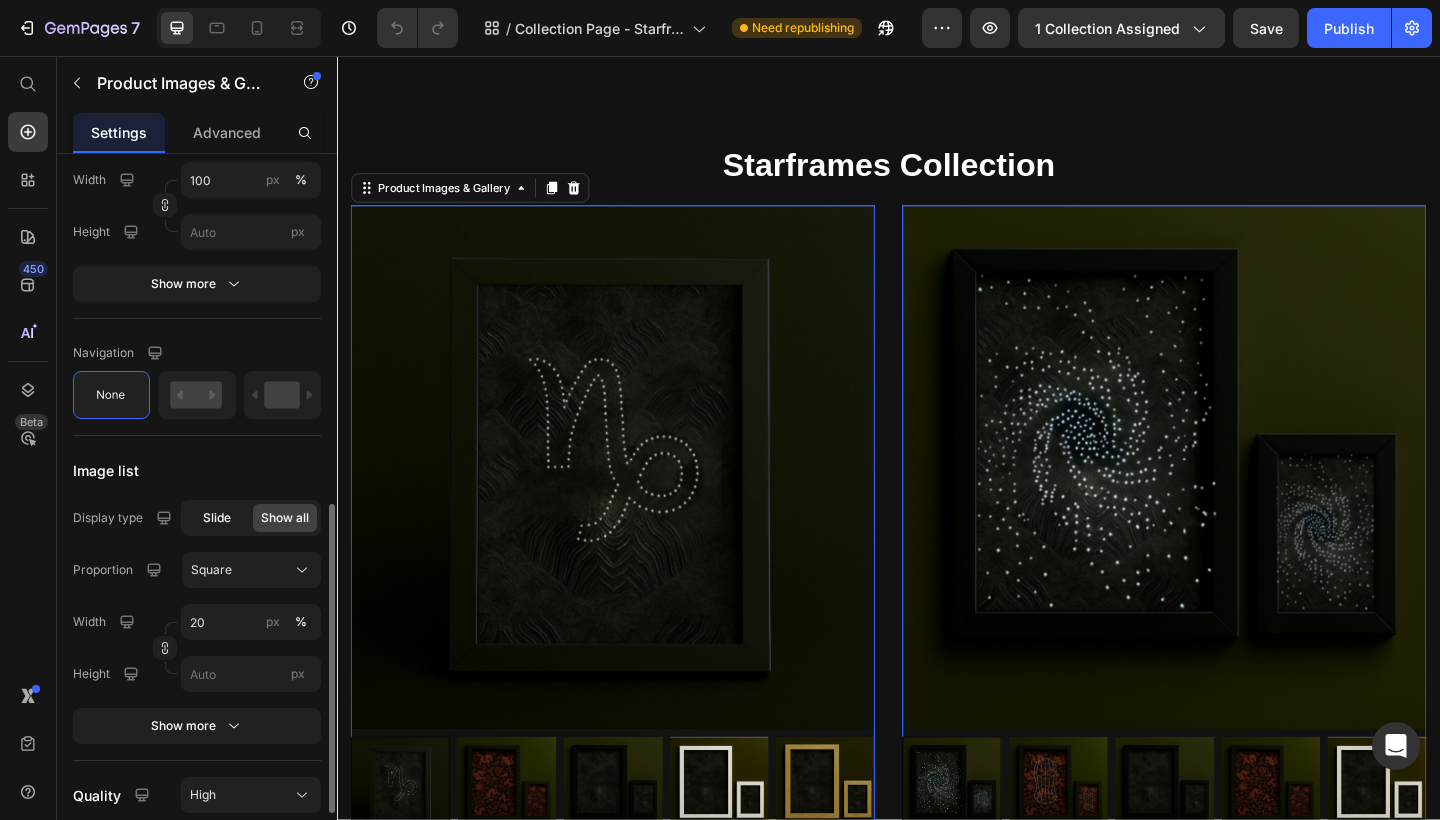 click on "Slide" 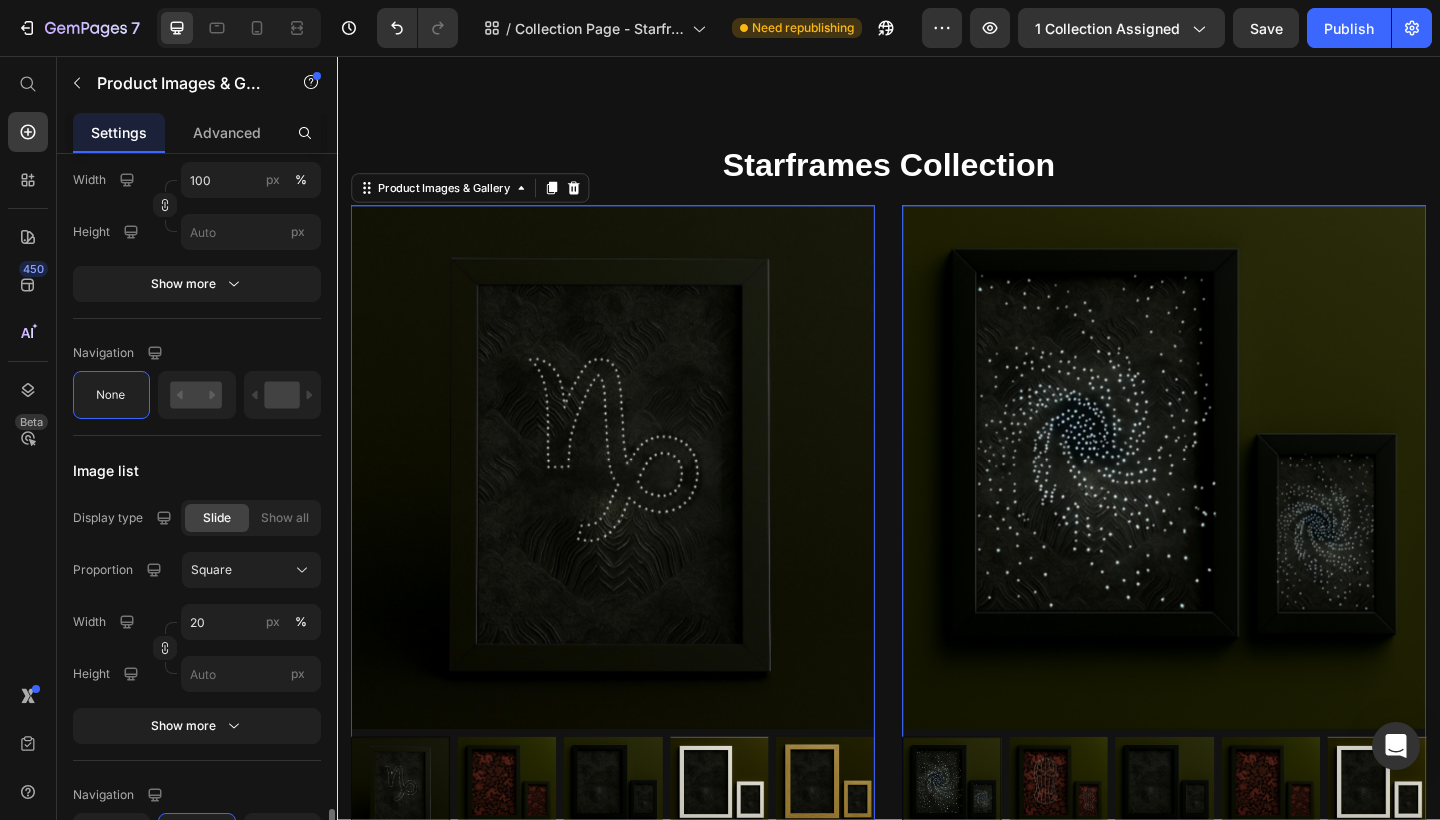 scroll, scrollTop: 1061, scrollLeft: 0, axis: vertical 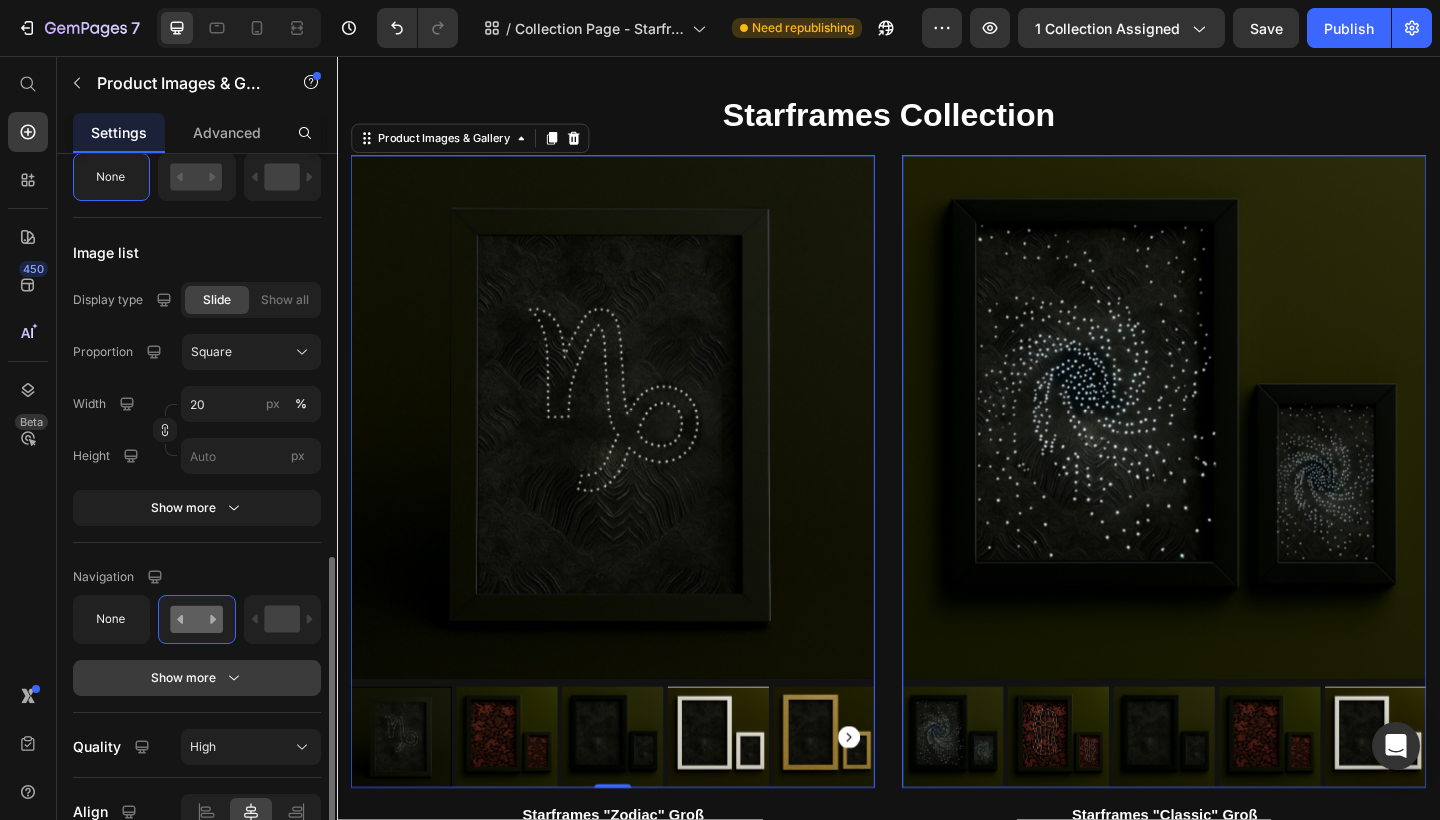 click on "Show more" at bounding box center [197, 678] 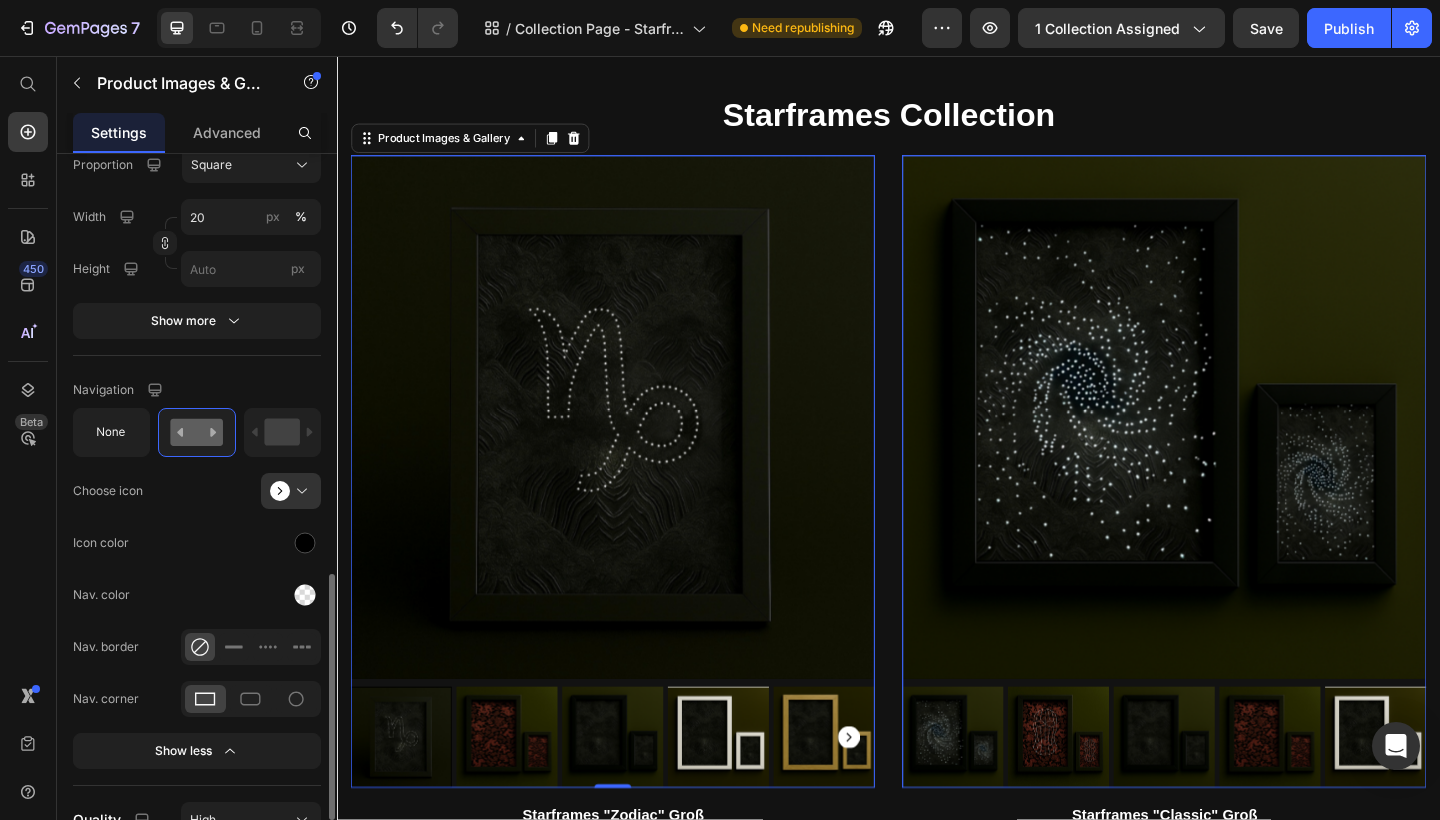 scroll, scrollTop: 1230, scrollLeft: 0, axis: vertical 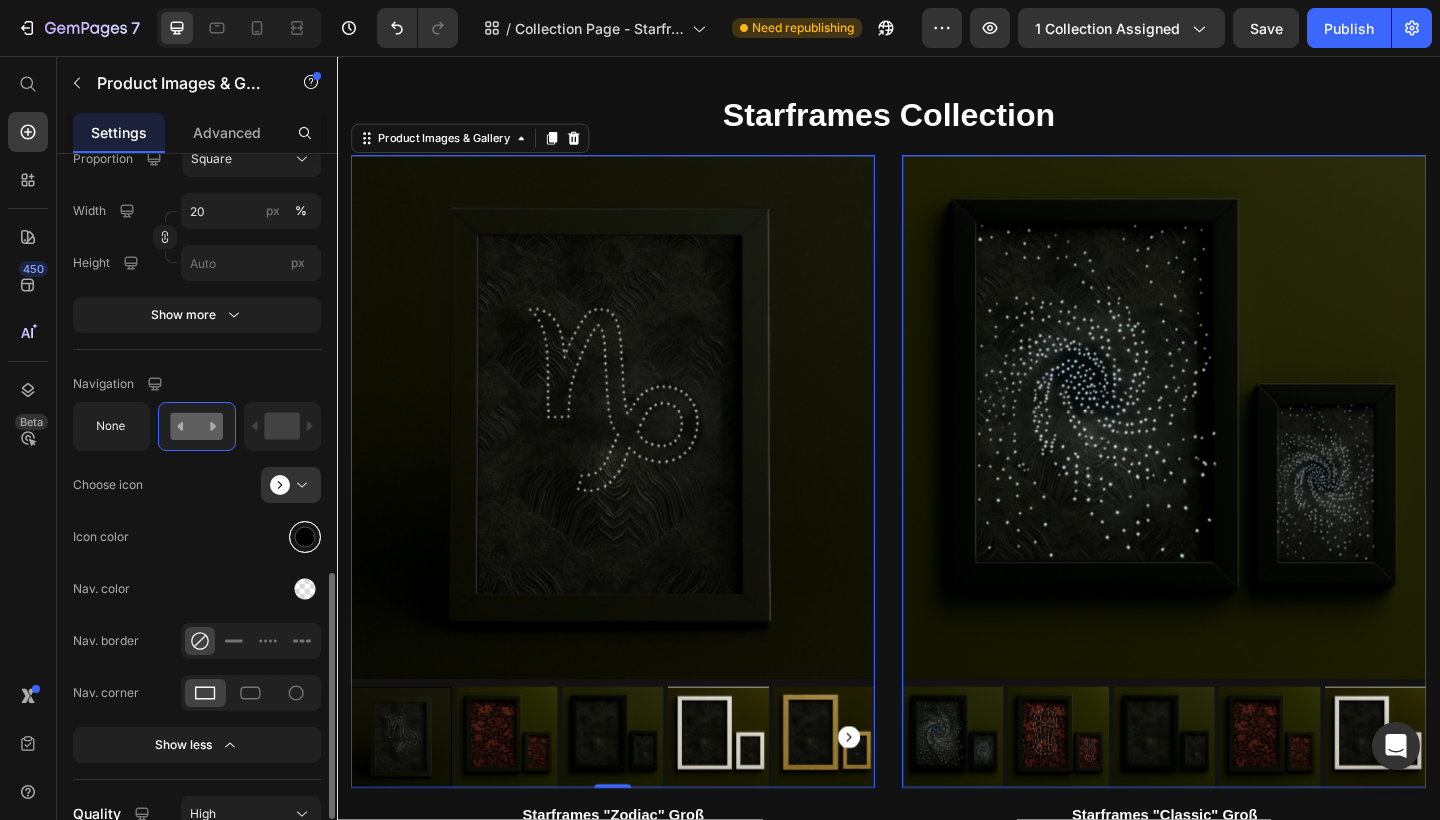 click at bounding box center (305, 536) 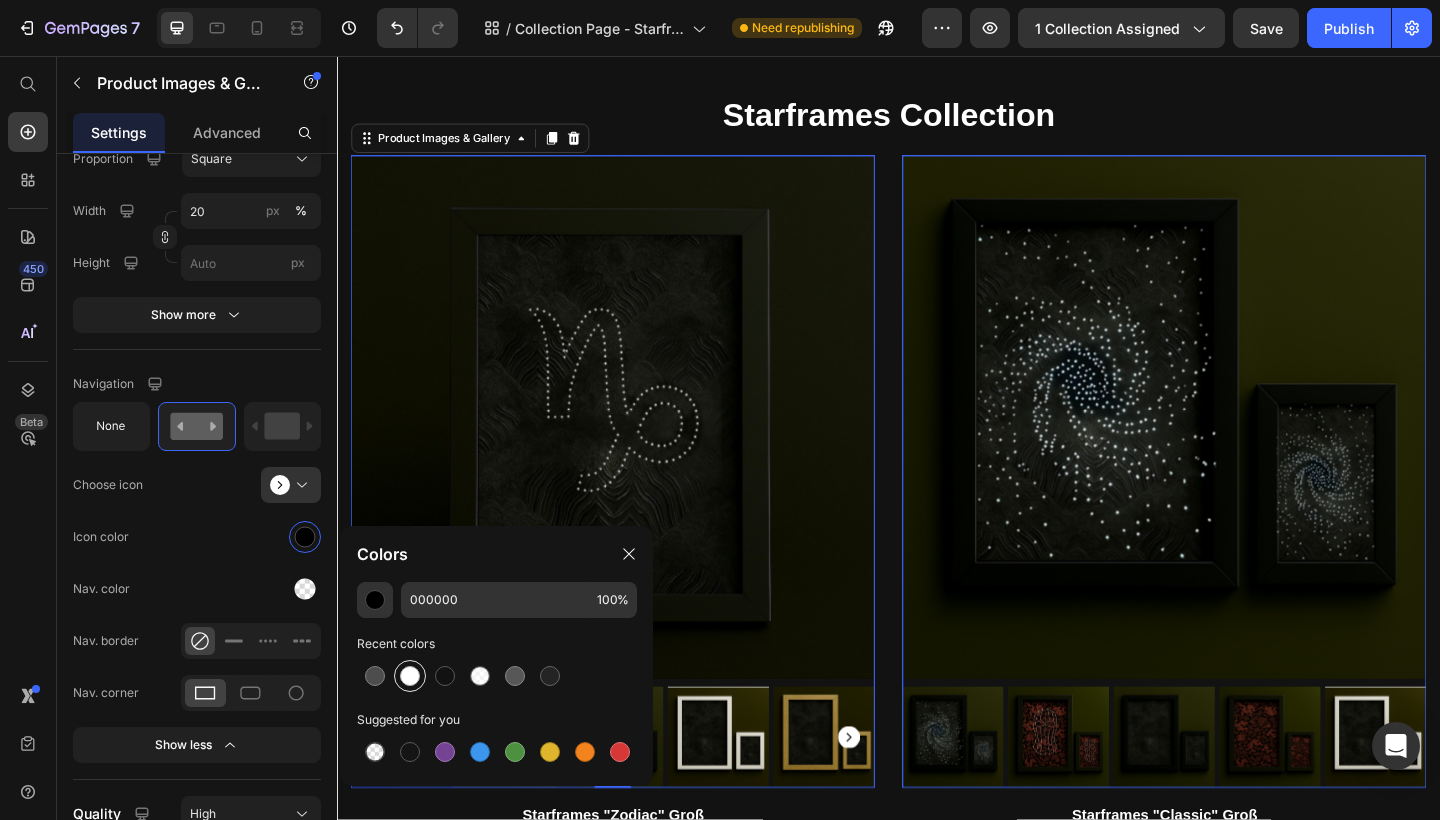 click at bounding box center (410, 676) 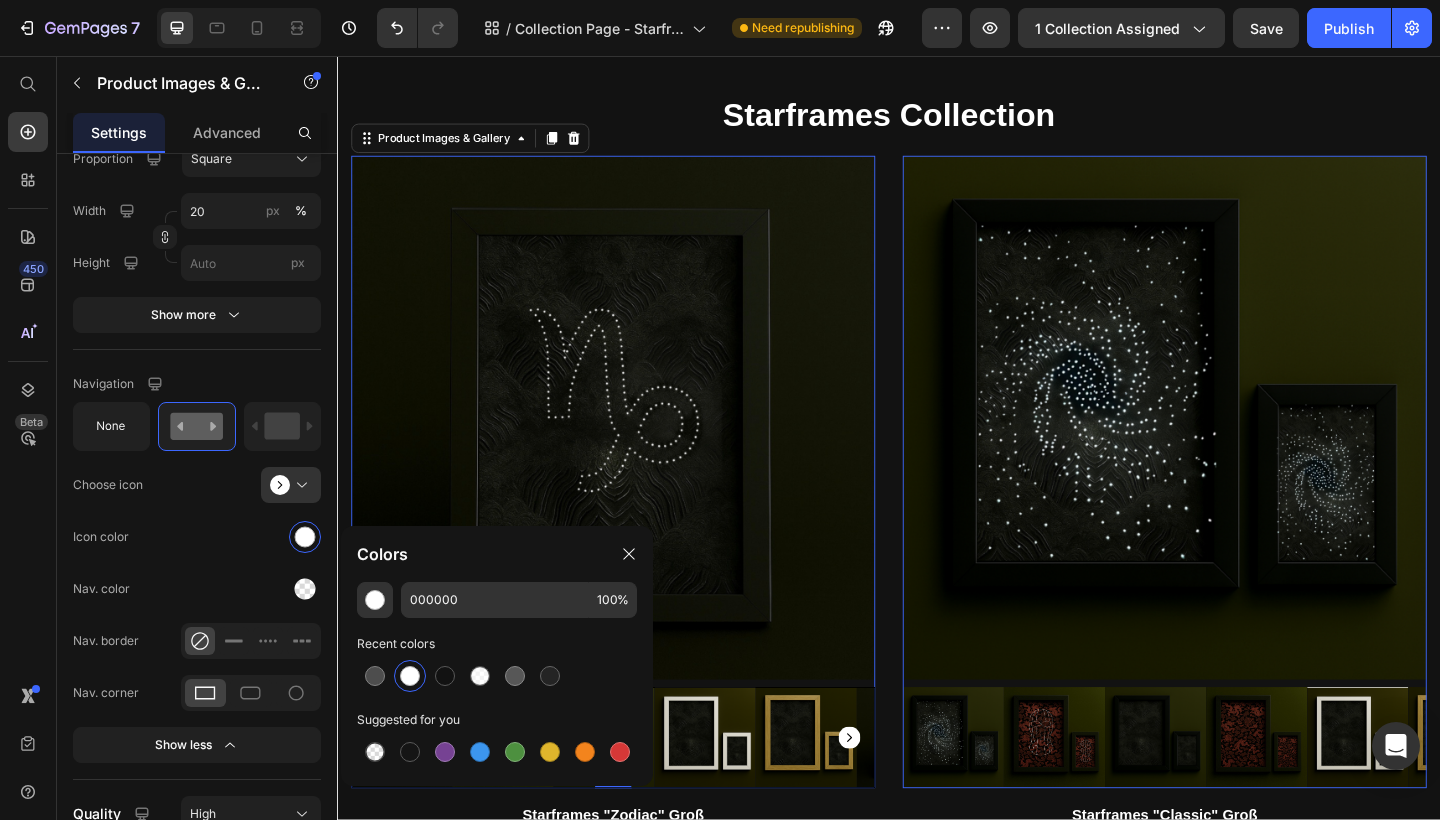 type on "FFFFFF" 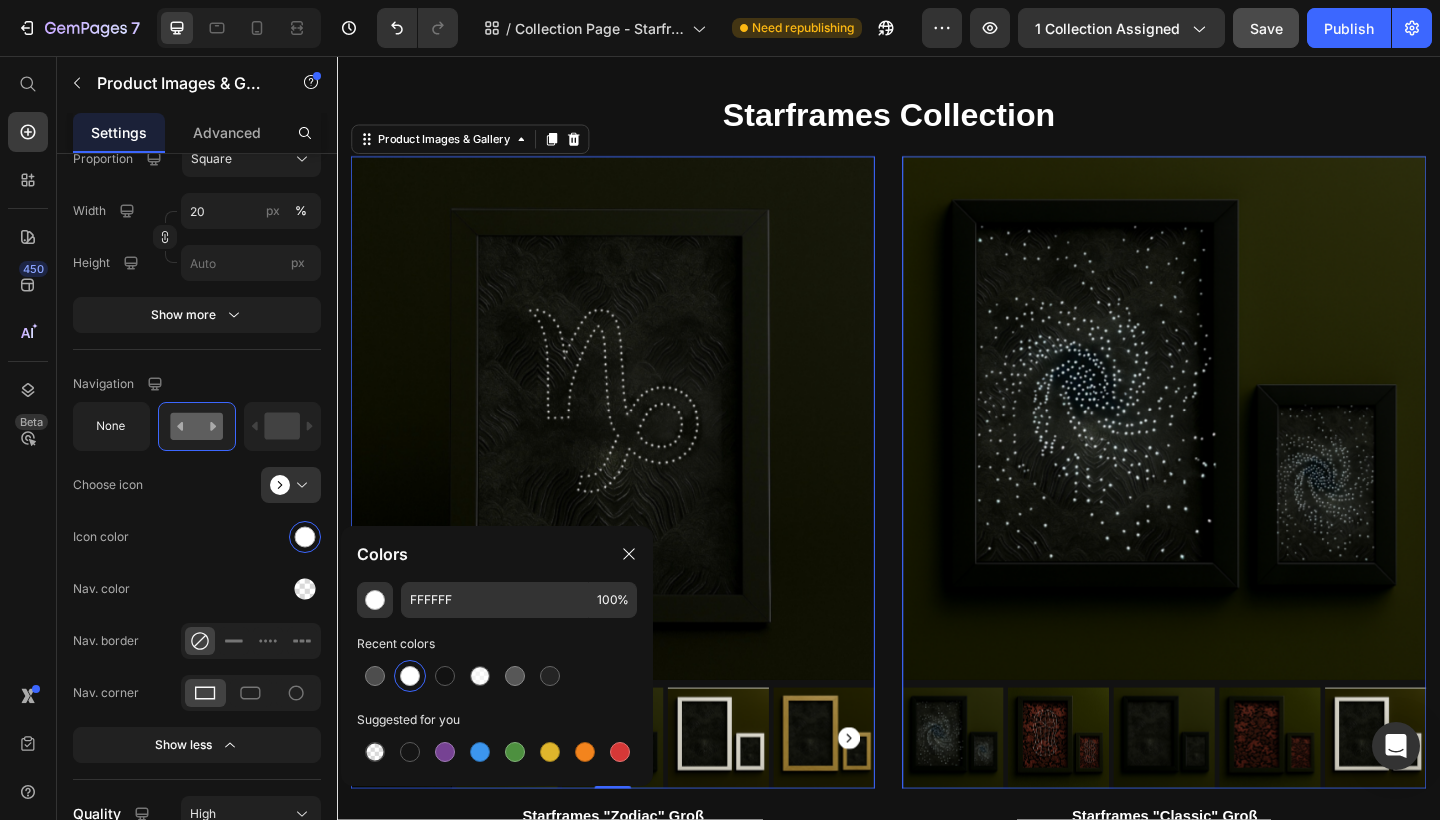click on "Save" at bounding box center [1266, 28] 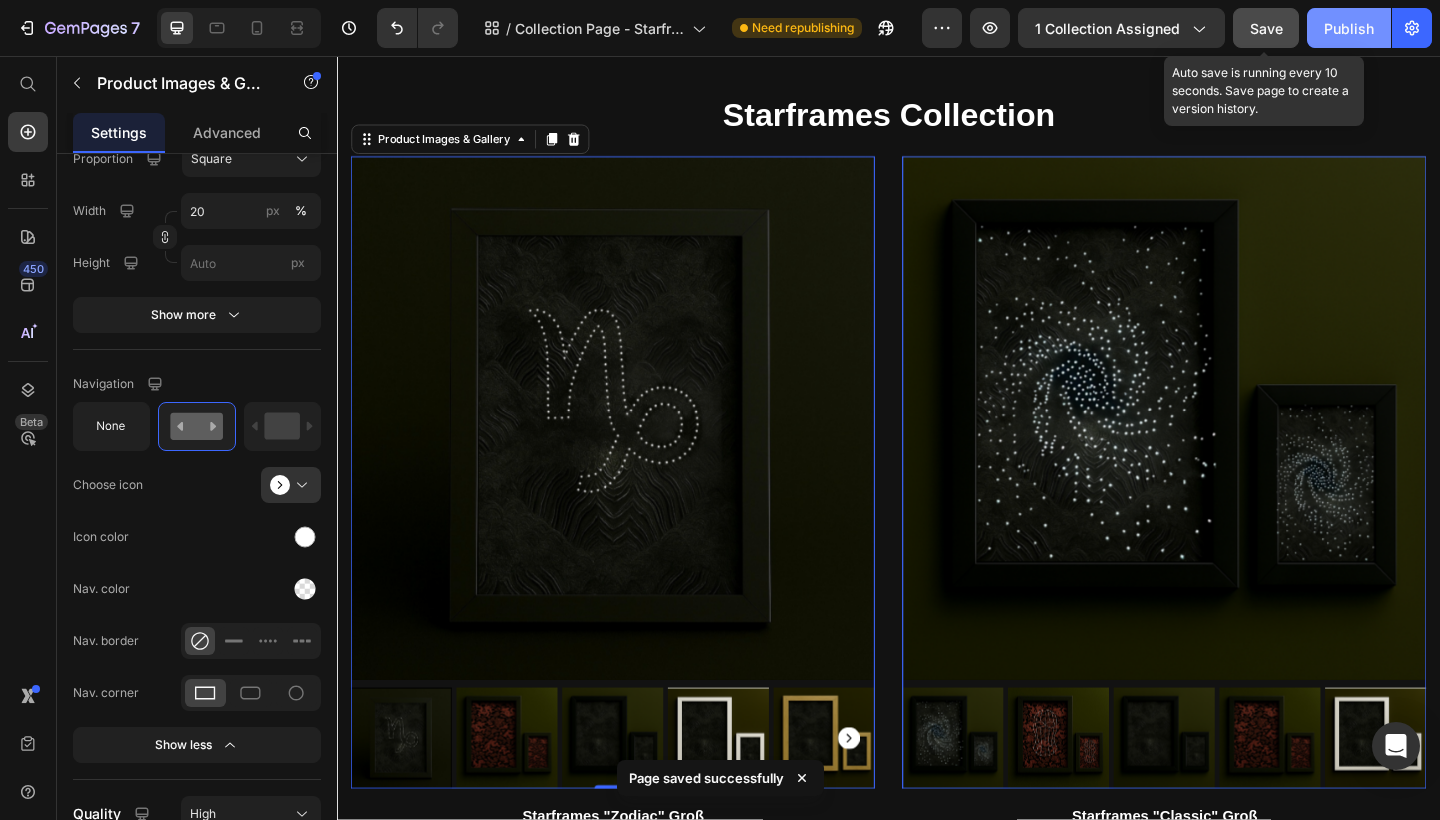 scroll, scrollTop: 0, scrollLeft: 0, axis: both 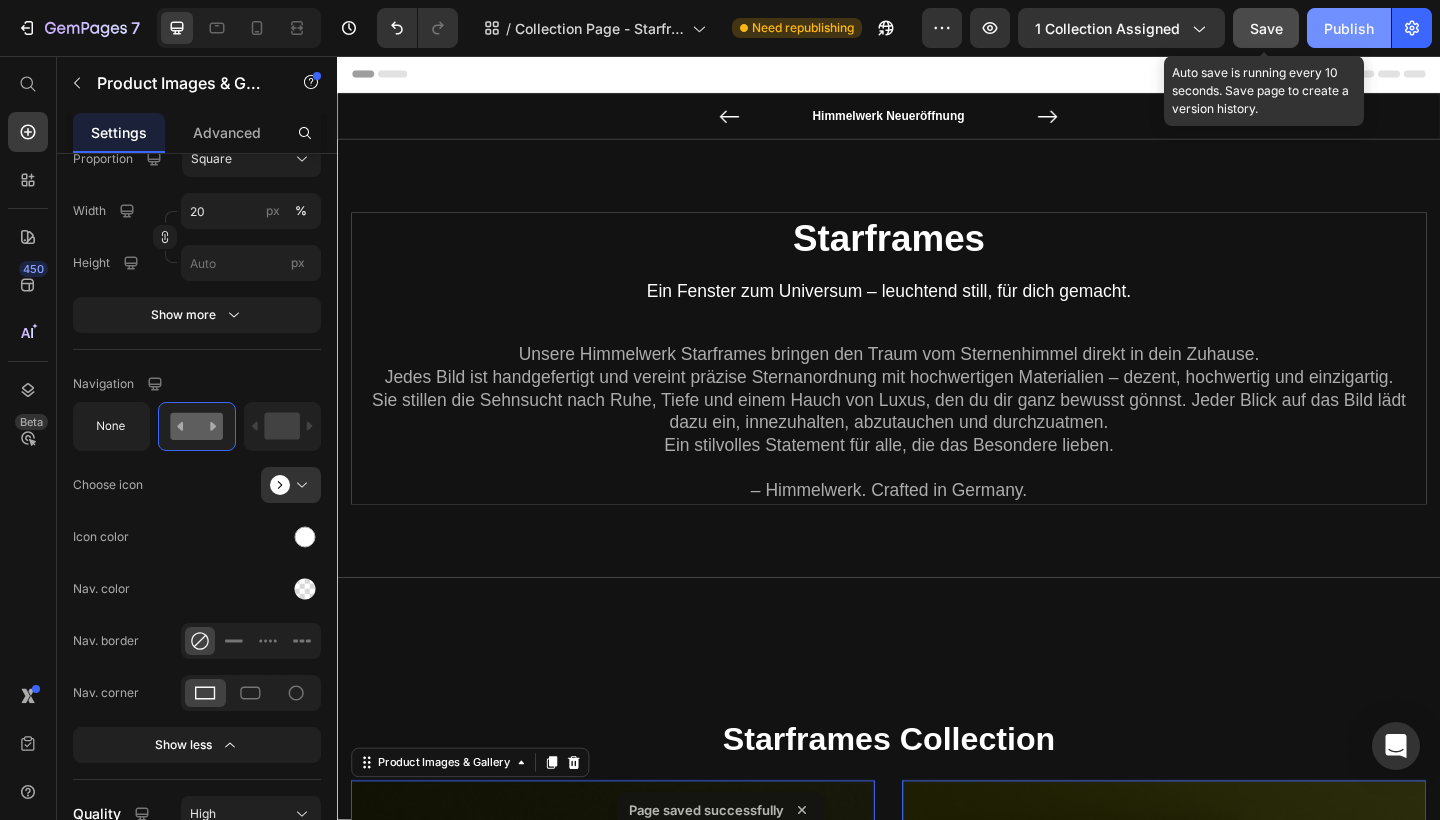 click on "Publish" at bounding box center [1349, 28] 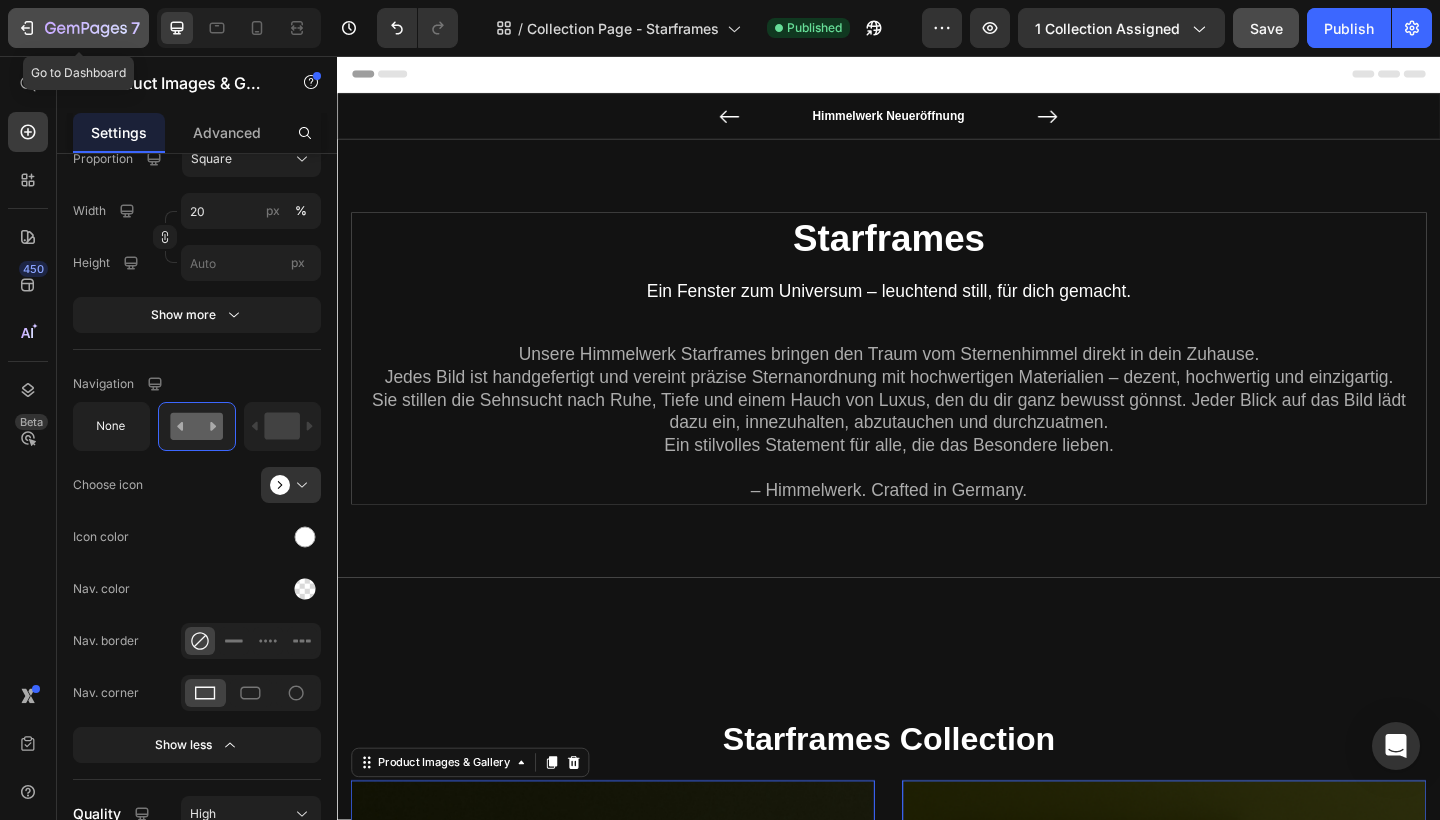 click 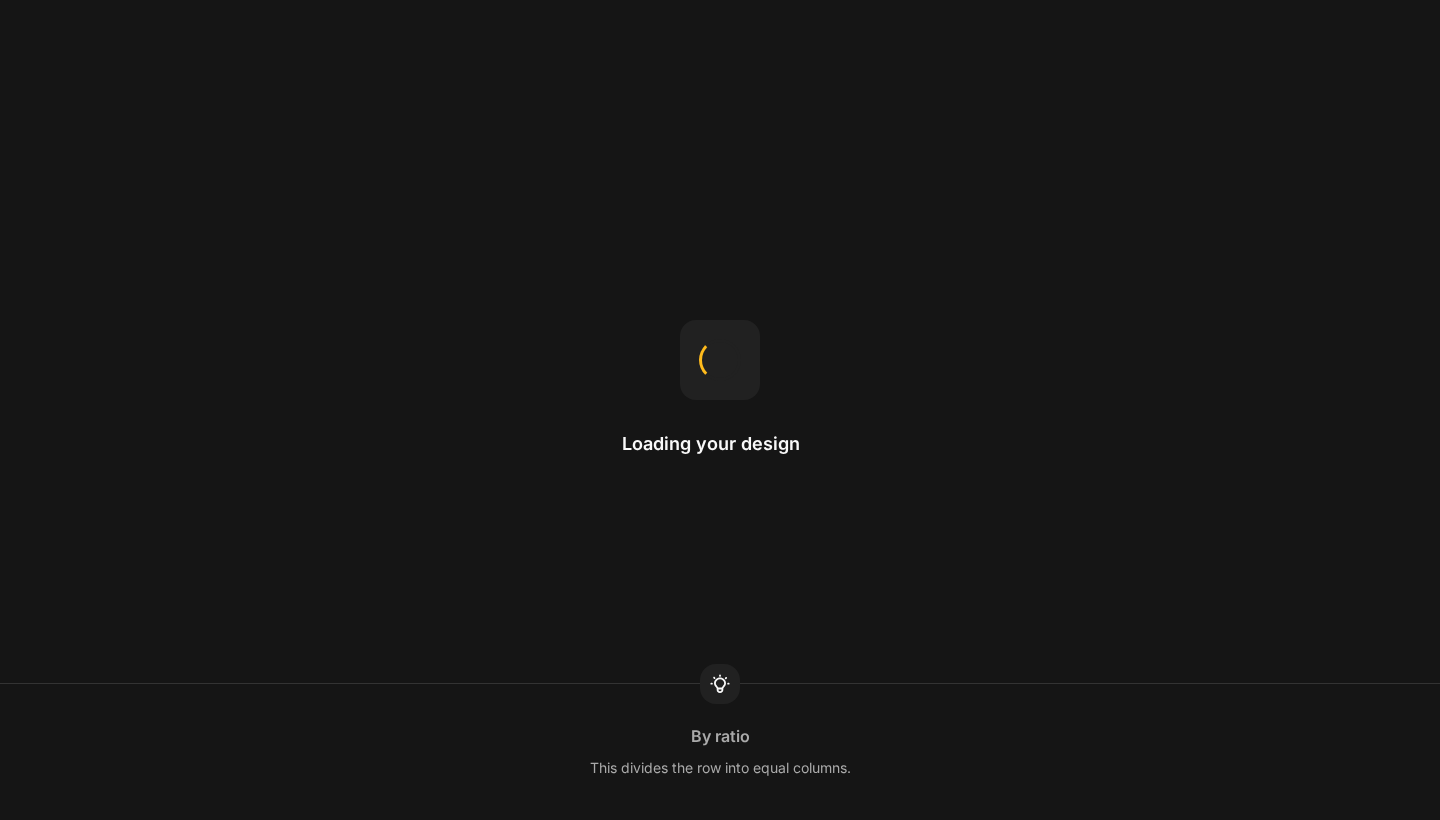 scroll, scrollTop: 0, scrollLeft: 0, axis: both 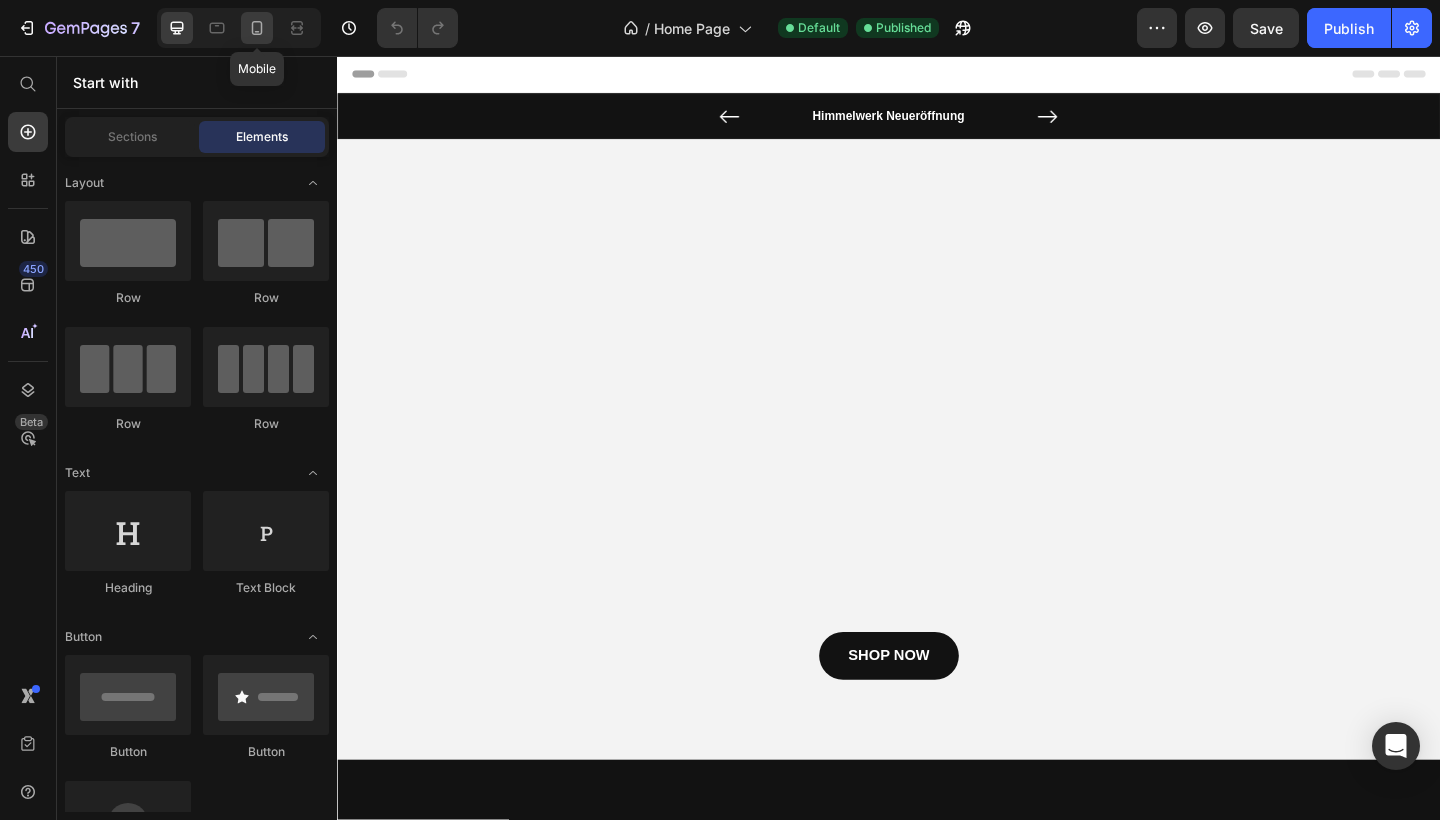 click 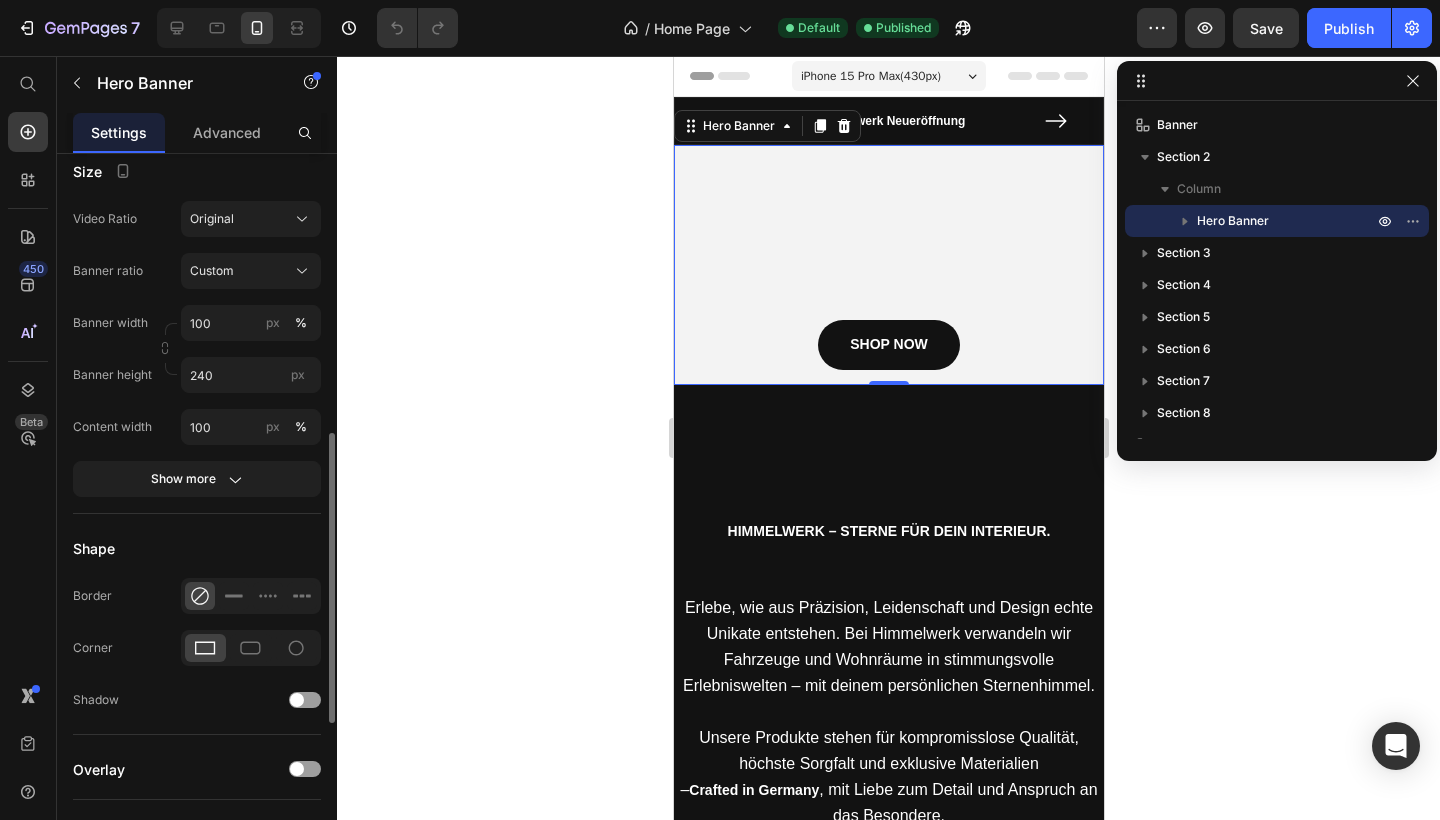 scroll, scrollTop: 695, scrollLeft: 0, axis: vertical 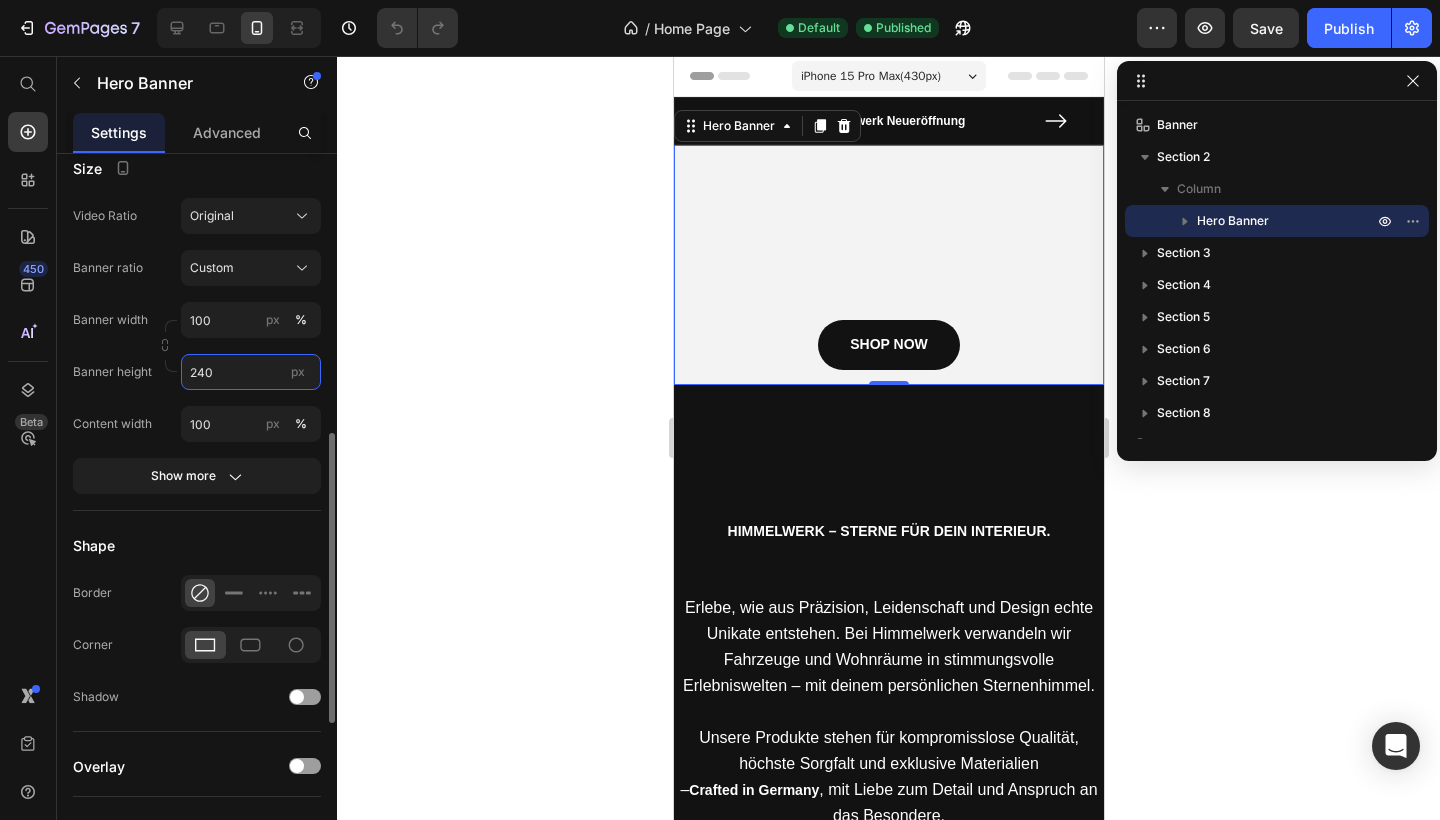click on "240" at bounding box center [251, 372] 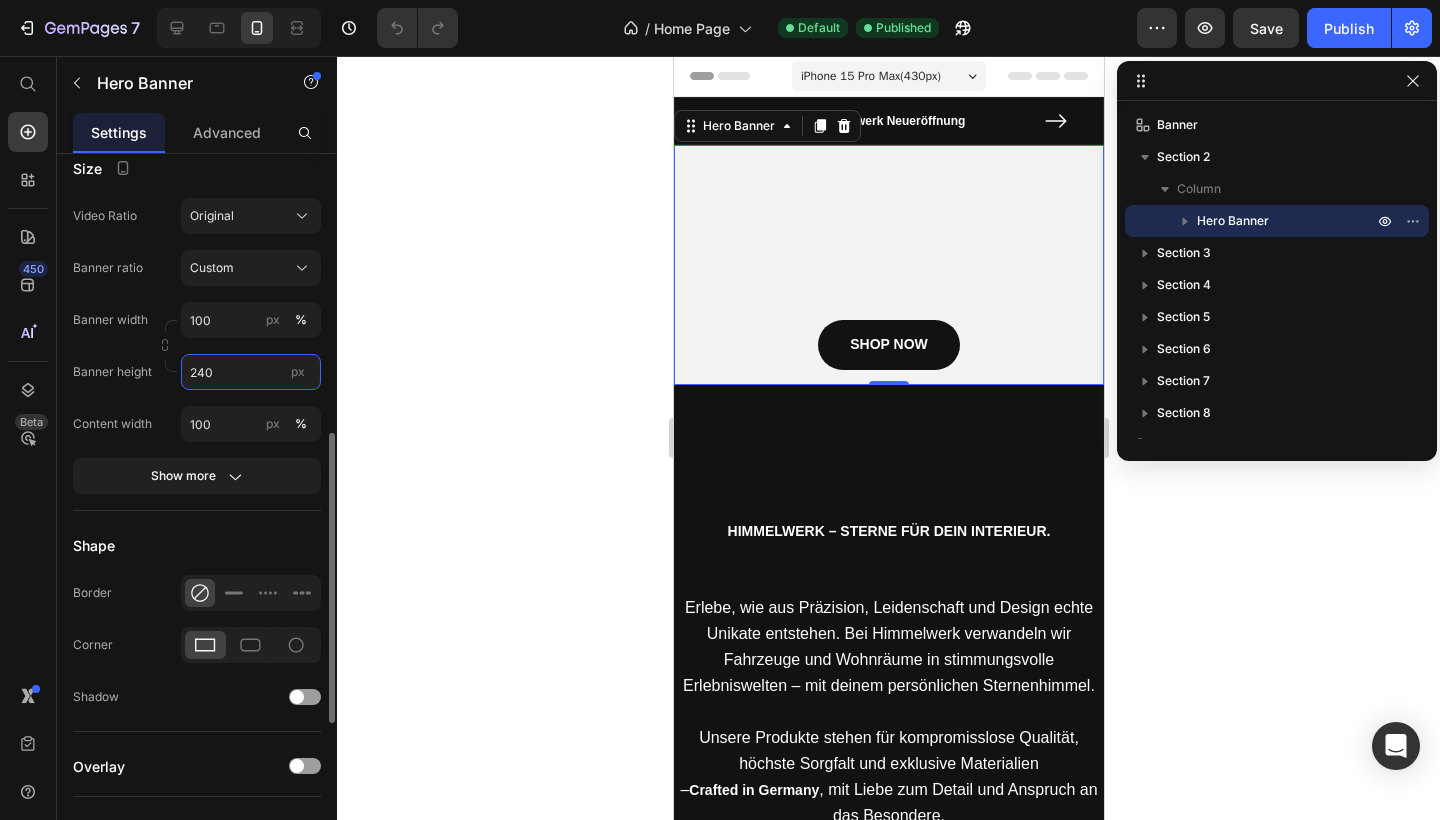 drag, startPoint x: 213, startPoint y: 371, endPoint x: 201, endPoint y: 370, distance: 12.0415945 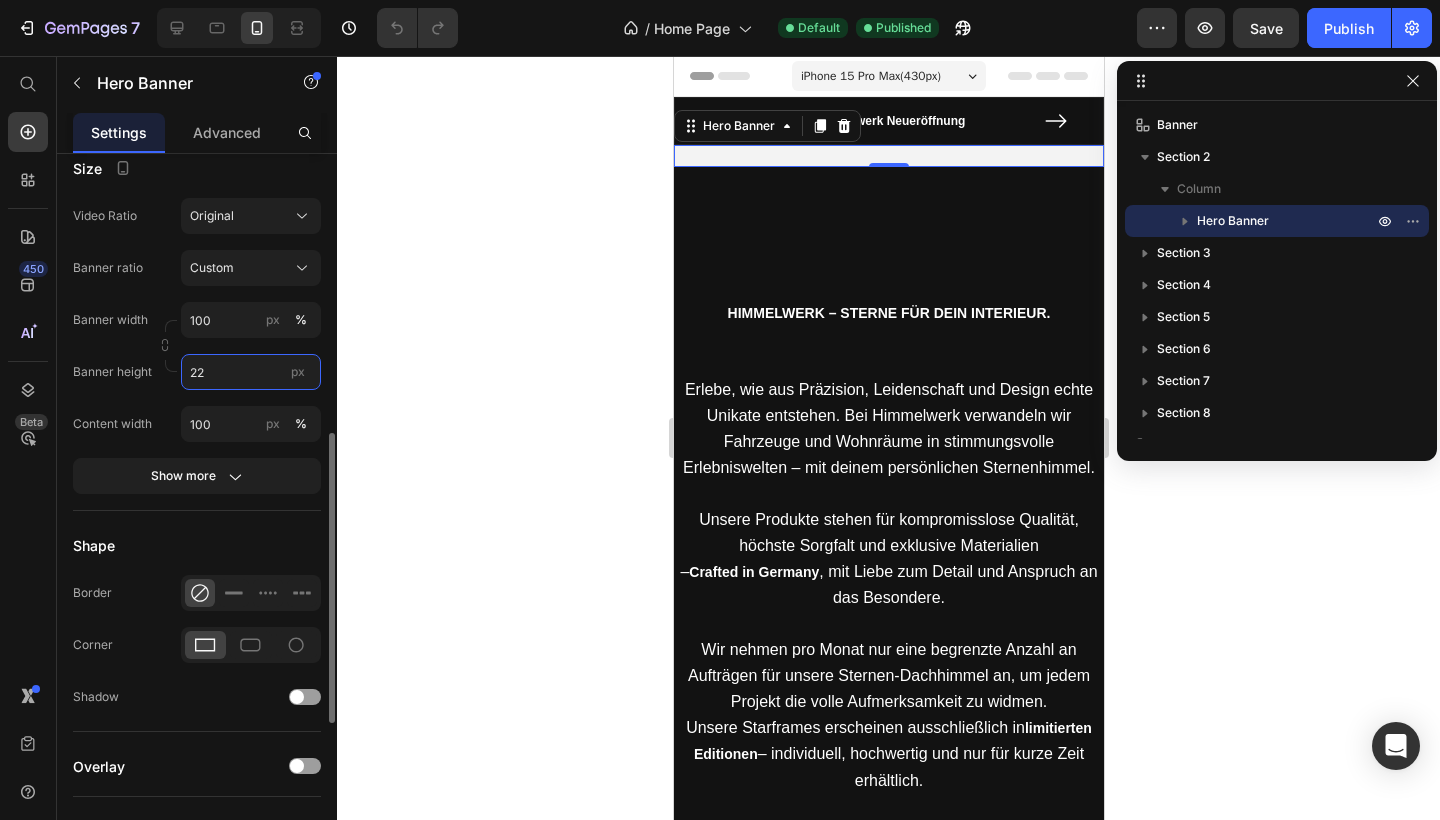 type on "220" 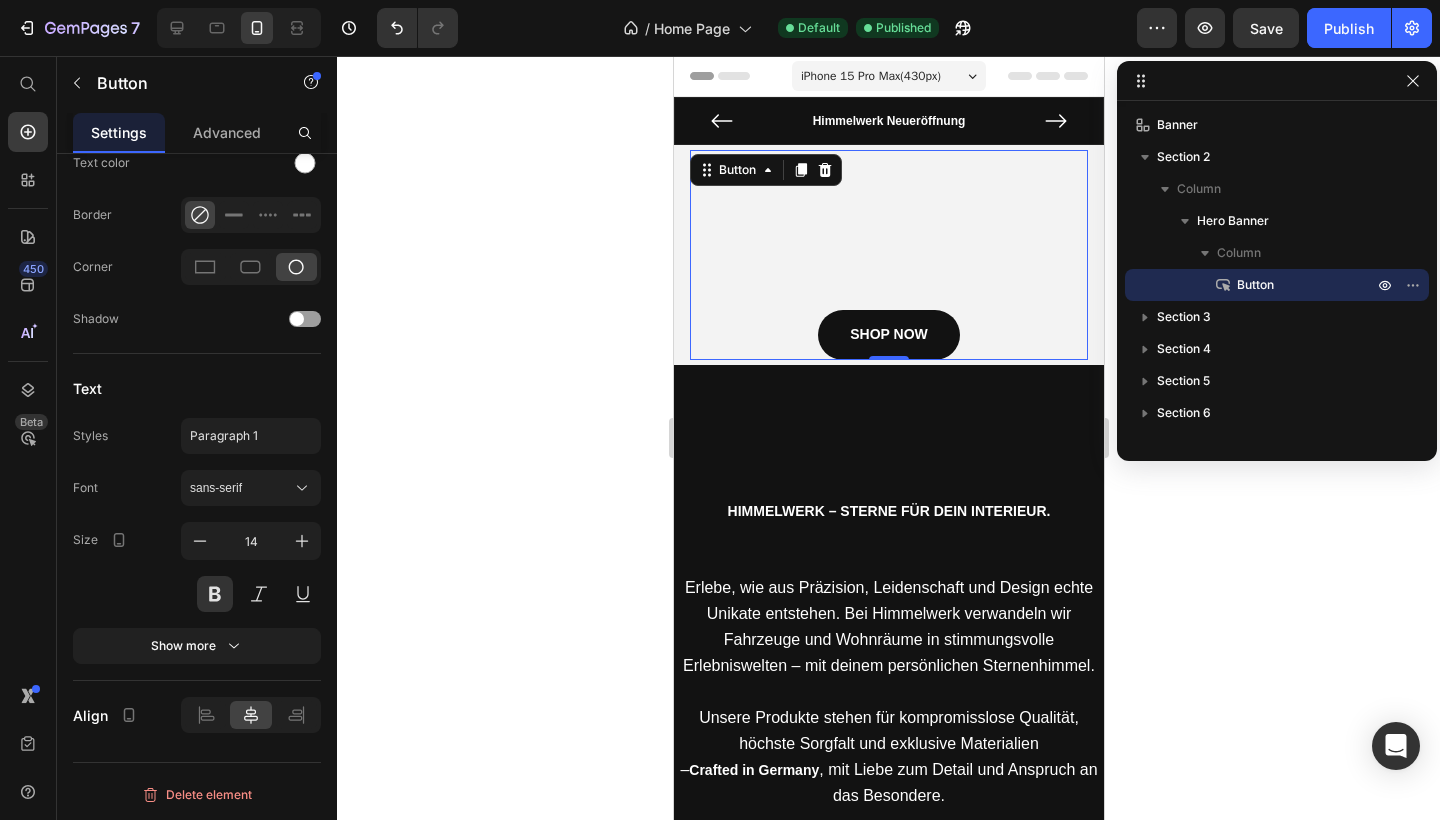 scroll, scrollTop: 0, scrollLeft: 0, axis: both 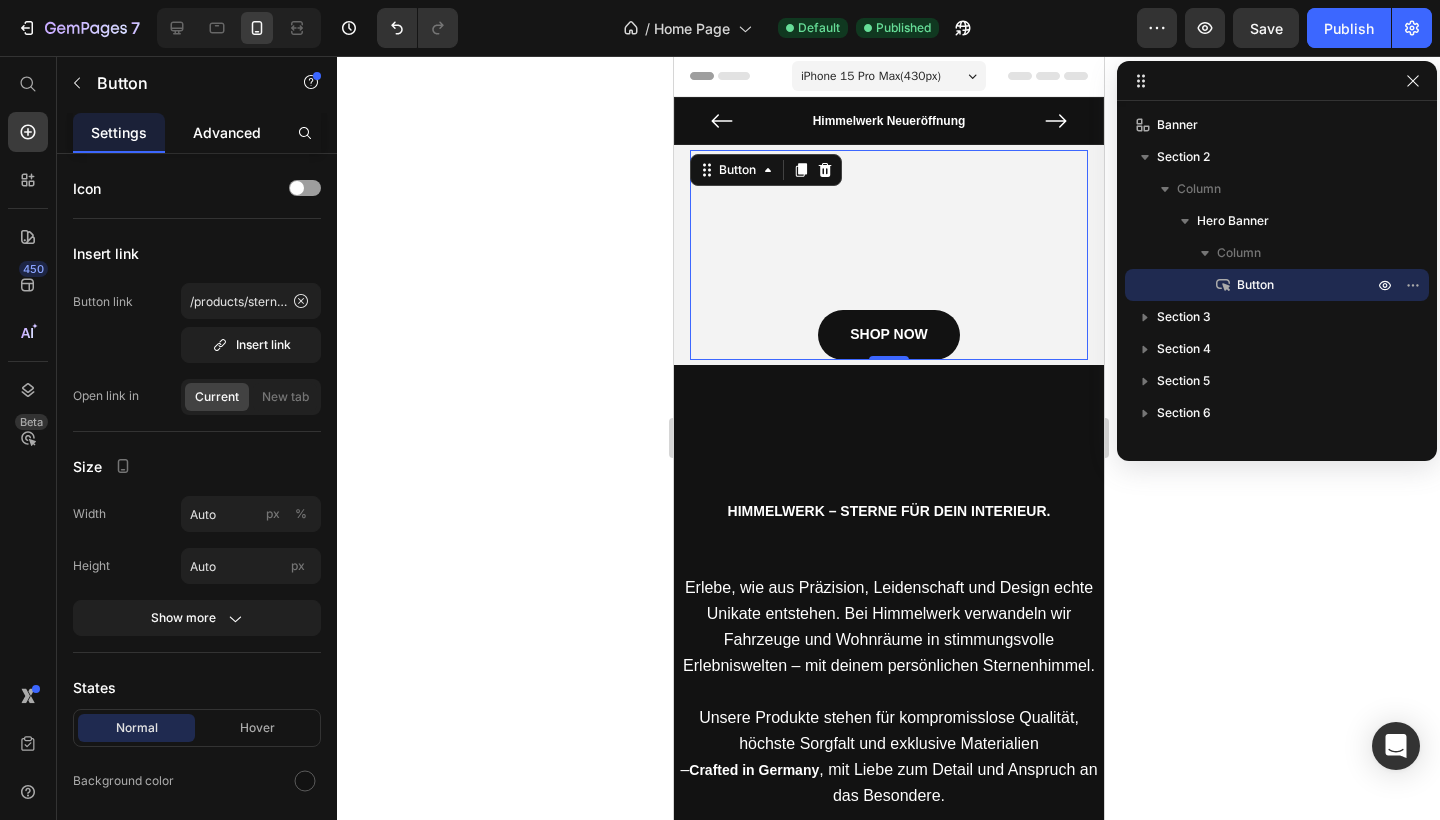 click on "Advanced" at bounding box center [227, 132] 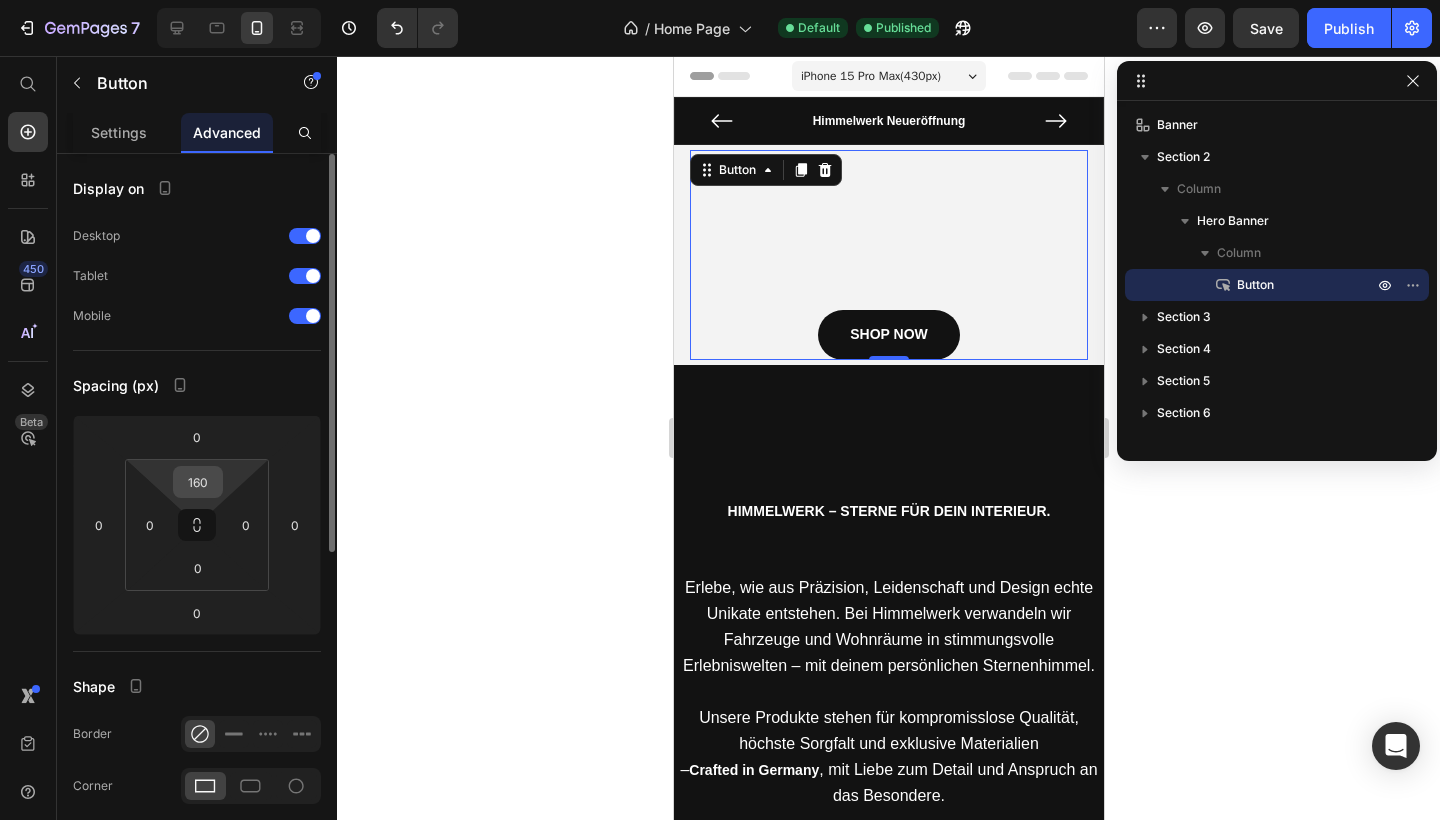 click on "160" at bounding box center [198, 482] 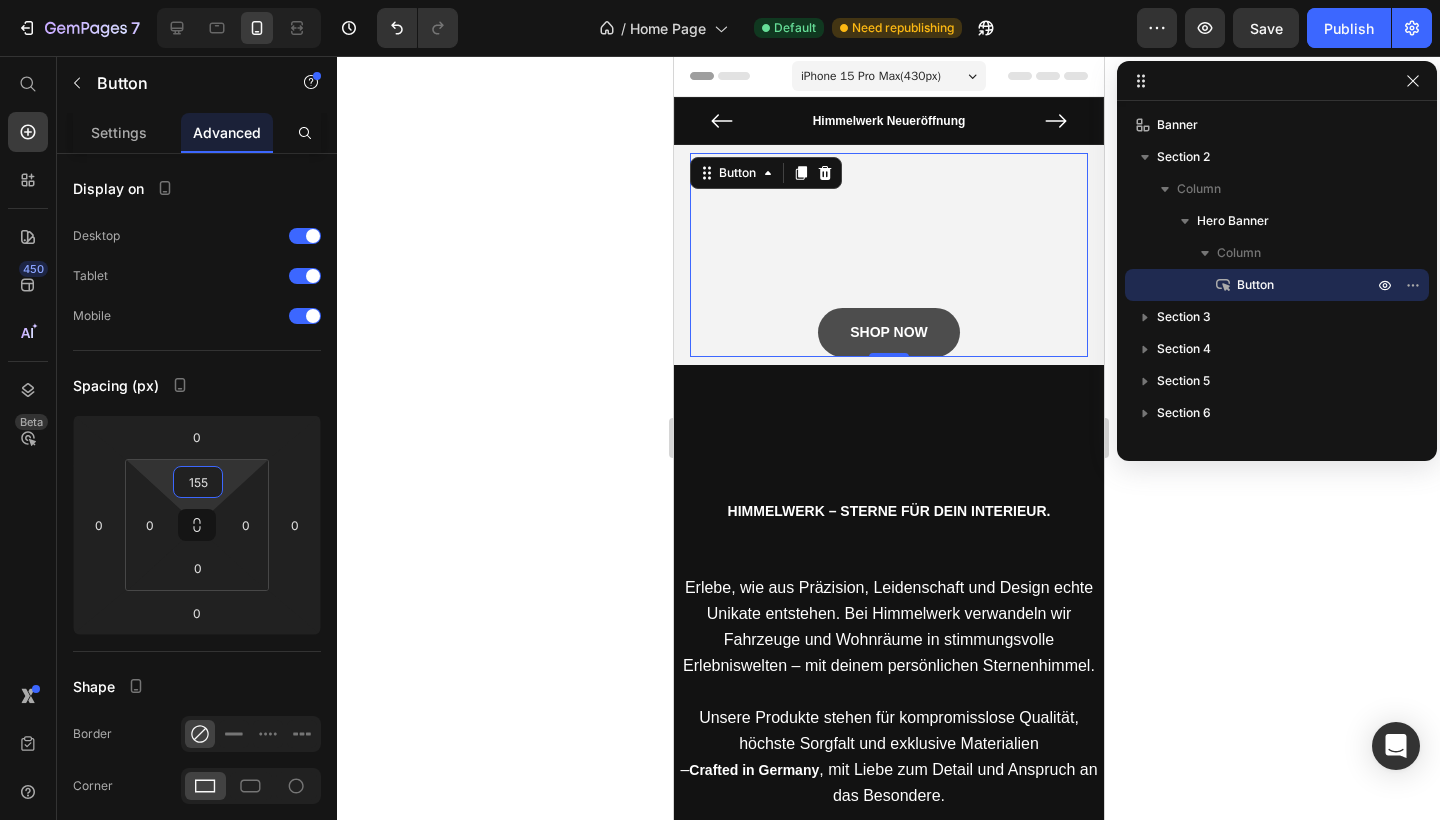 type on "155" 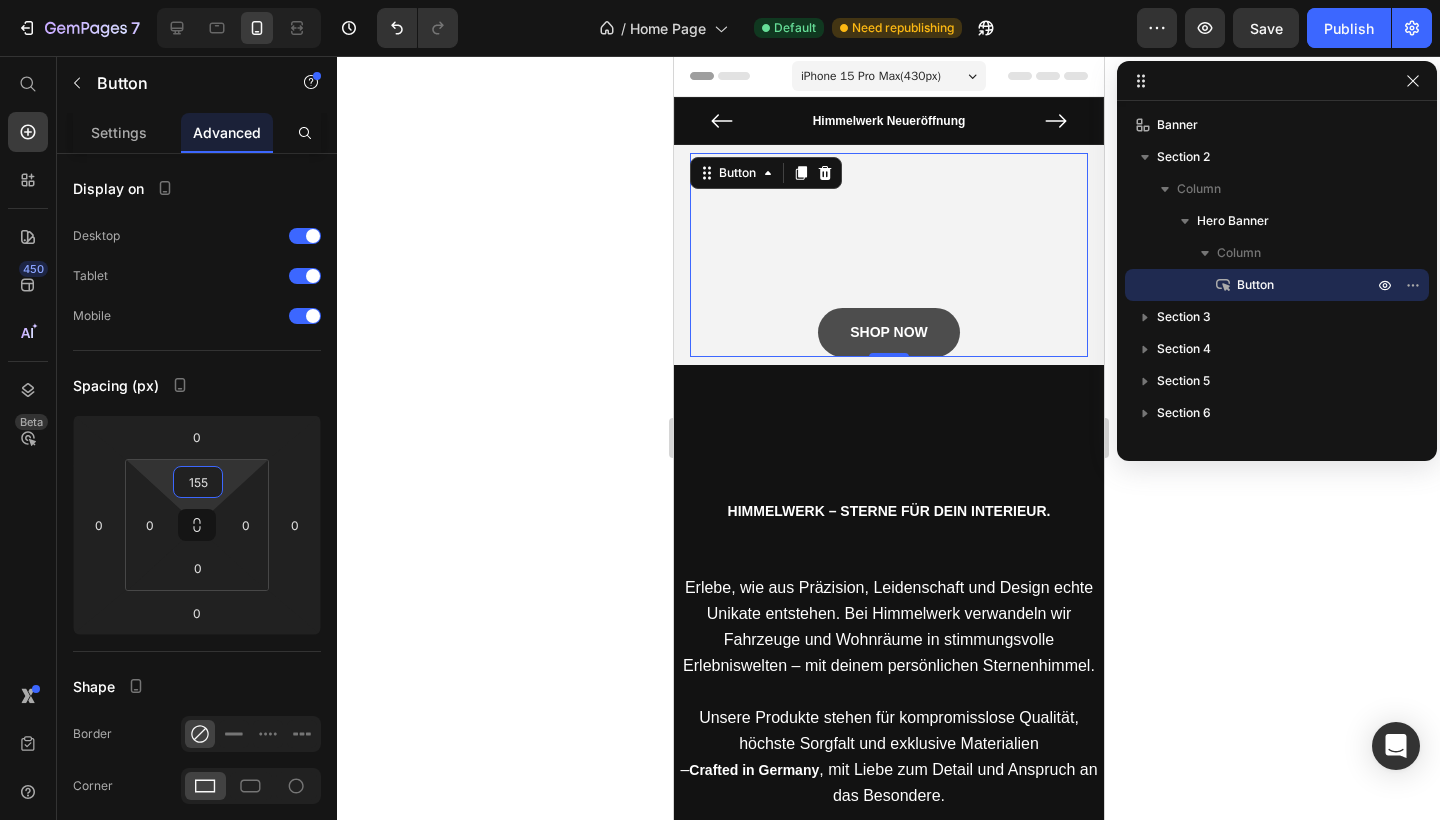 click on "SHOP NOW" at bounding box center (888, 332) 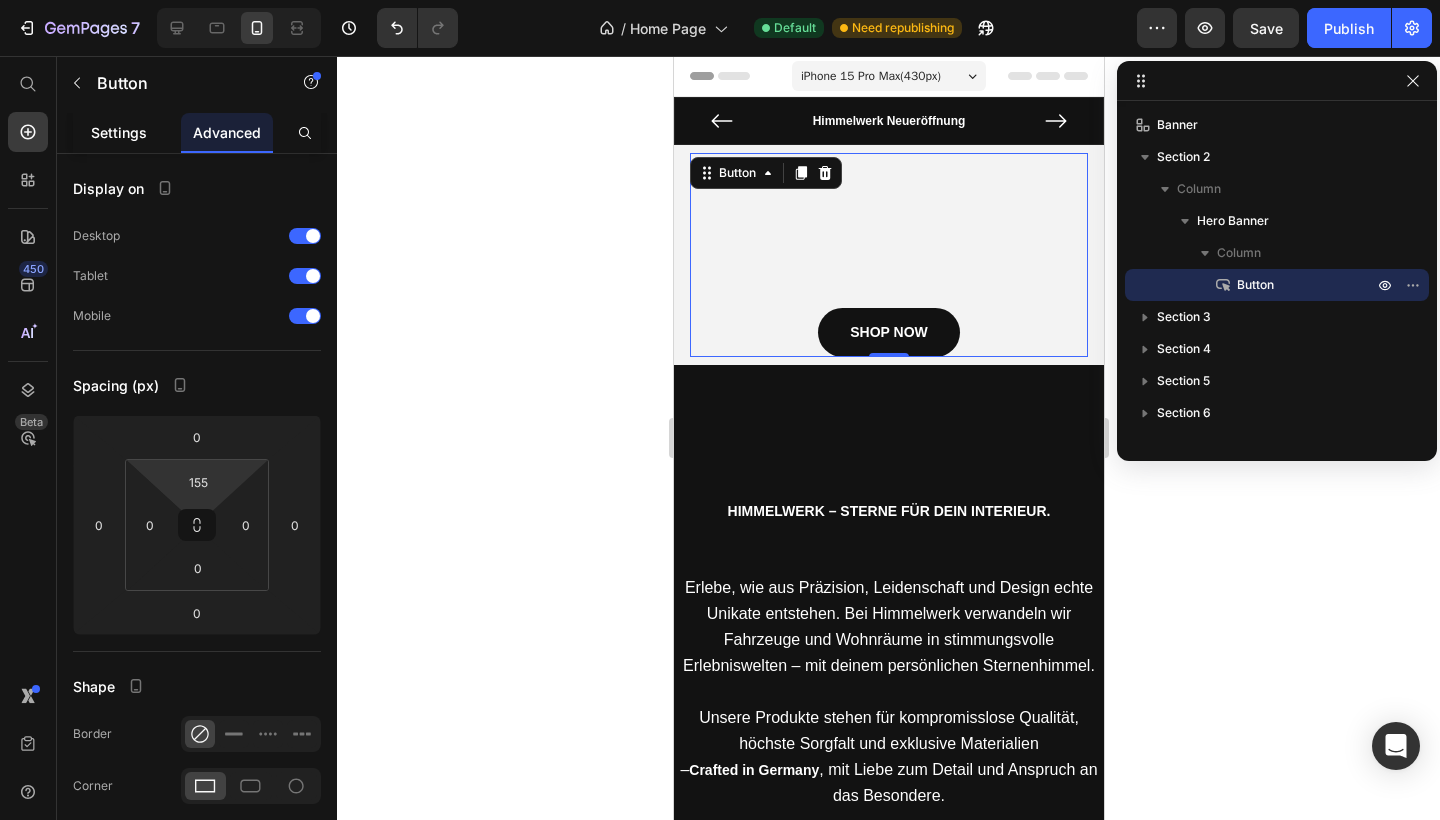 click on "Settings" at bounding box center [119, 132] 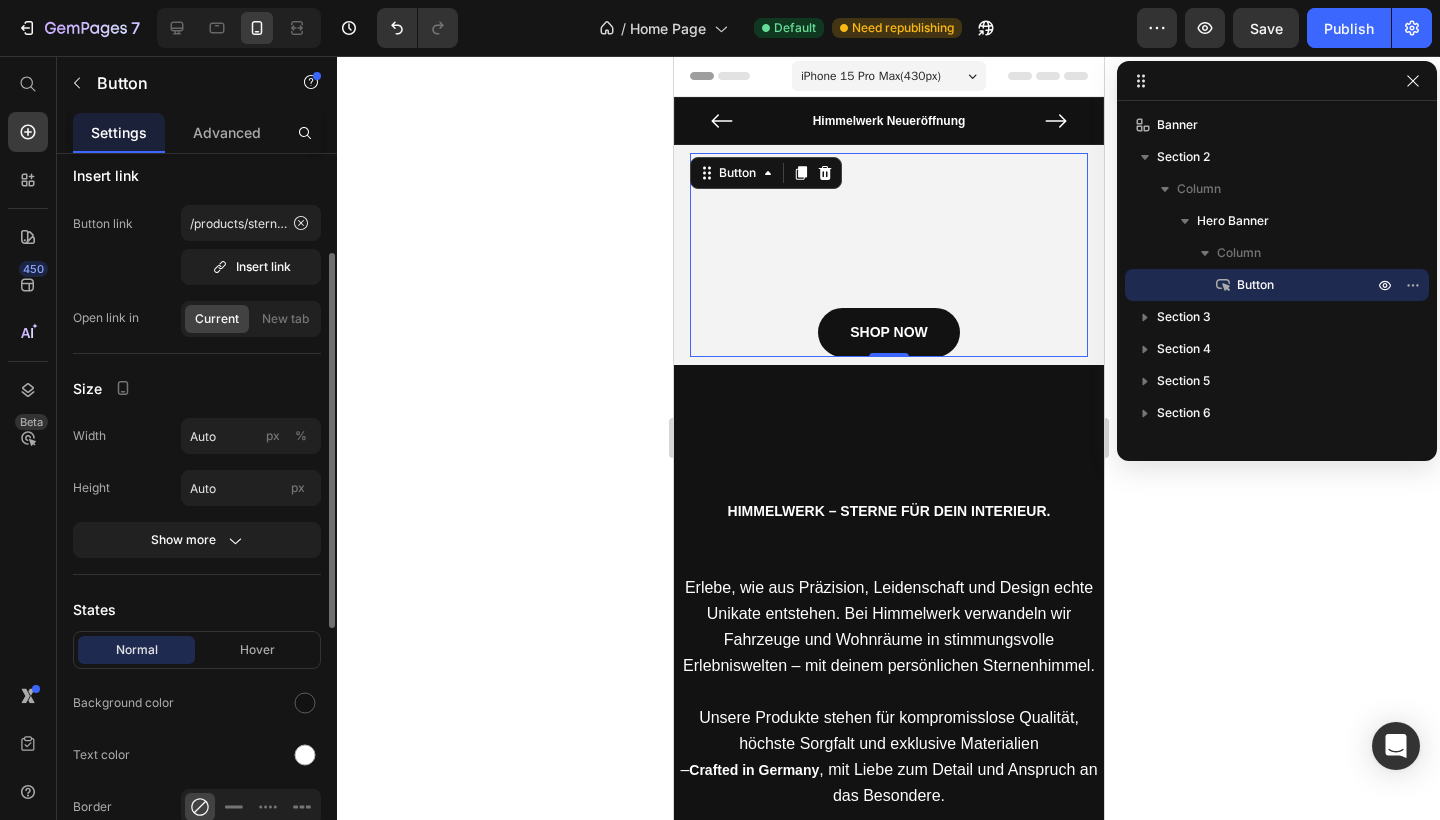 scroll, scrollTop: 152, scrollLeft: 0, axis: vertical 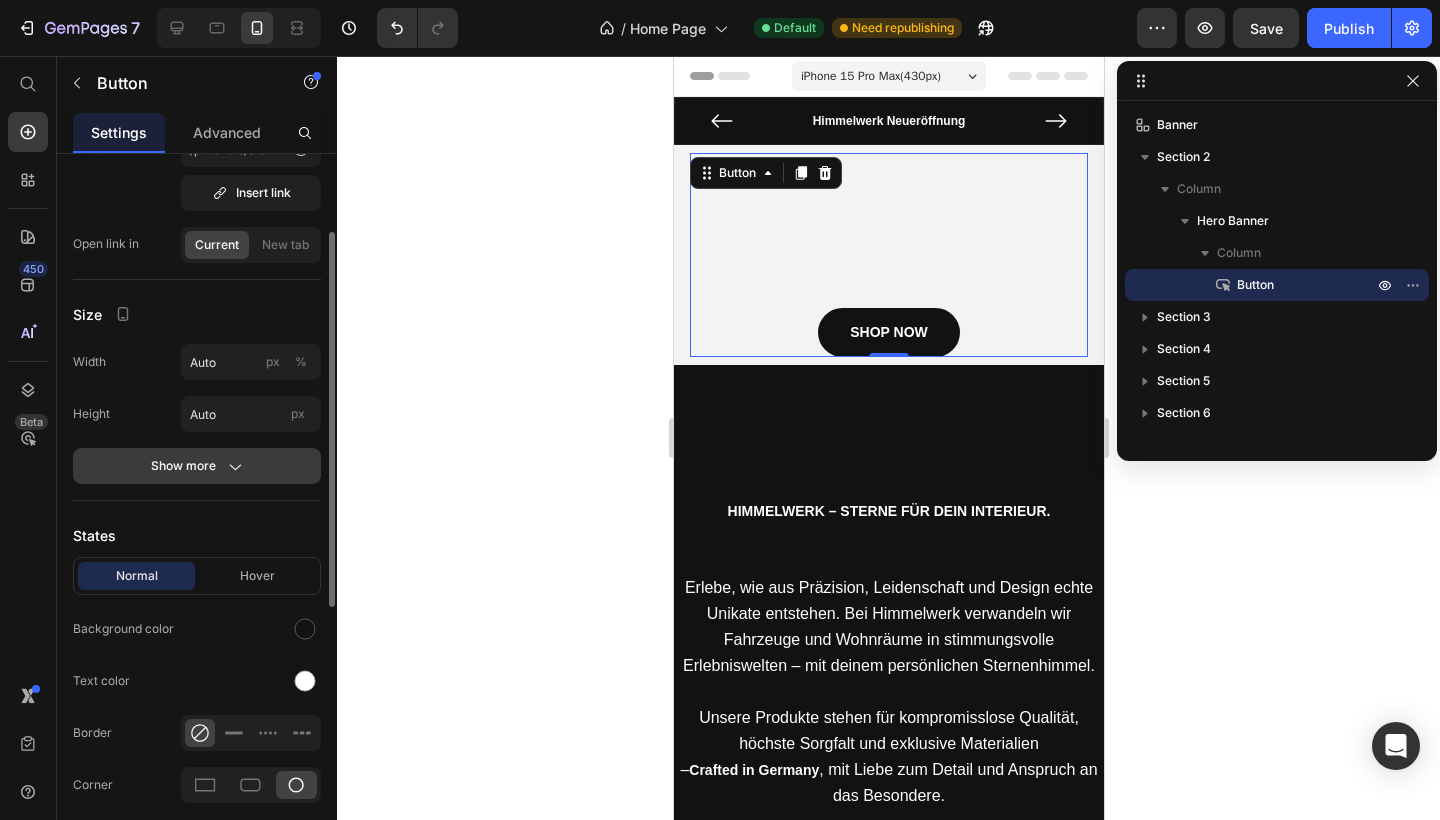 click on "Show more" at bounding box center [197, 466] 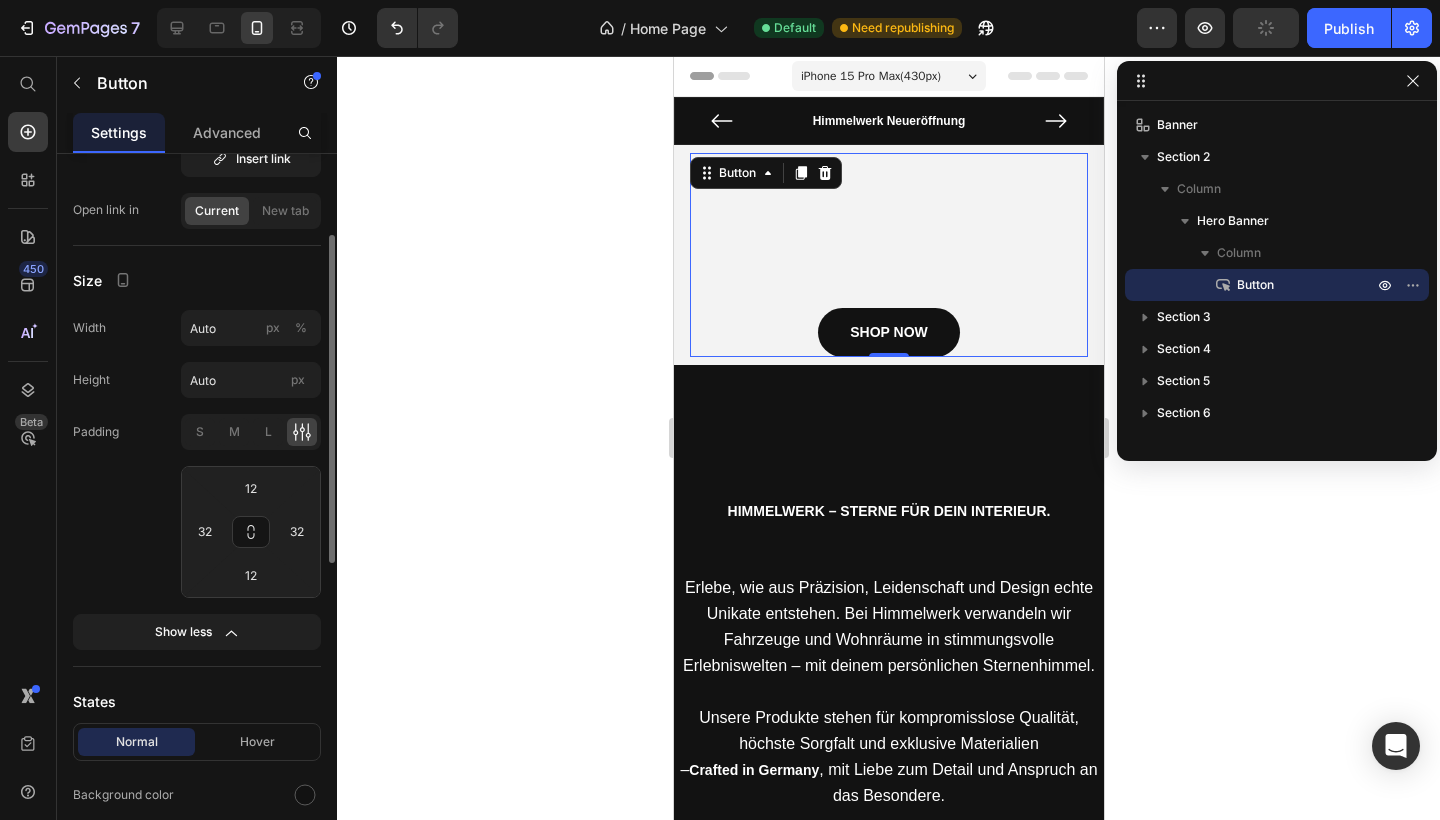 scroll, scrollTop: 187, scrollLeft: 0, axis: vertical 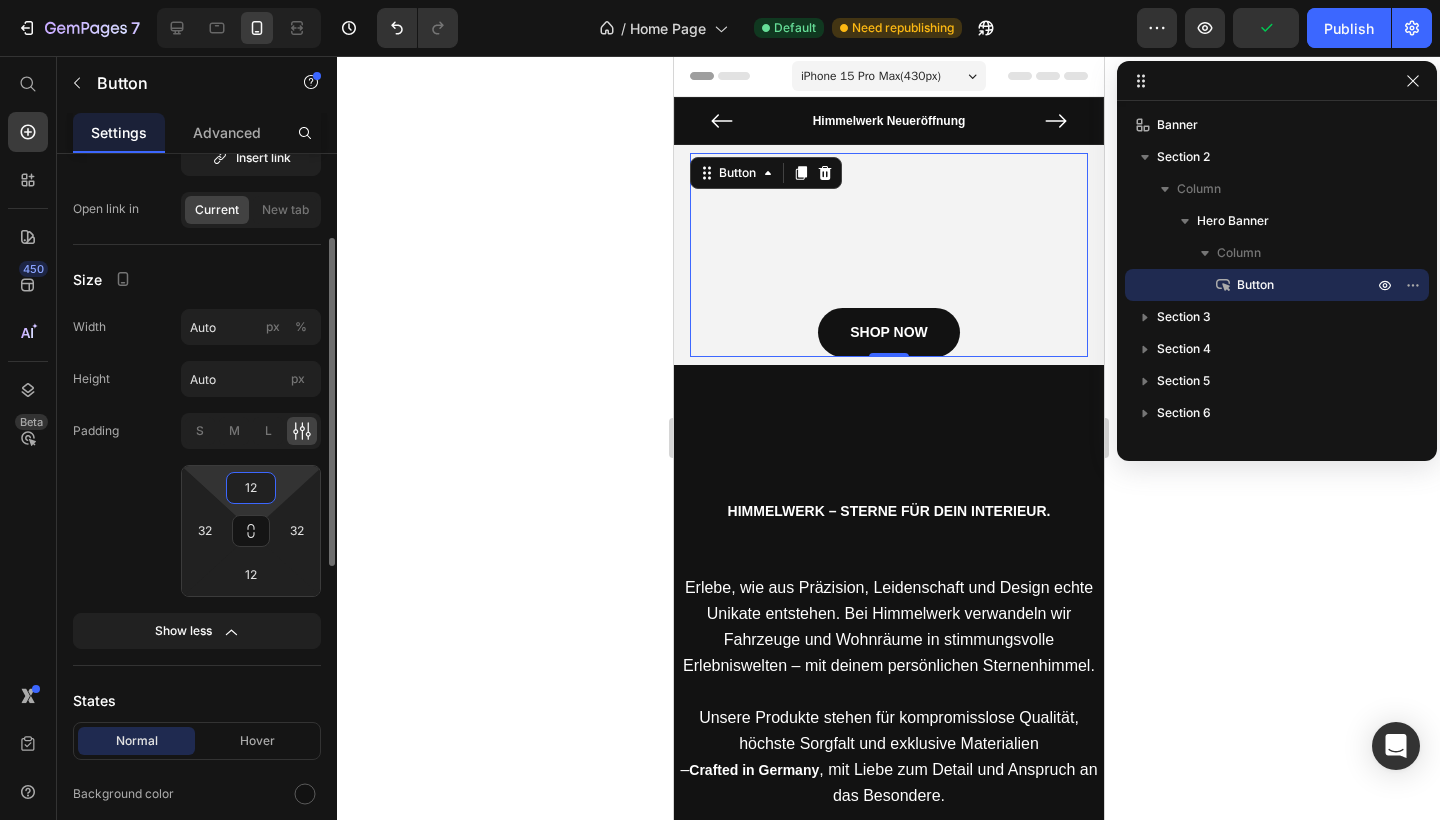 click on "12" at bounding box center [251, 488] 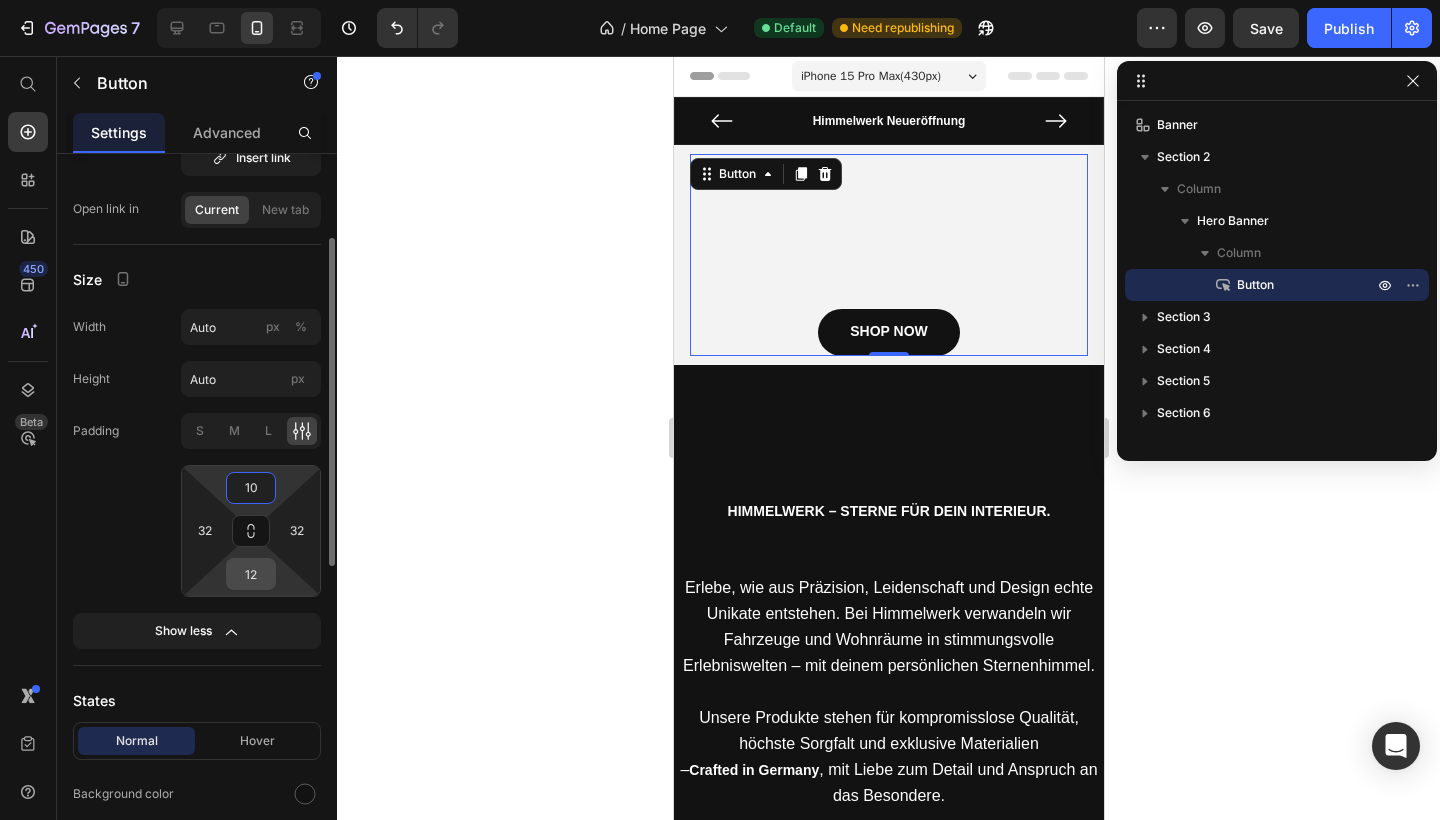 type on "10" 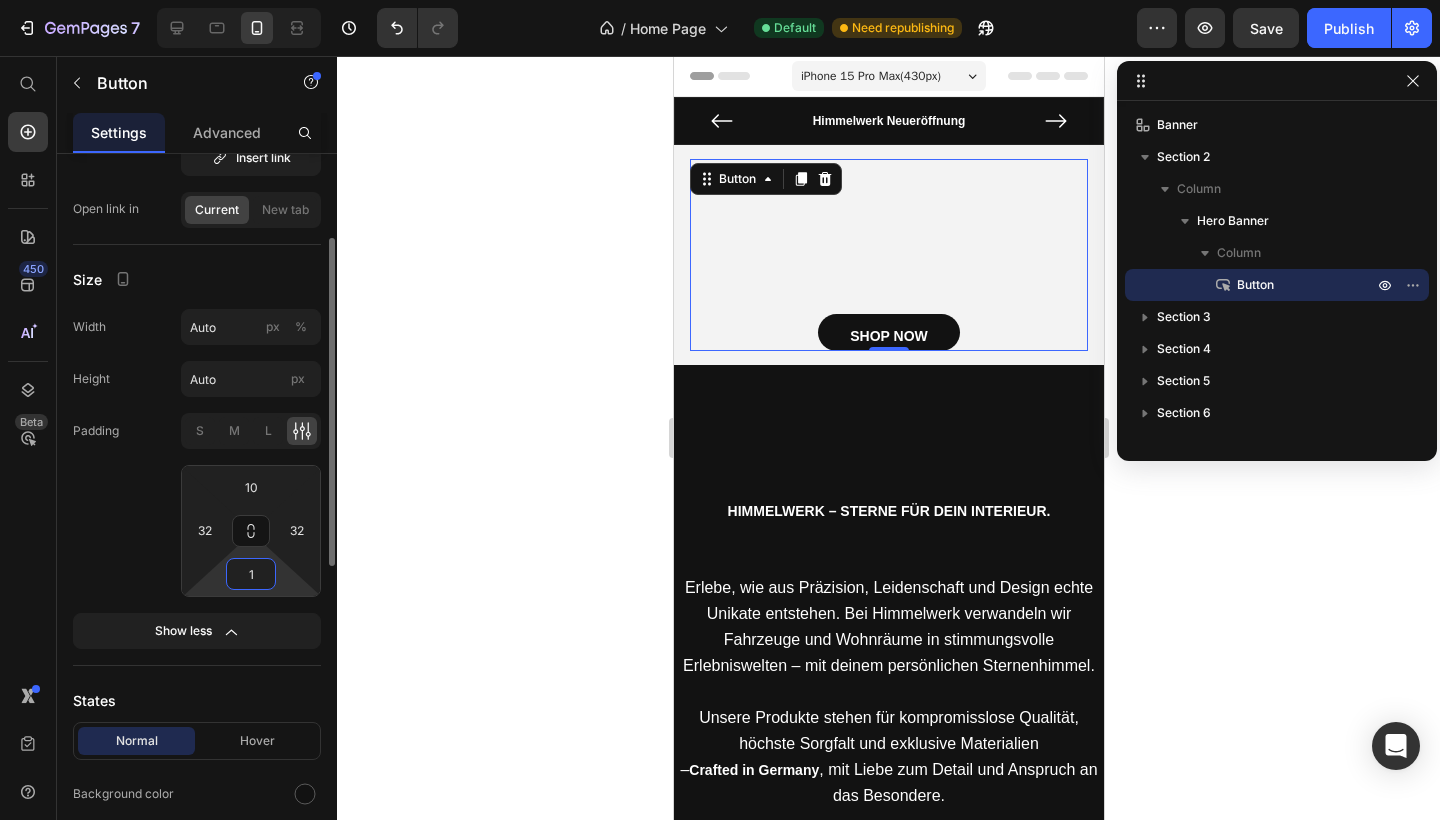 type on "10" 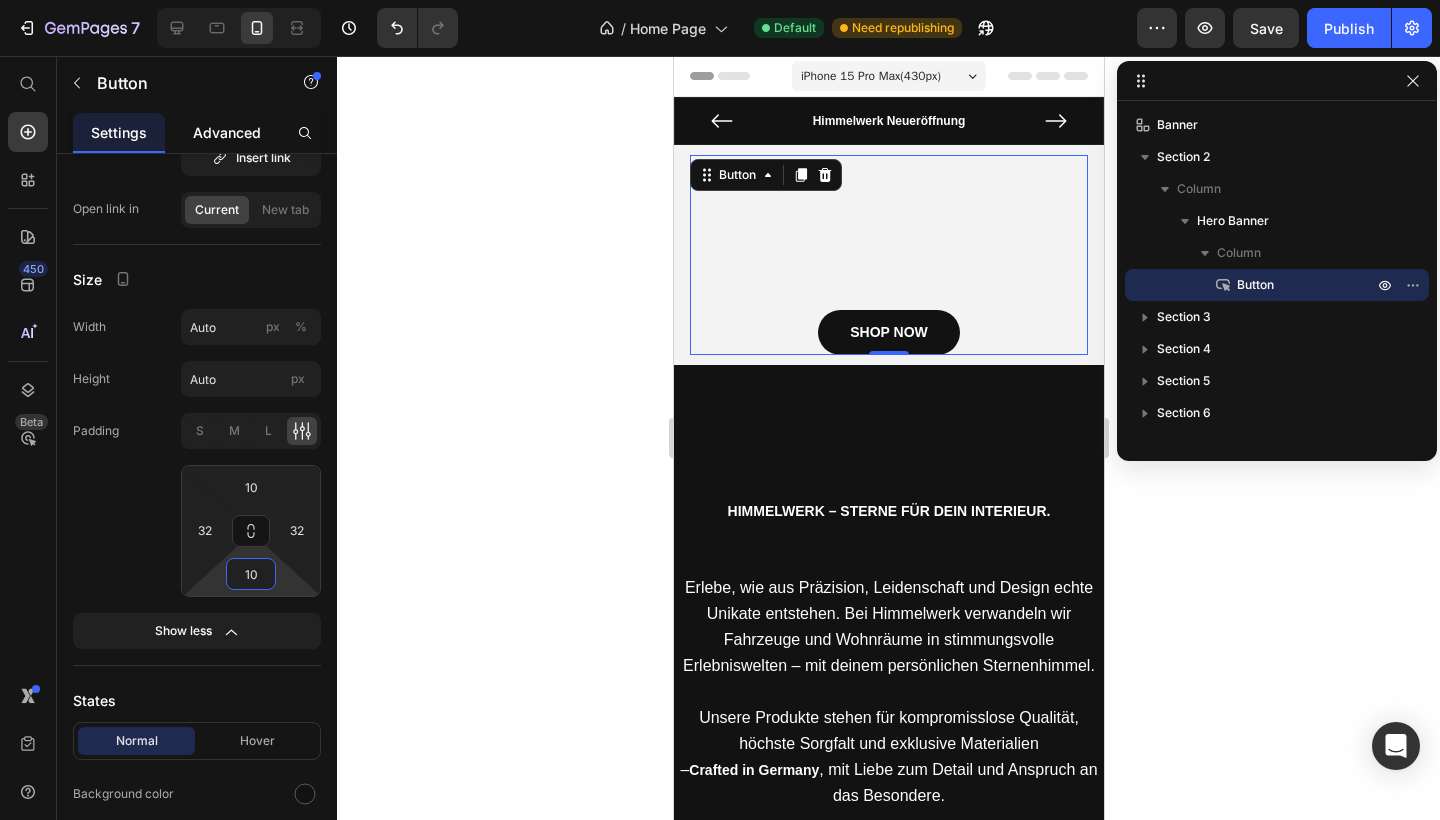 click on "Advanced" at bounding box center (227, 132) 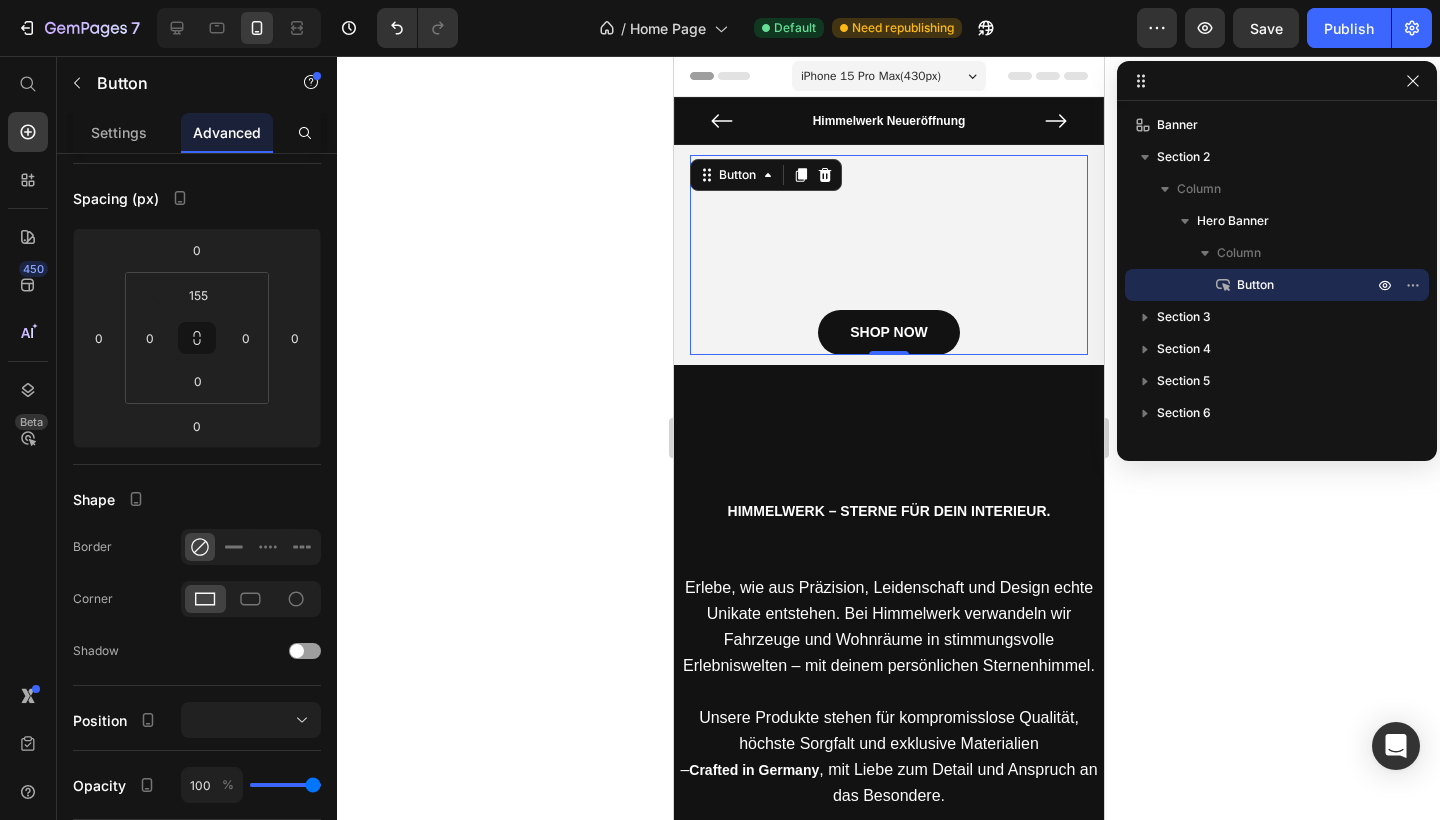 scroll, scrollTop: 0, scrollLeft: 0, axis: both 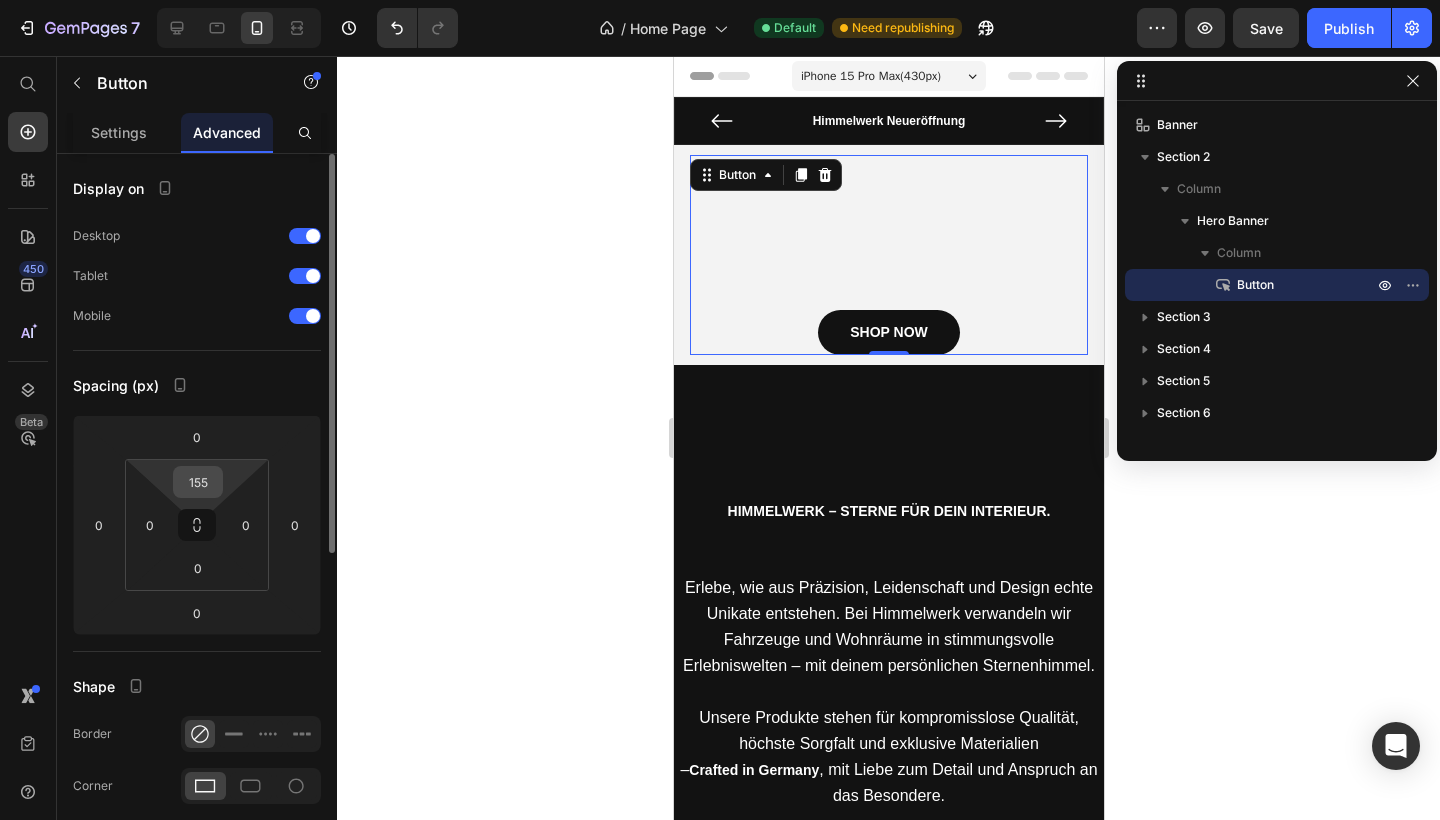 click on "155" at bounding box center (198, 482) 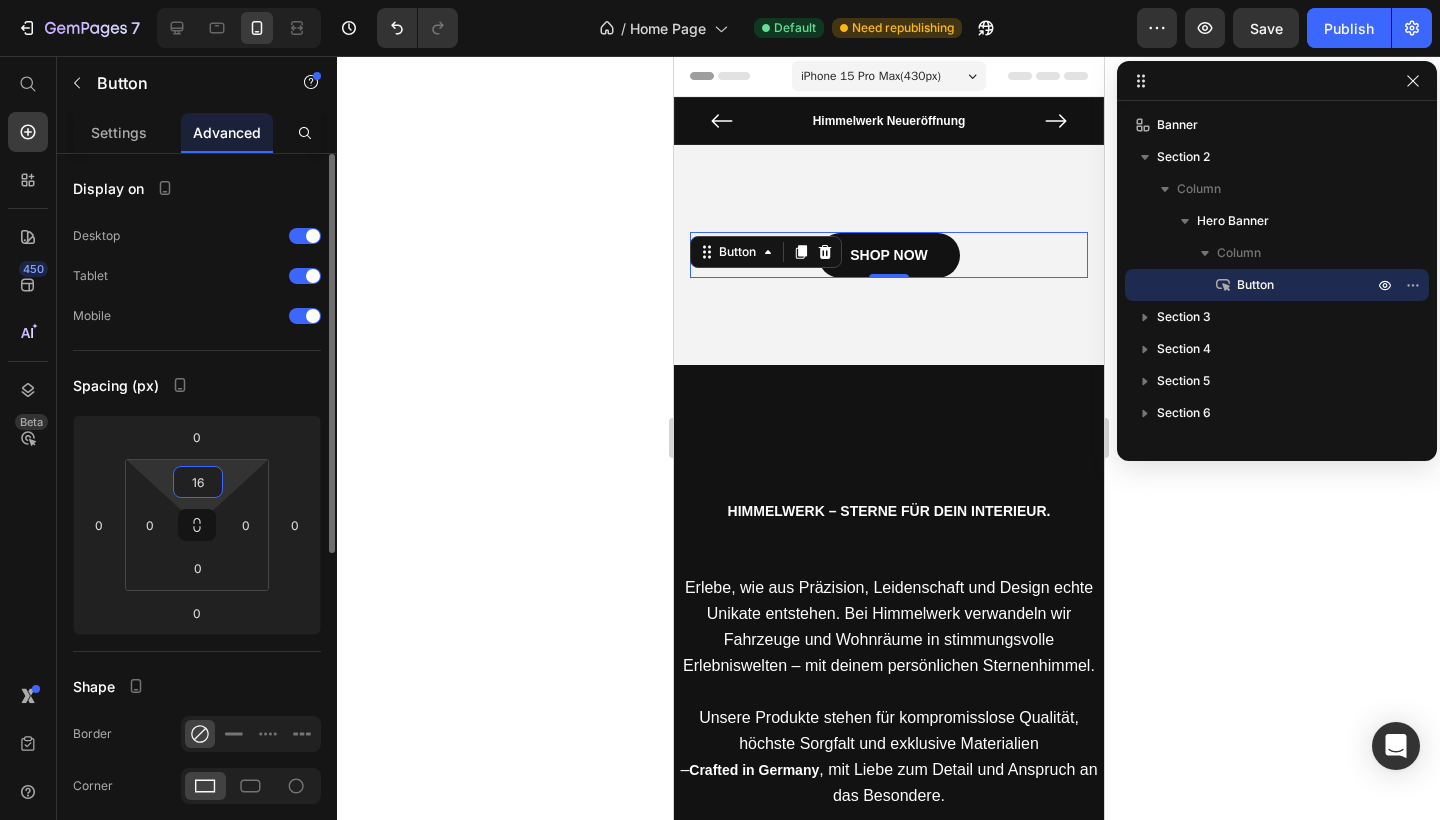 type on "160" 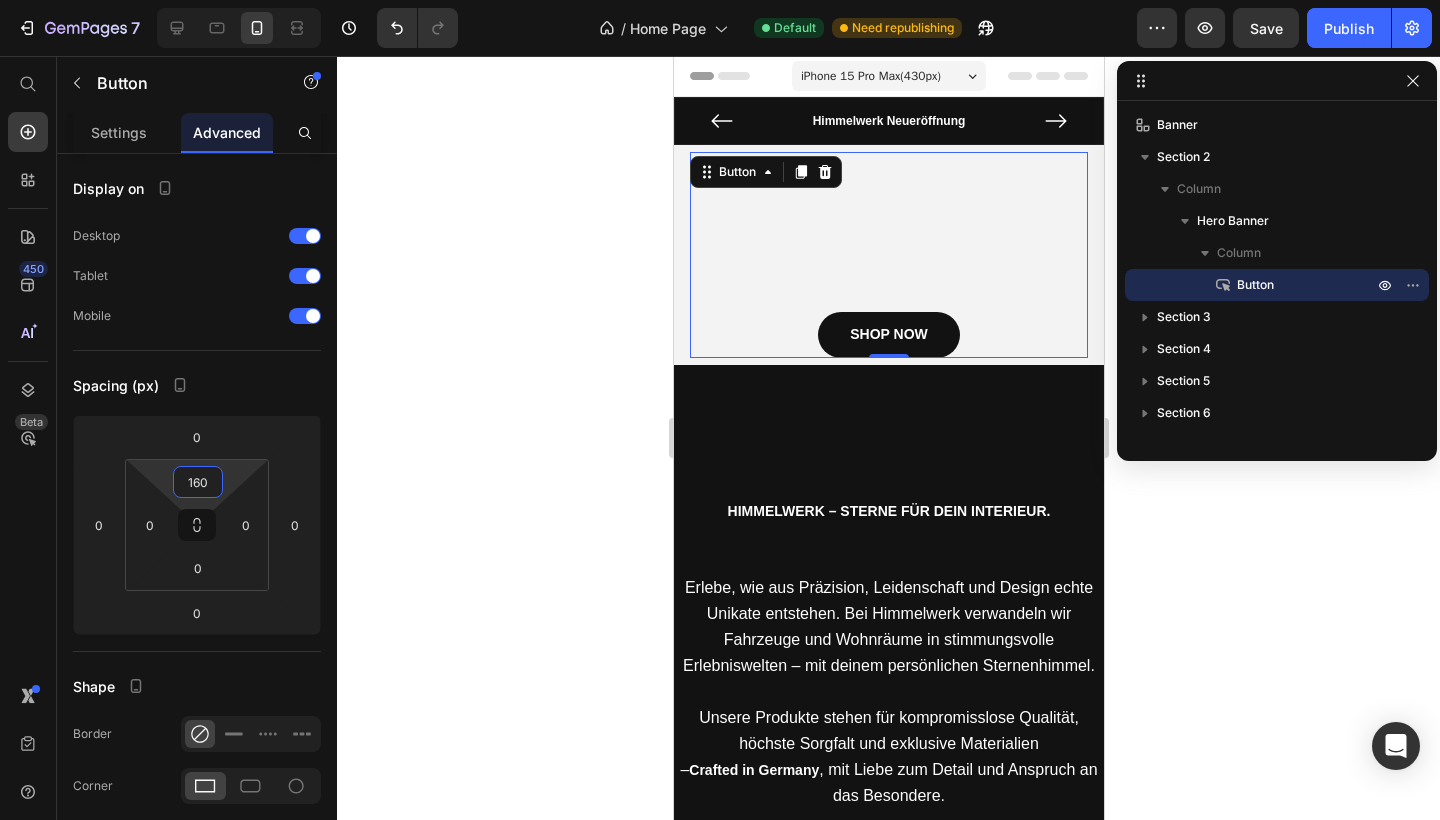 click 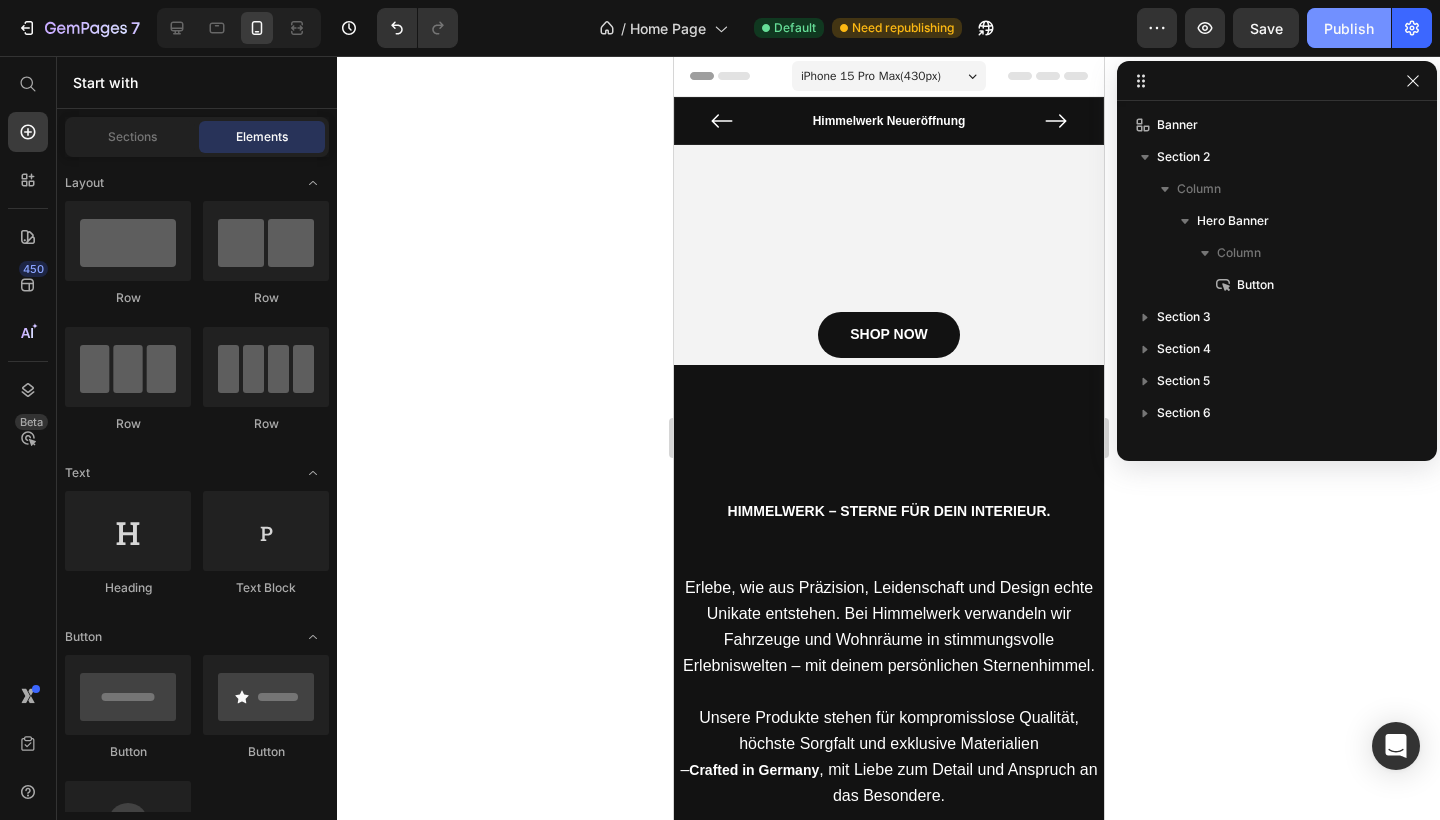 click on "Publish" at bounding box center [1349, 28] 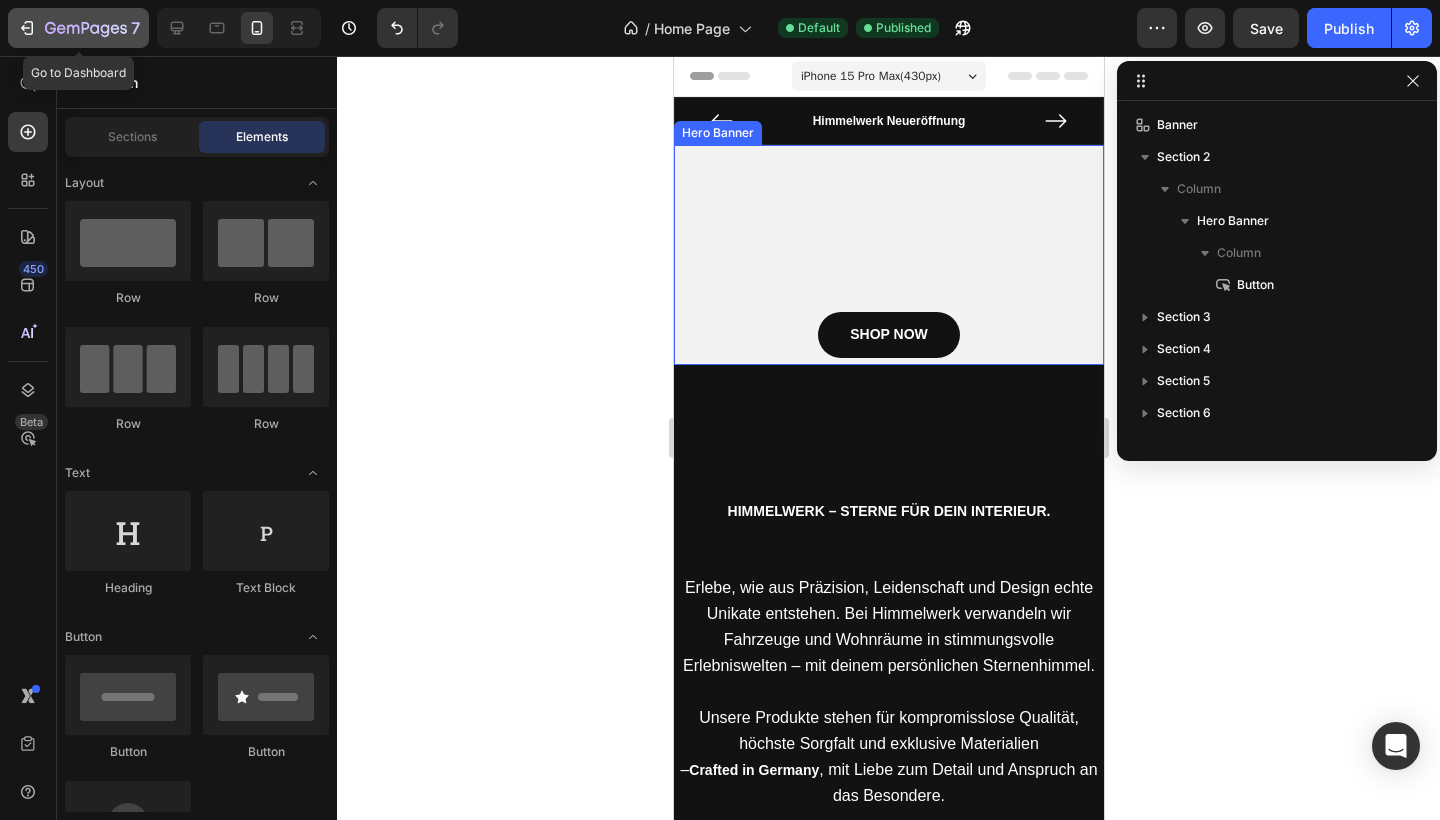 click 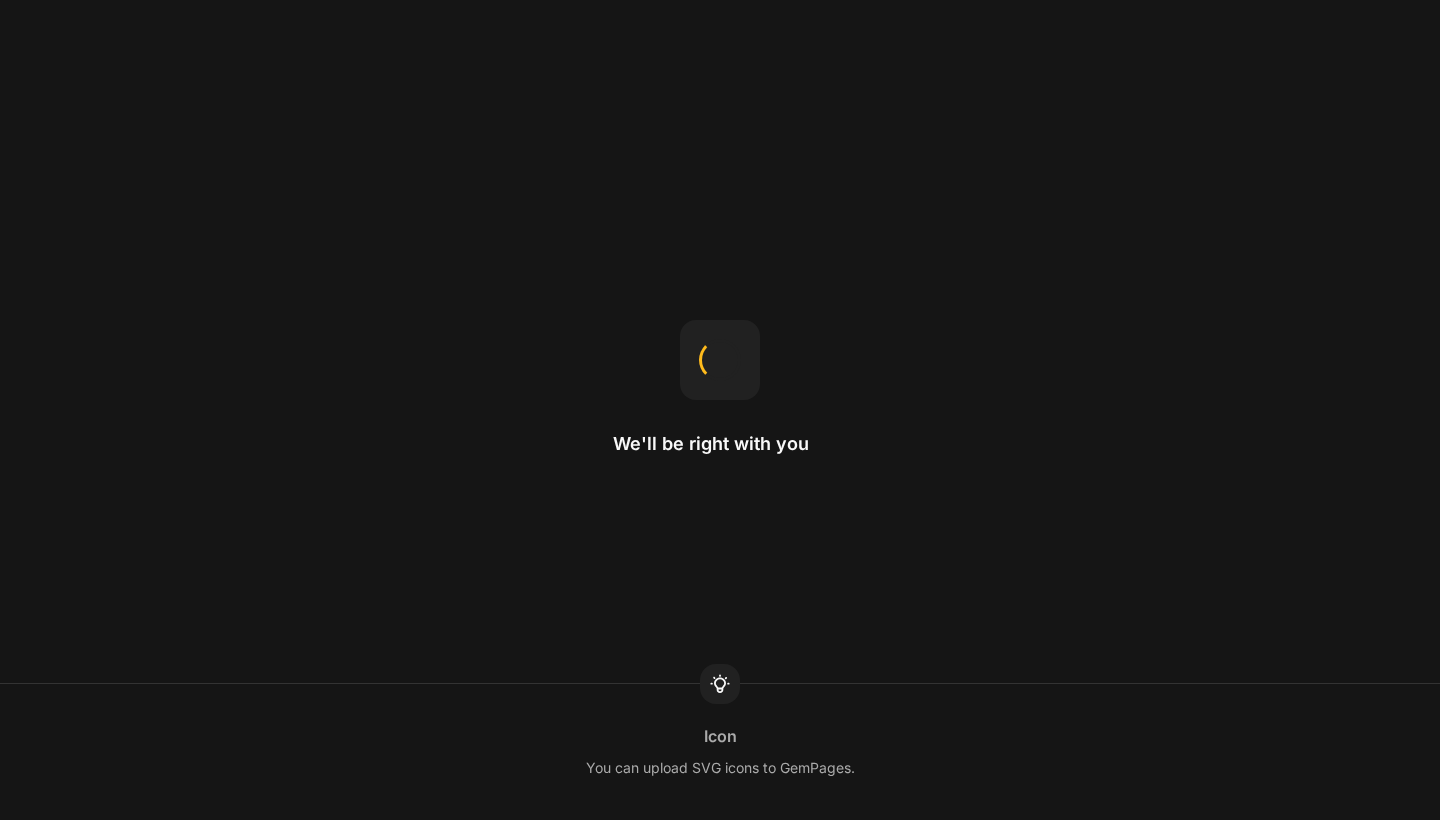 scroll, scrollTop: 0, scrollLeft: 0, axis: both 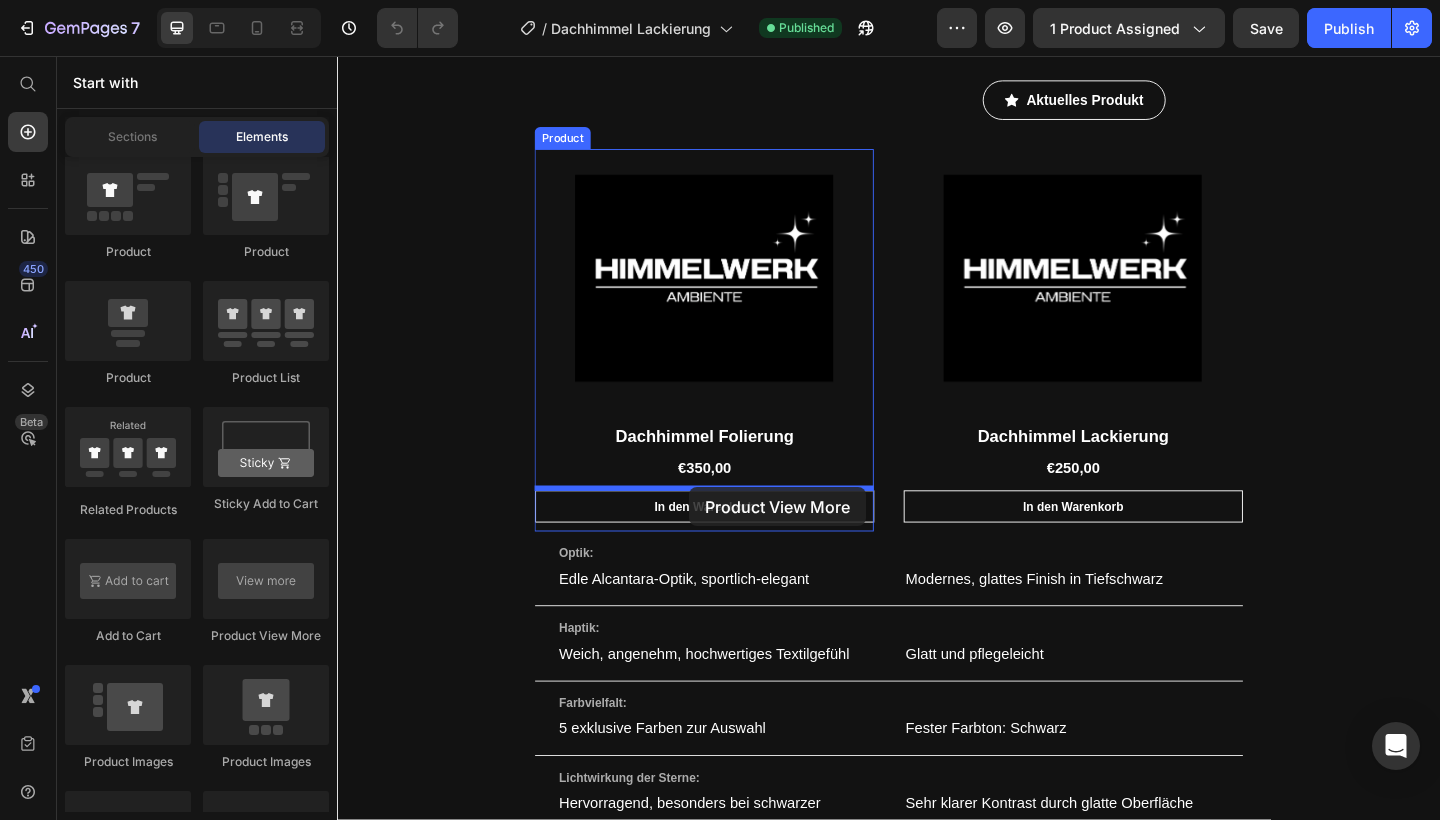 drag, startPoint x: 585, startPoint y: 669, endPoint x: 720, endPoint y: 525, distance: 197.3854 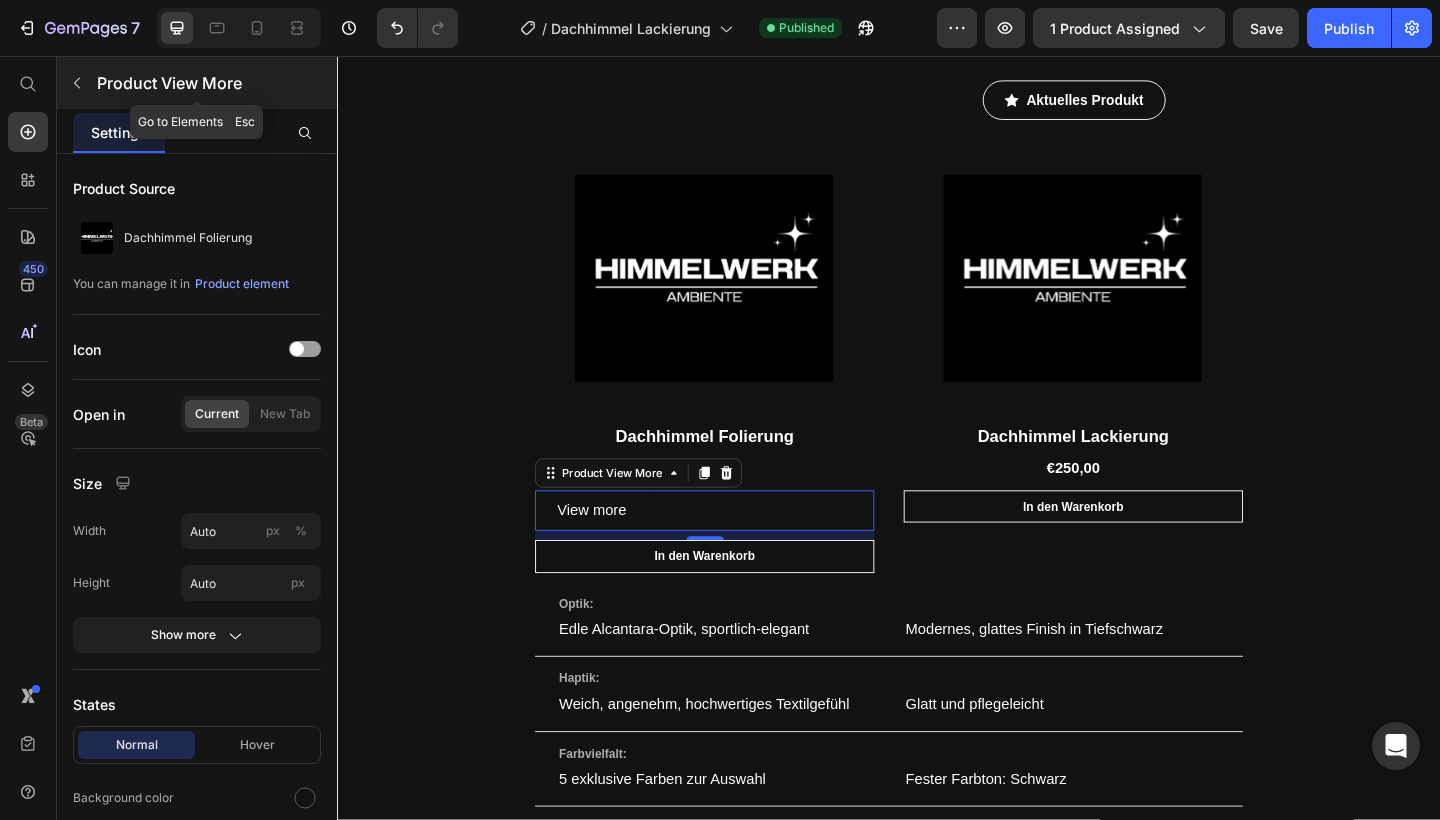 click on "Product View More" at bounding box center [197, 83] 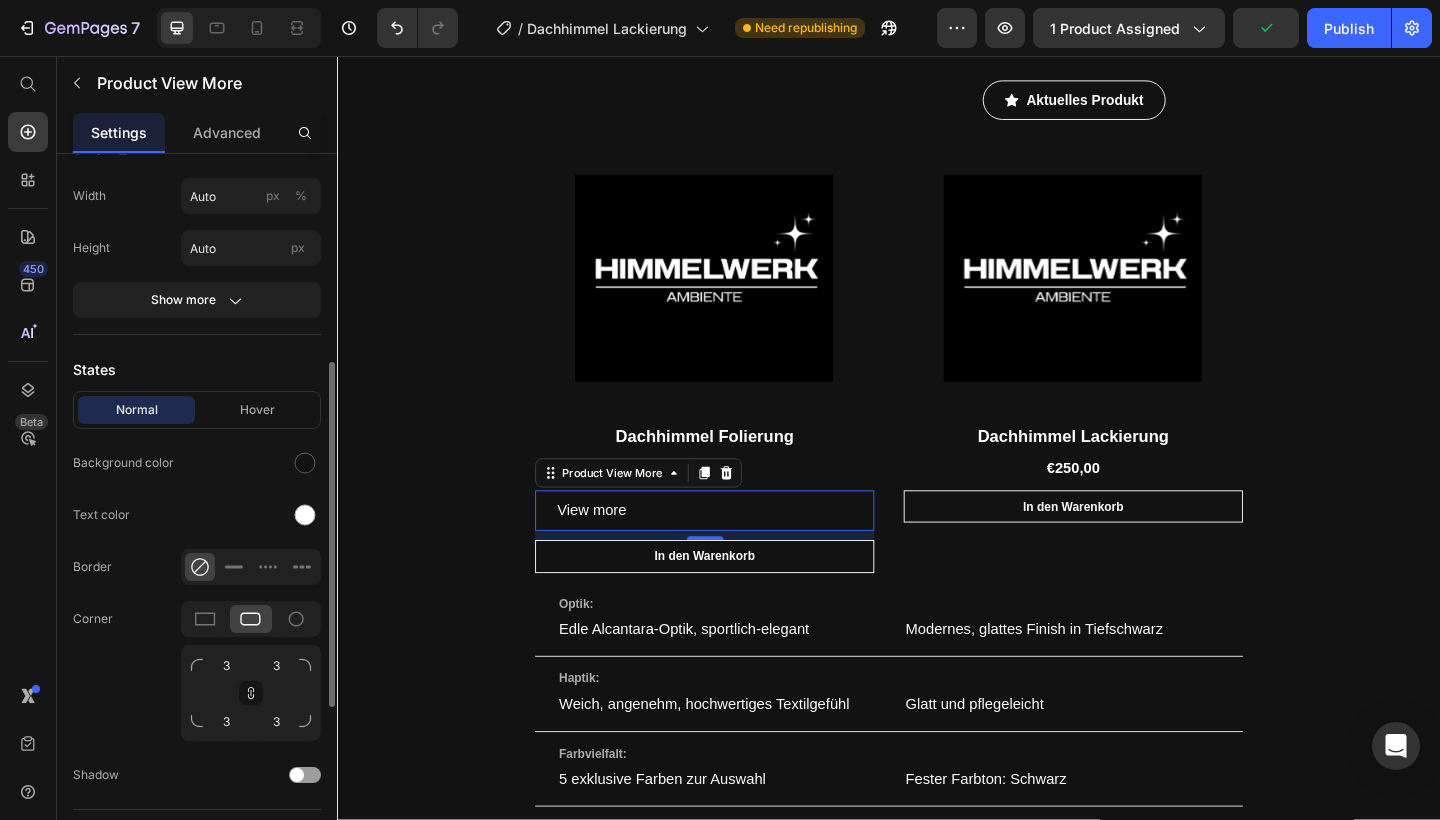 scroll, scrollTop: 379, scrollLeft: 0, axis: vertical 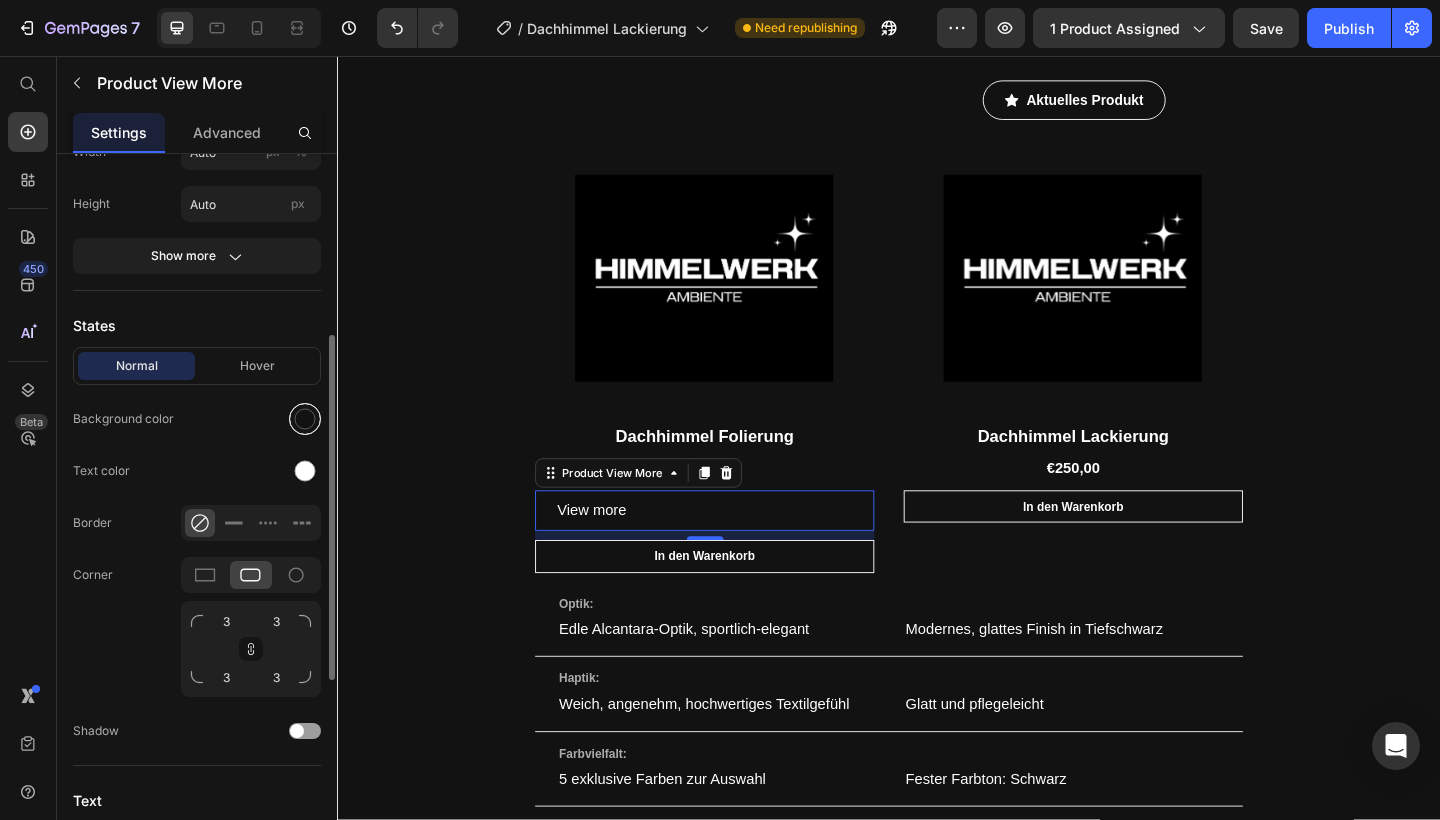 click at bounding box center (305, 419) 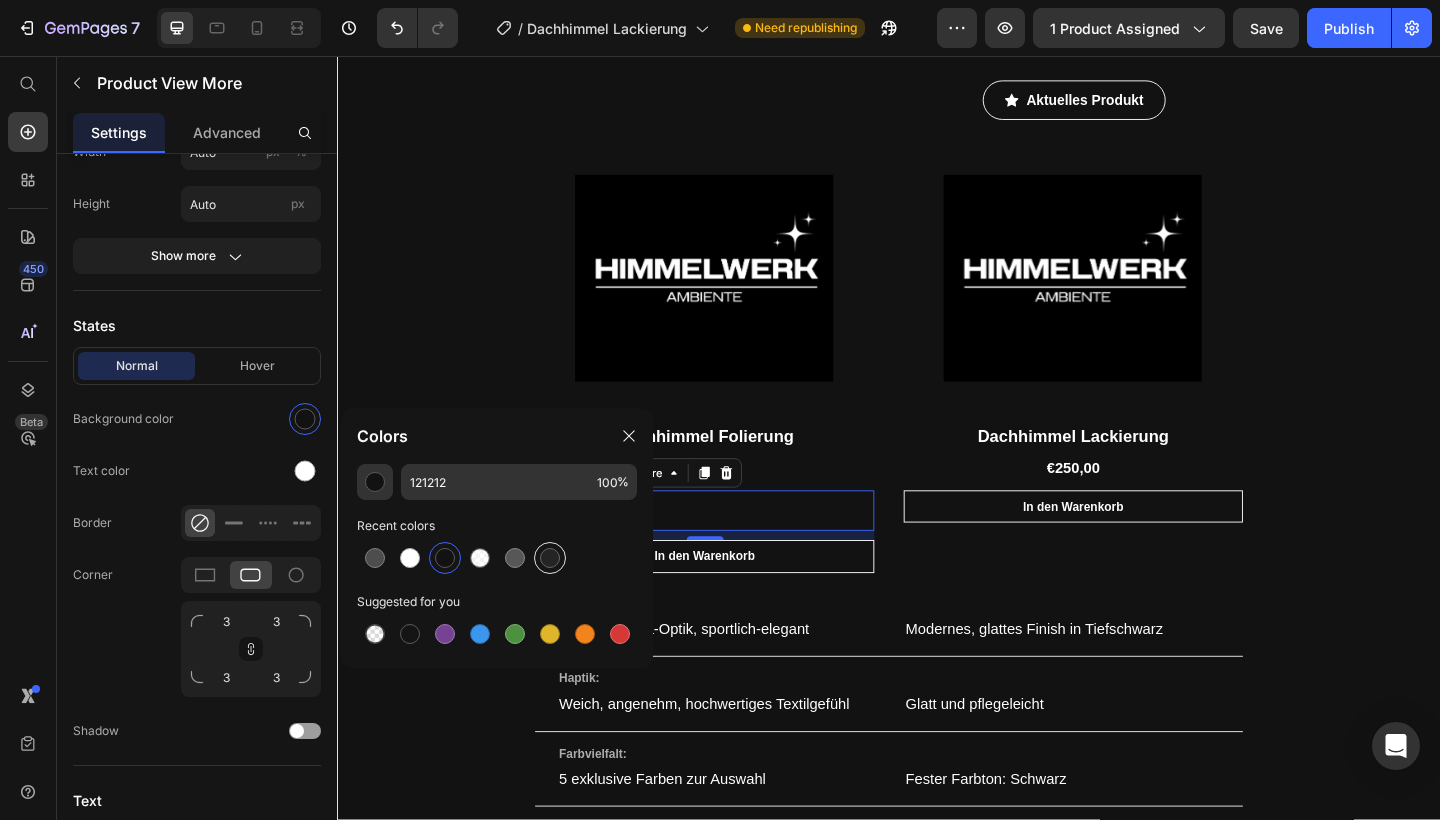 click at bounding box center [550, 558] 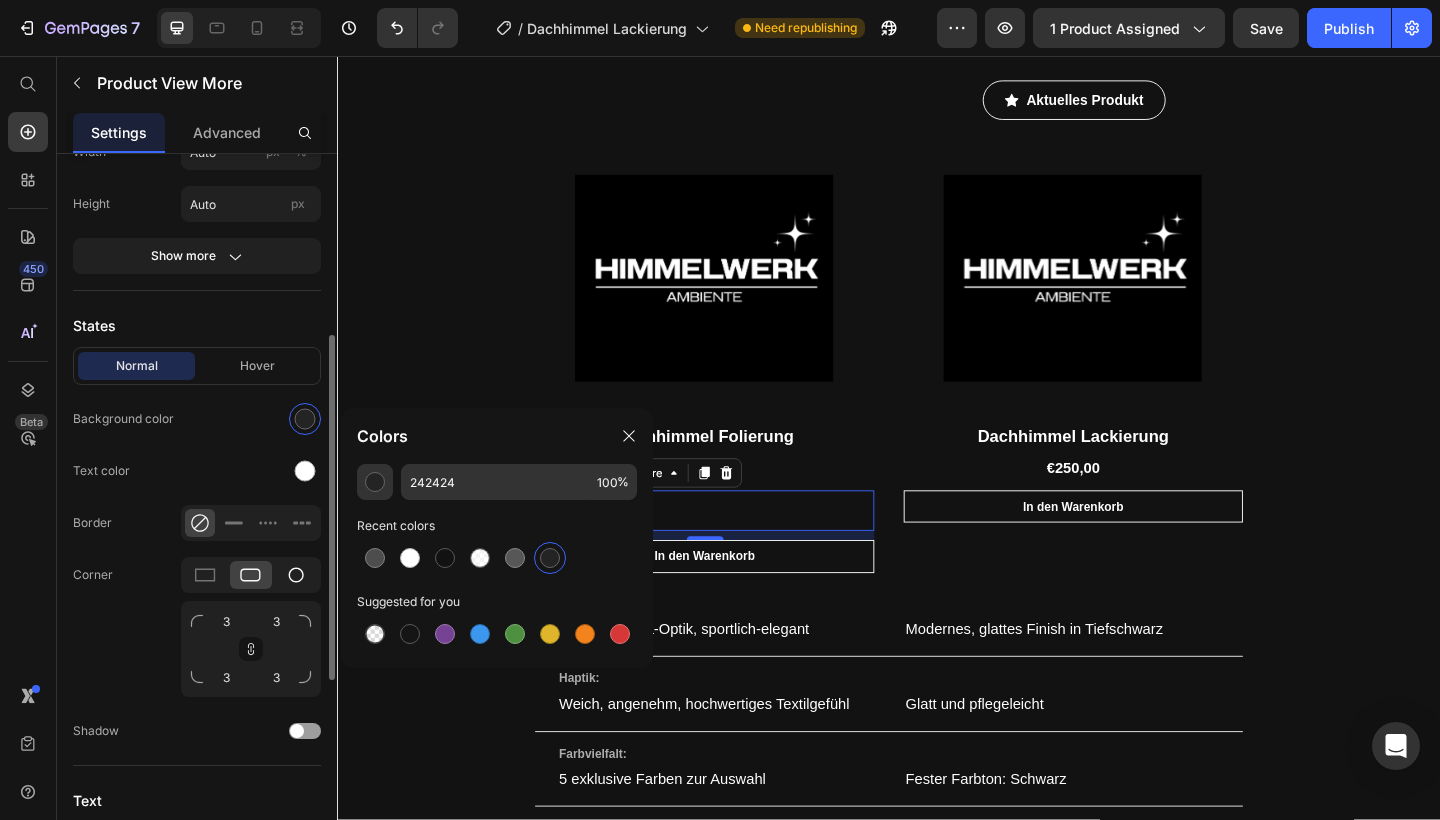 click 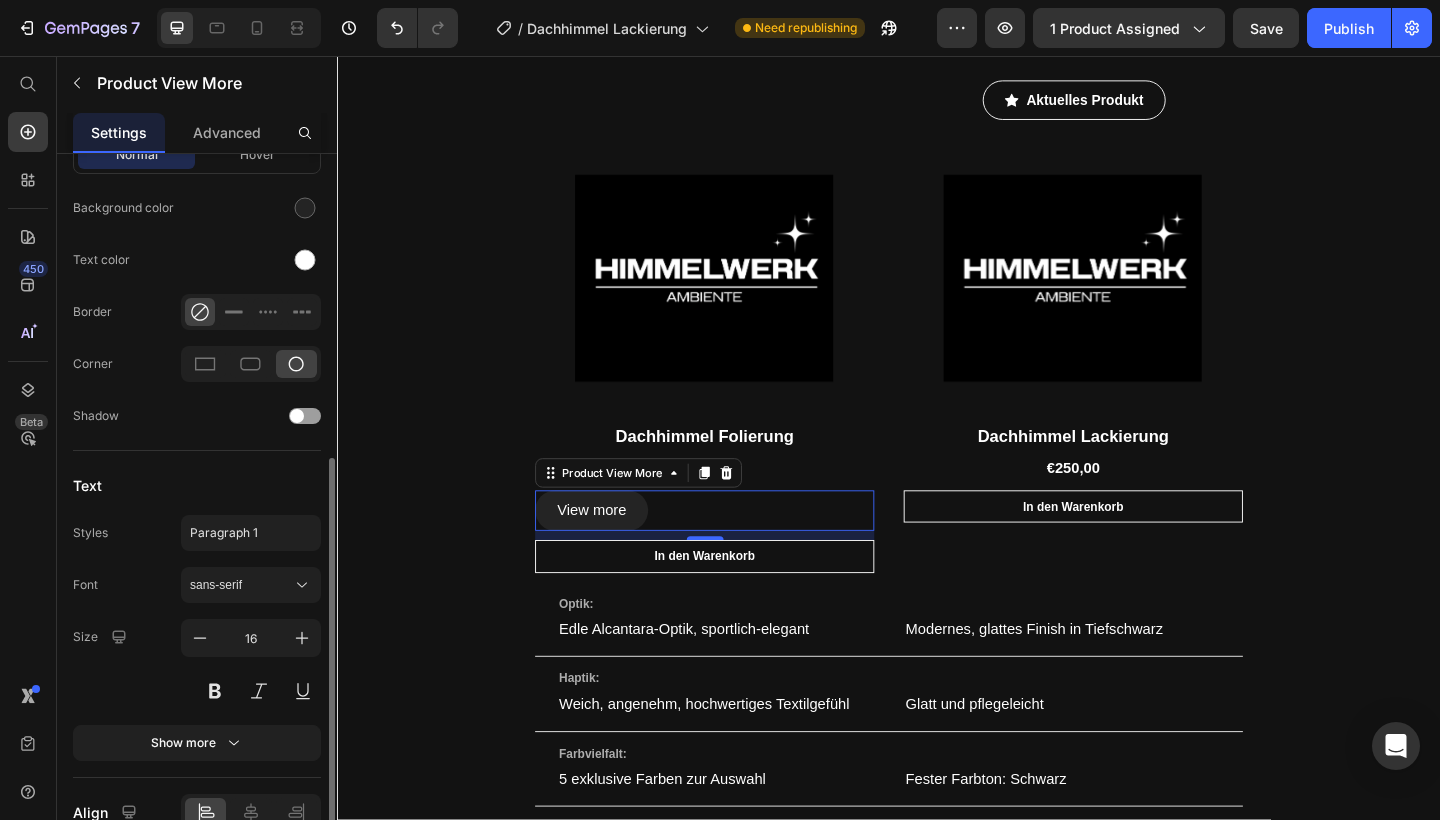 scroll, scrollTop: 591, scrollLeft: 0, axis: vertical 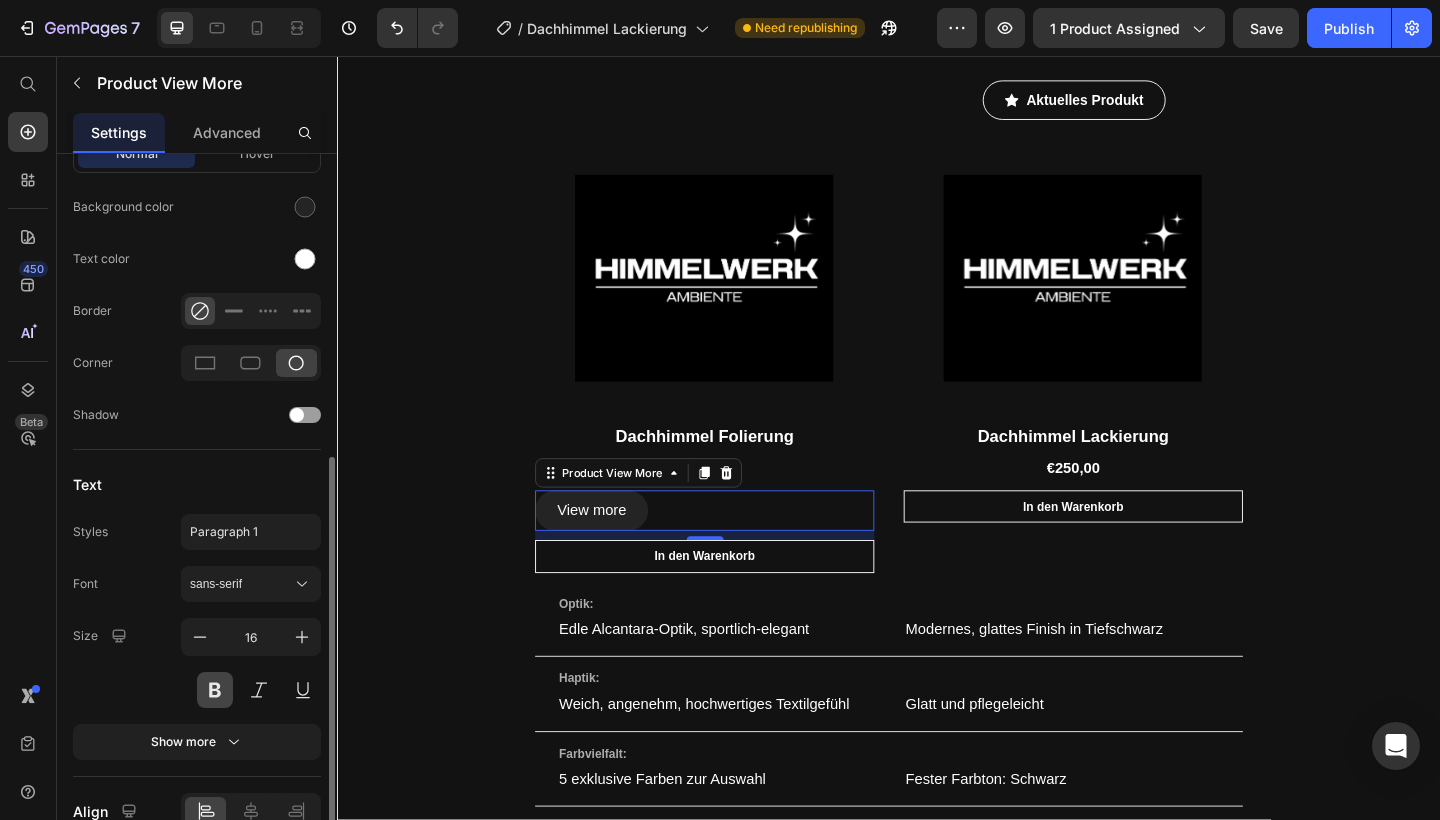 click at bounding box center [215, 690] 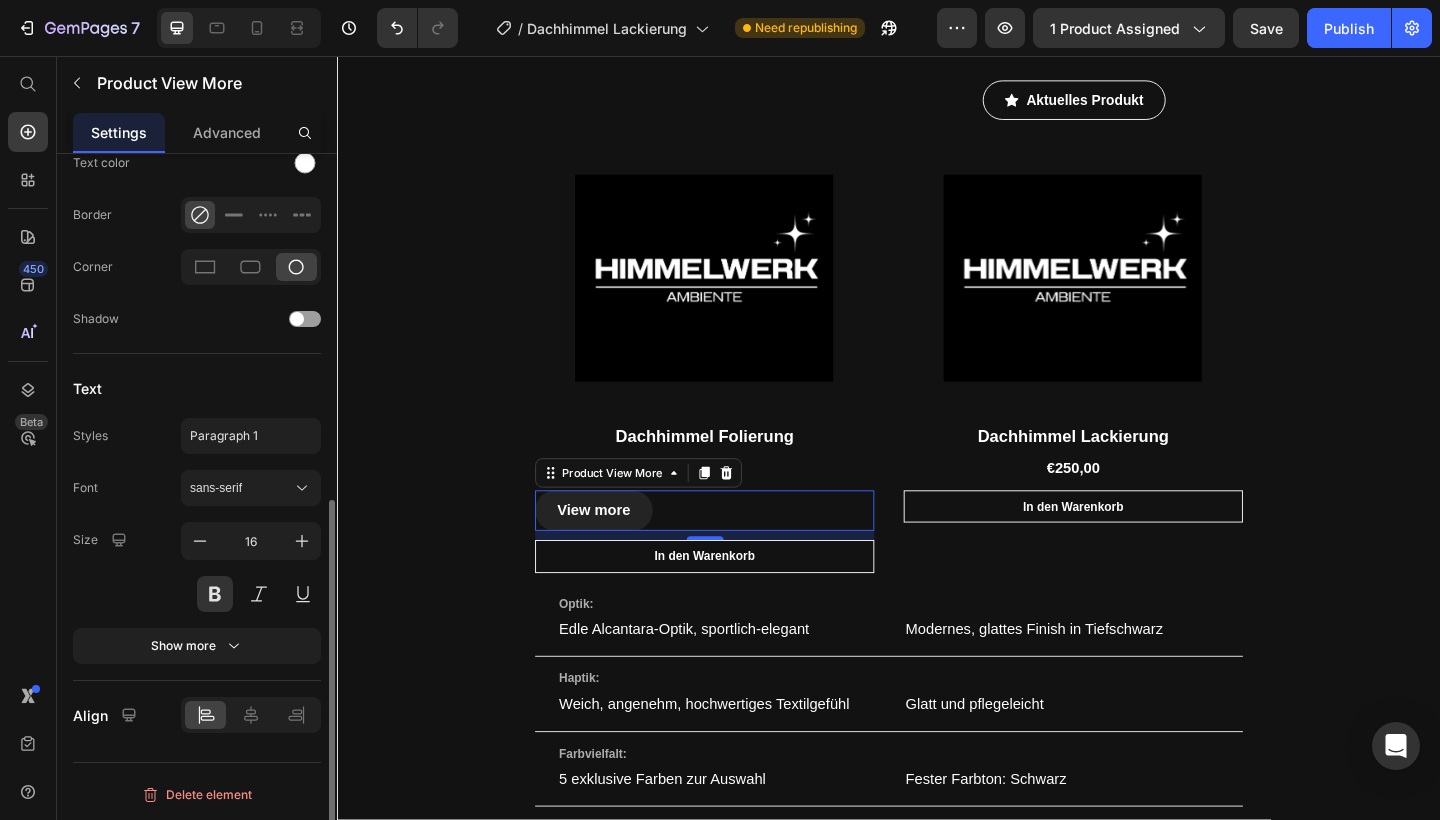 scroll, scrollTop: 687, scrollLeft: 0, axis: vertical 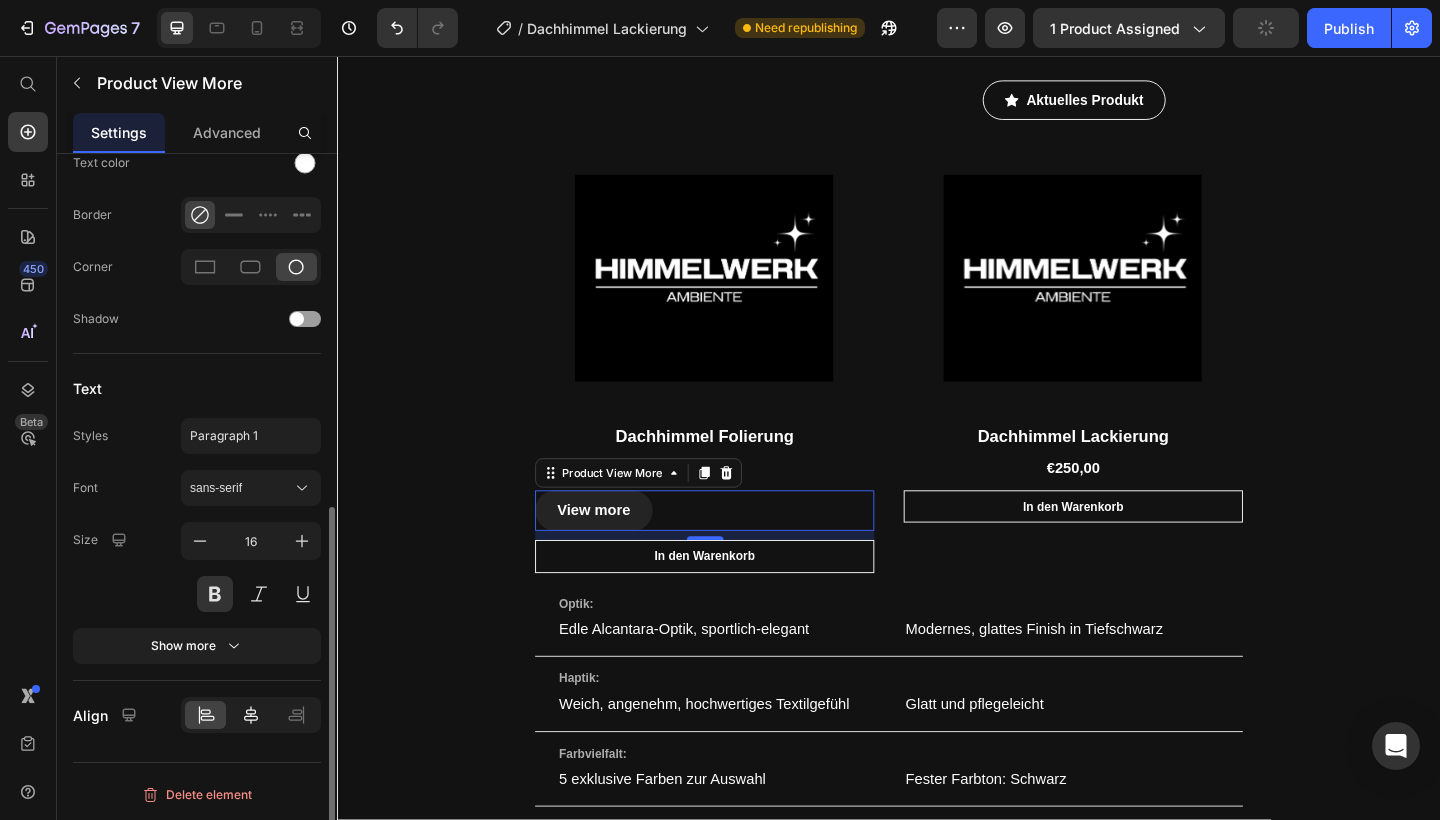 click 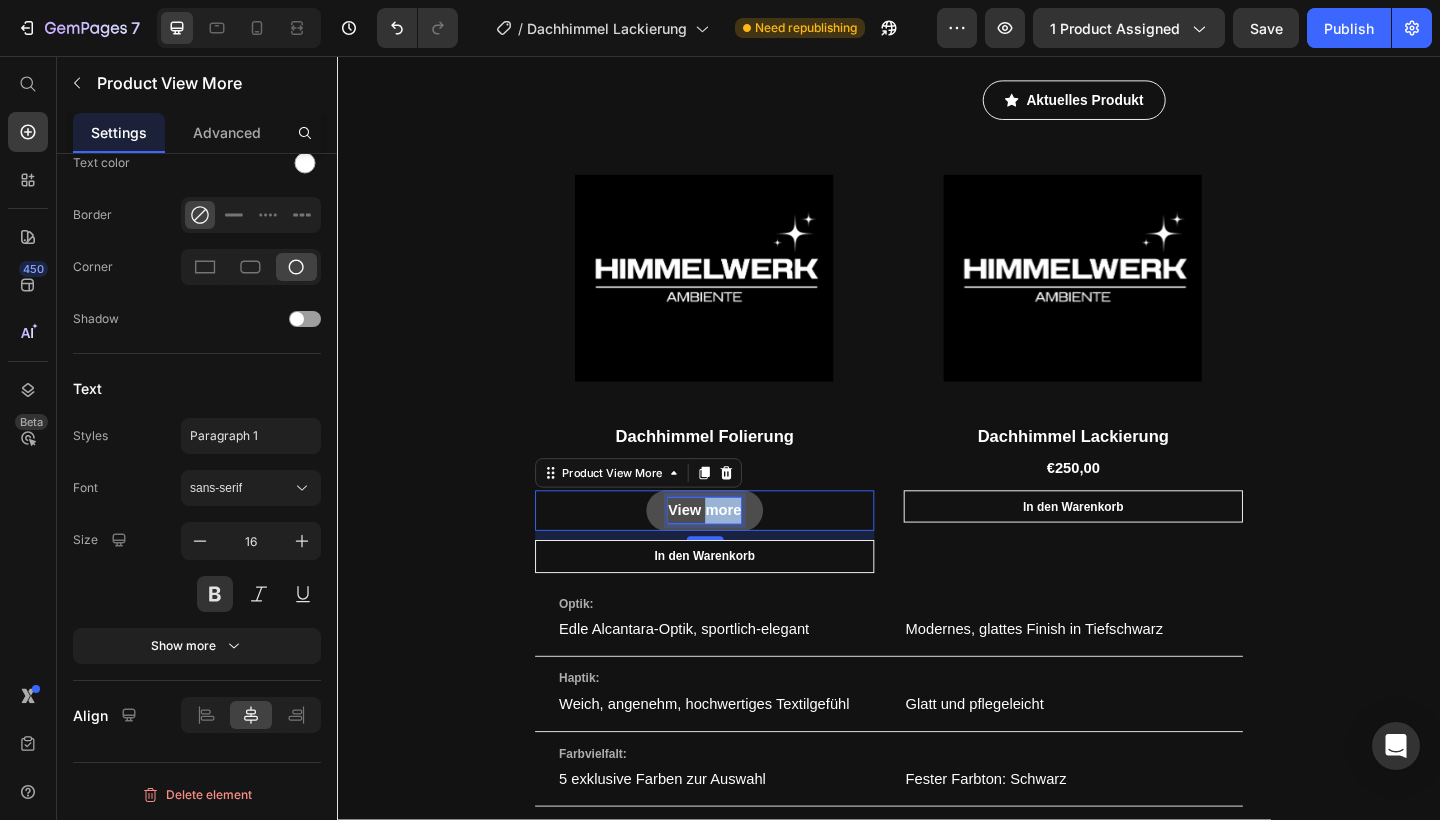 click on "View more" at bounding box center (737, 551) 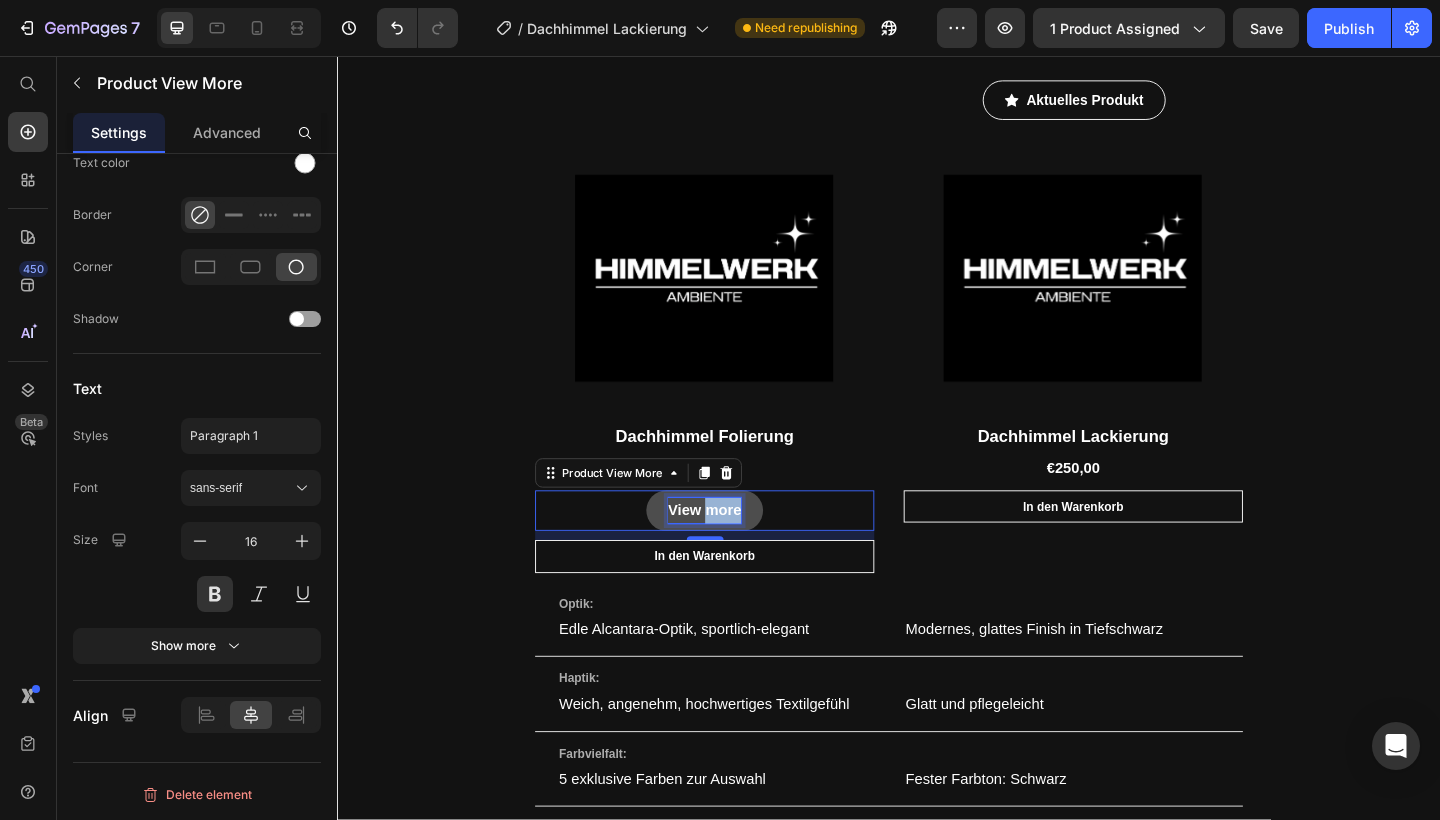 click on "View more" at bounding box center (737, 551) 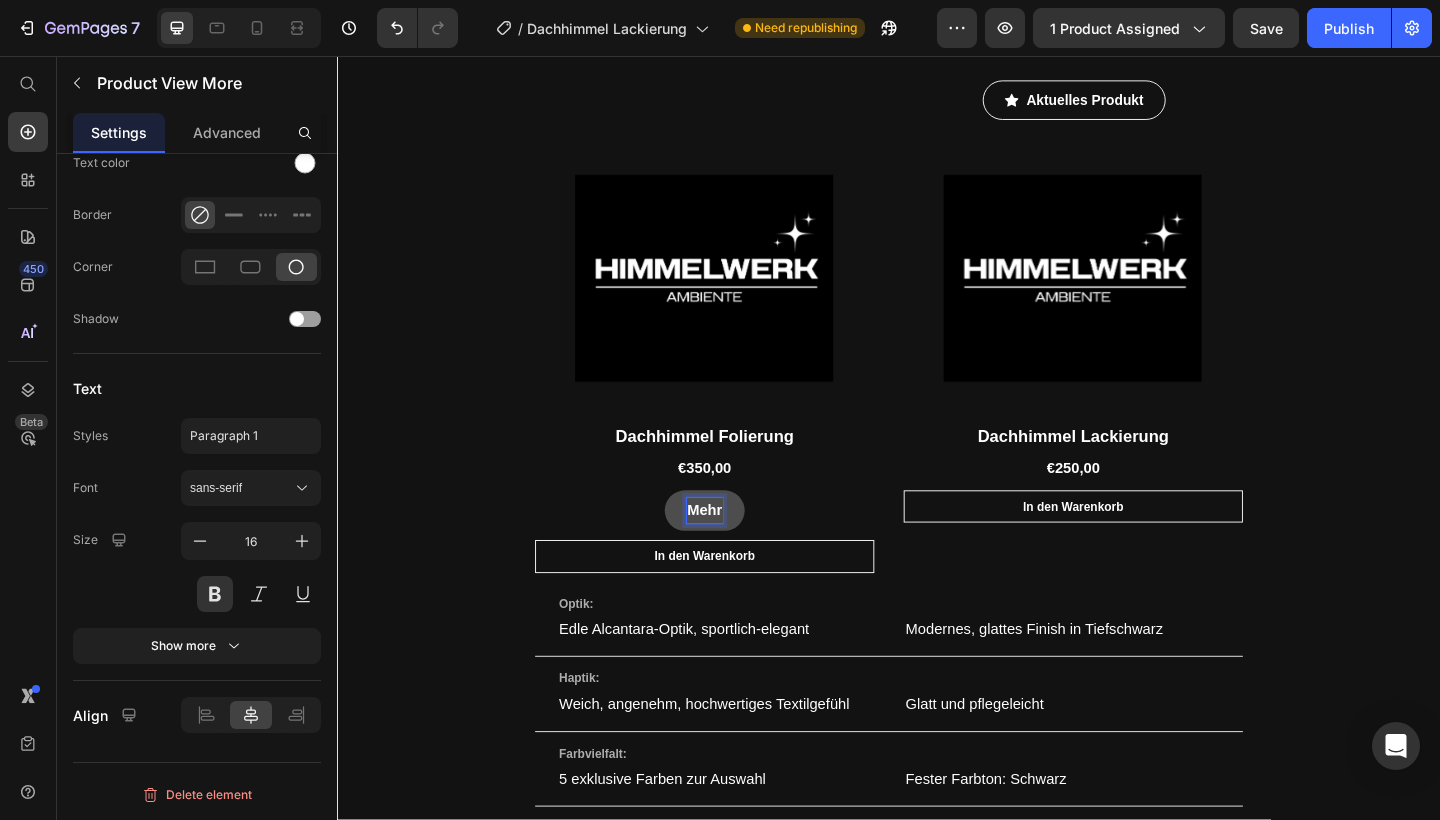 click on "Mehr" at bounding box center (736, 551) 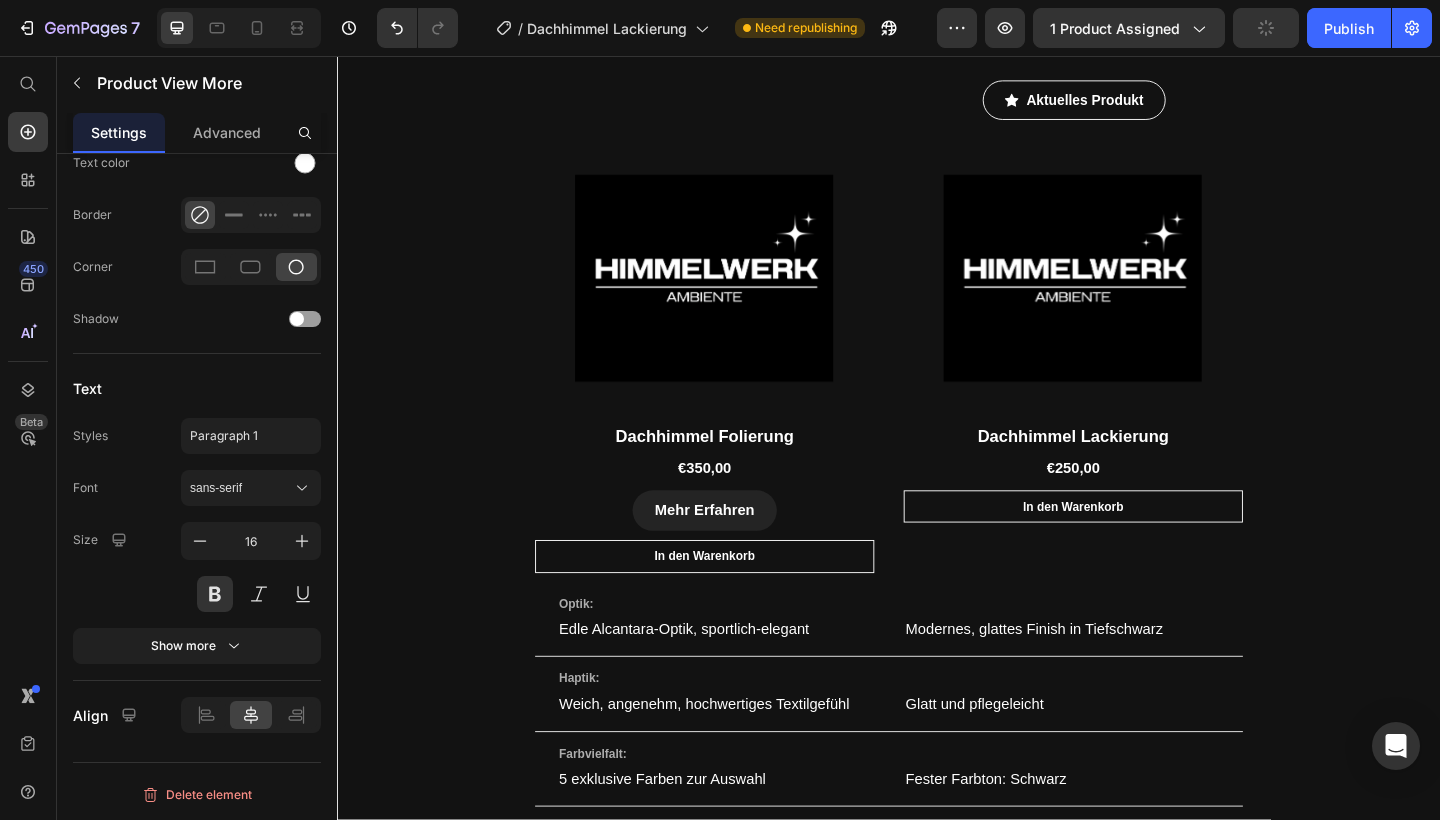 click on "Mehr Erfahren" at bounding box center (736, 551) 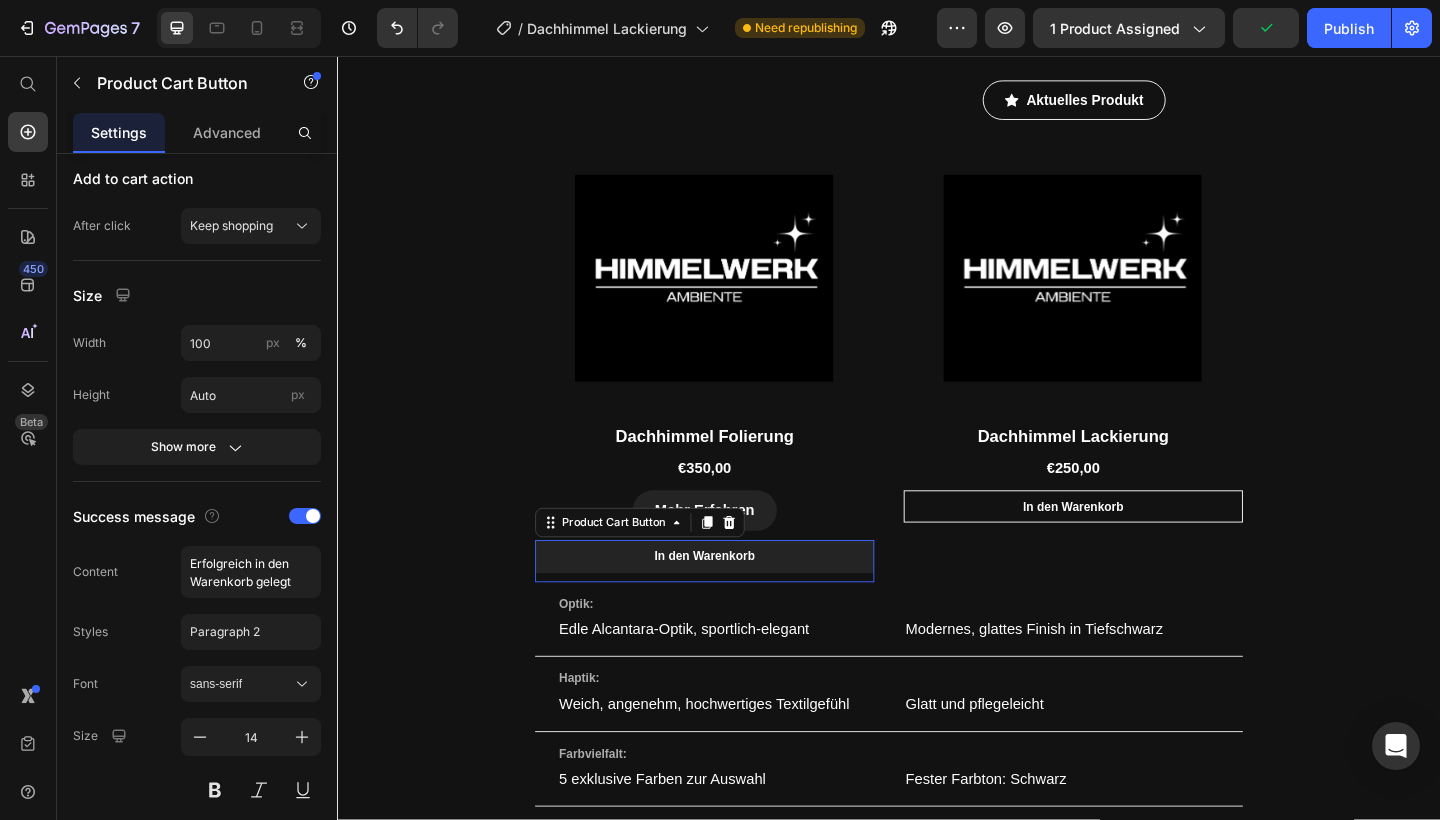 scroll, scrollTop: 0, scrollLeft: 0, axis: both 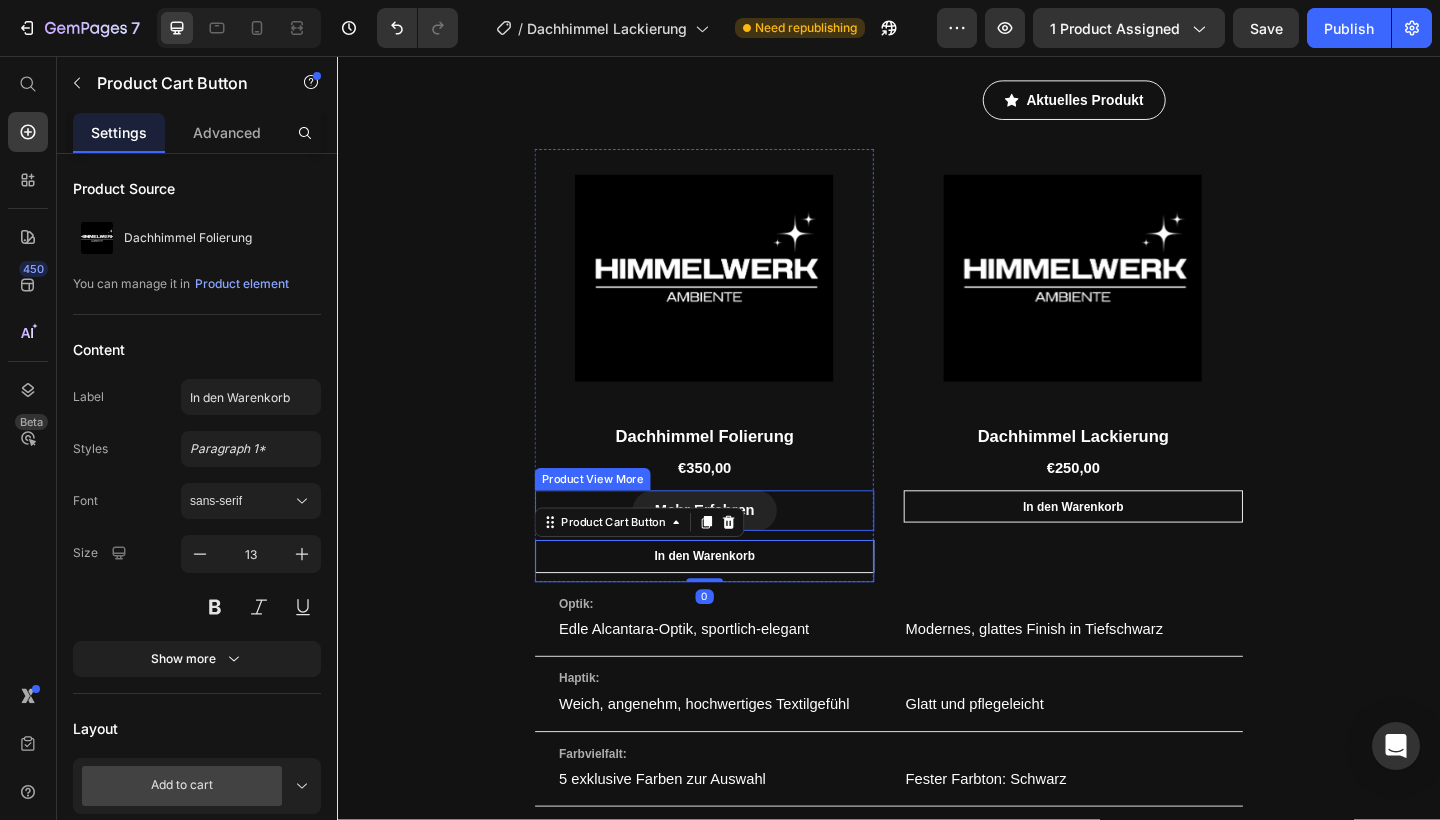 click on "Mehr Erfahren" at bounding box center (736, 551) 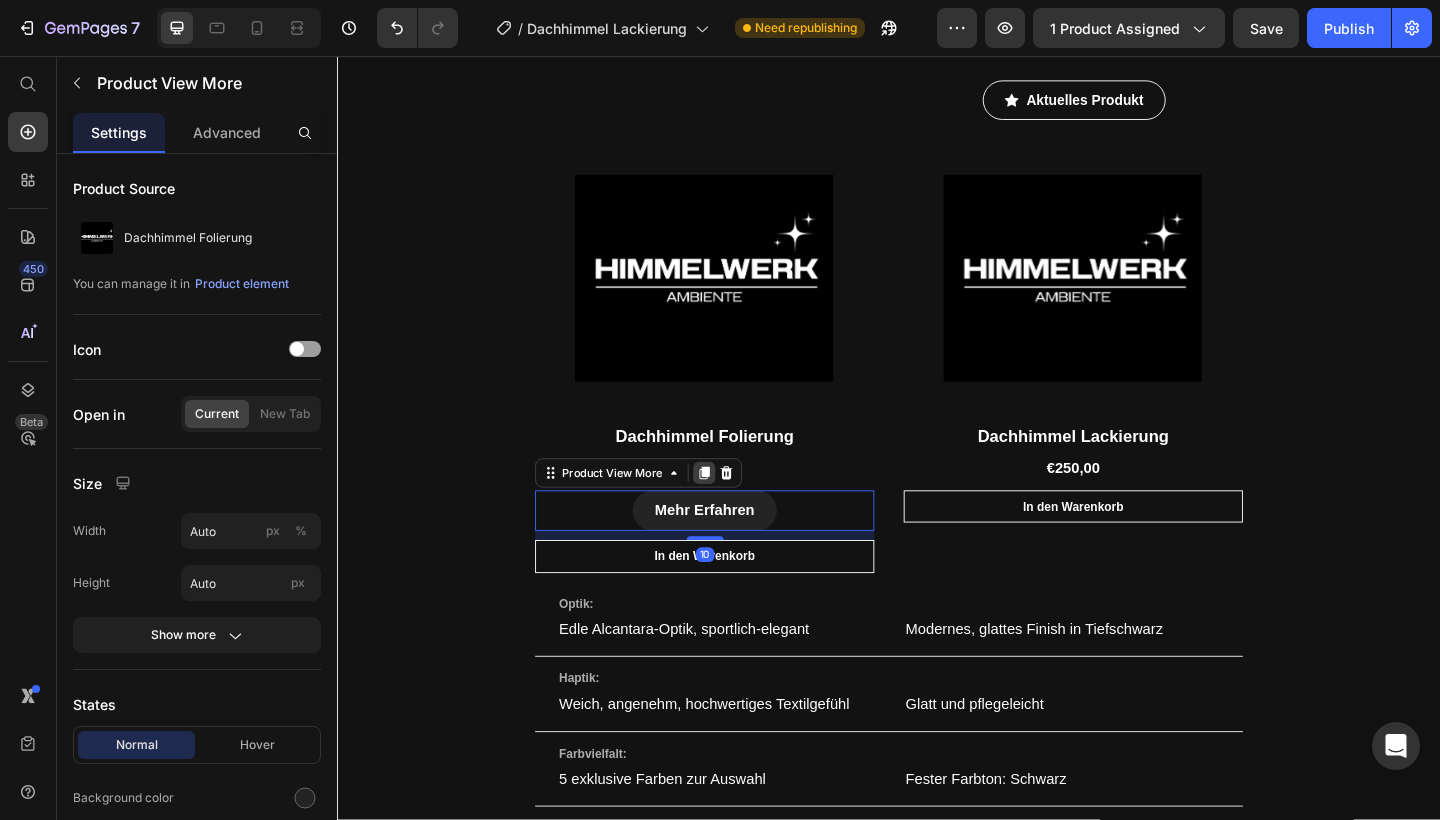 click 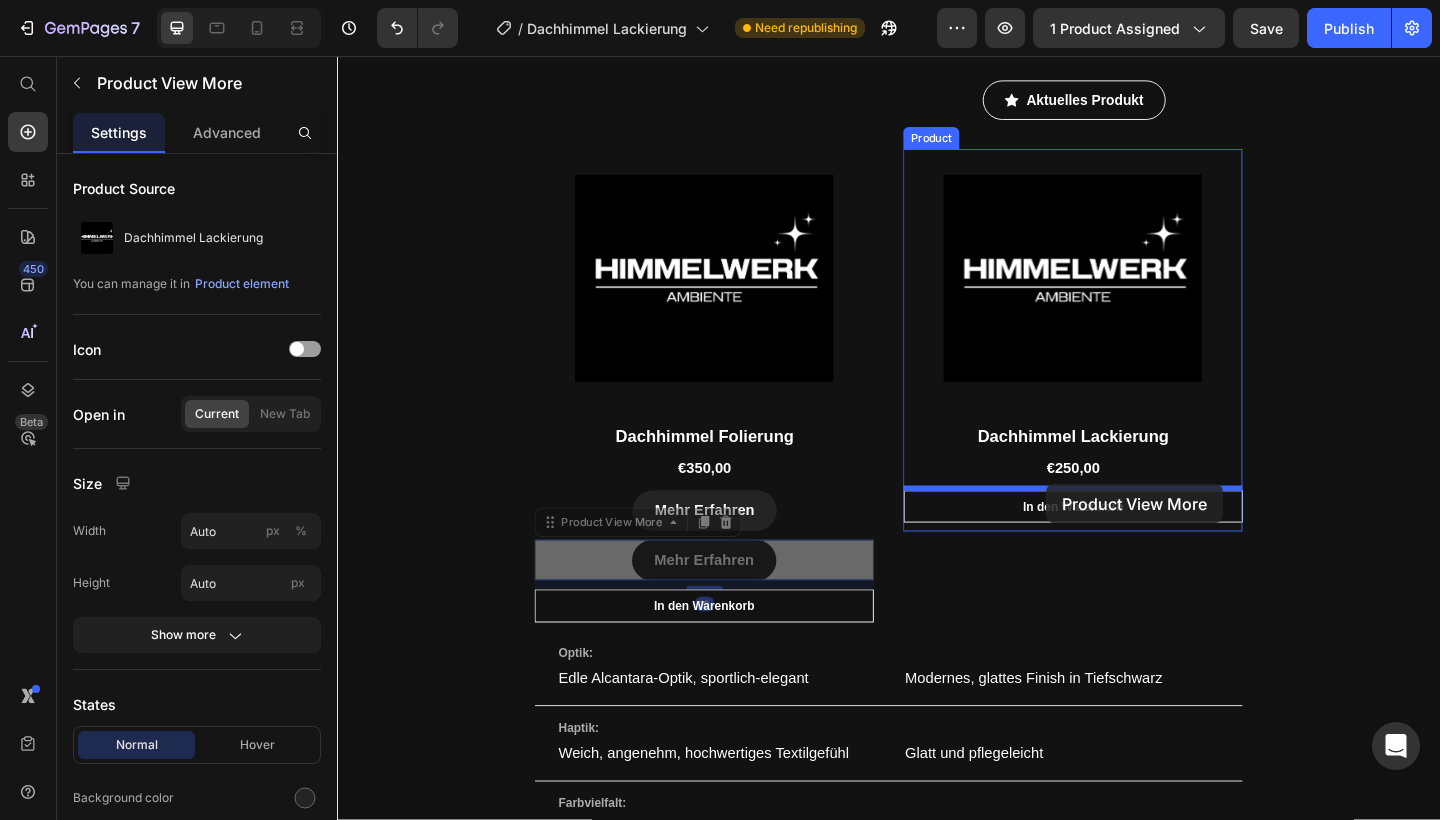 drag, startPoint x: 843, startPoint y: 603, endPoint x: 1108, endPoint y: 522, distance: 277.10287 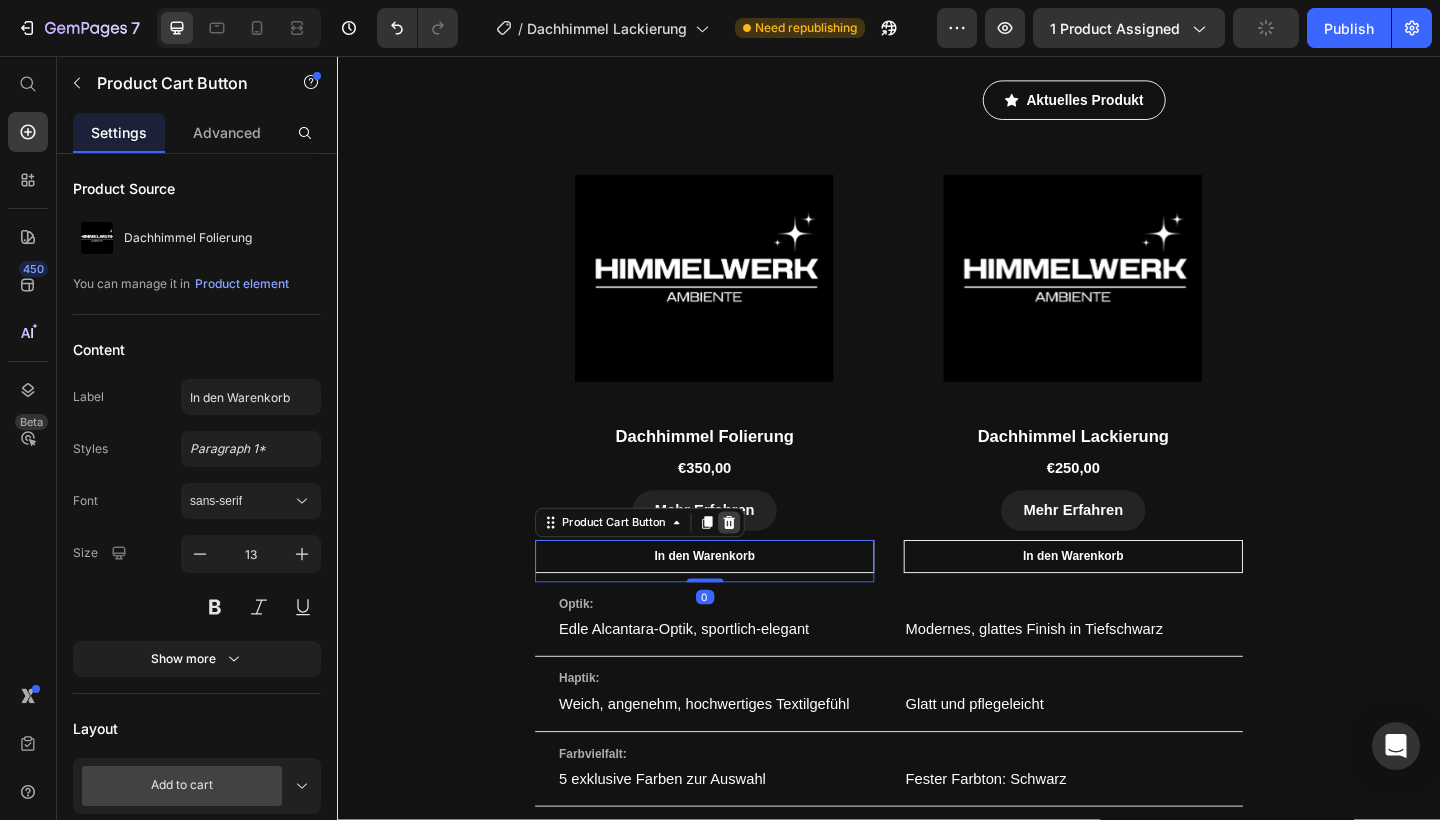 click 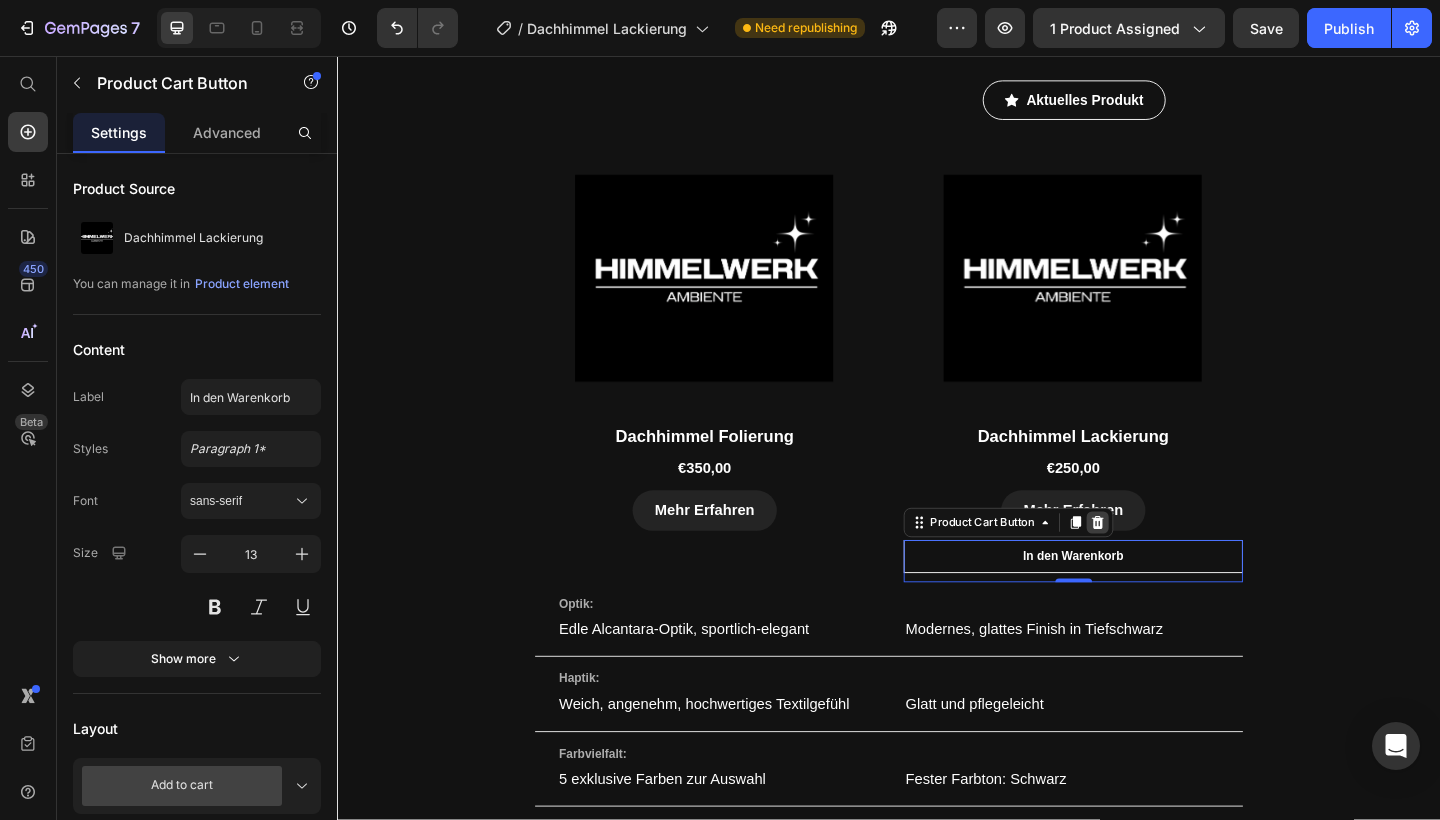 click 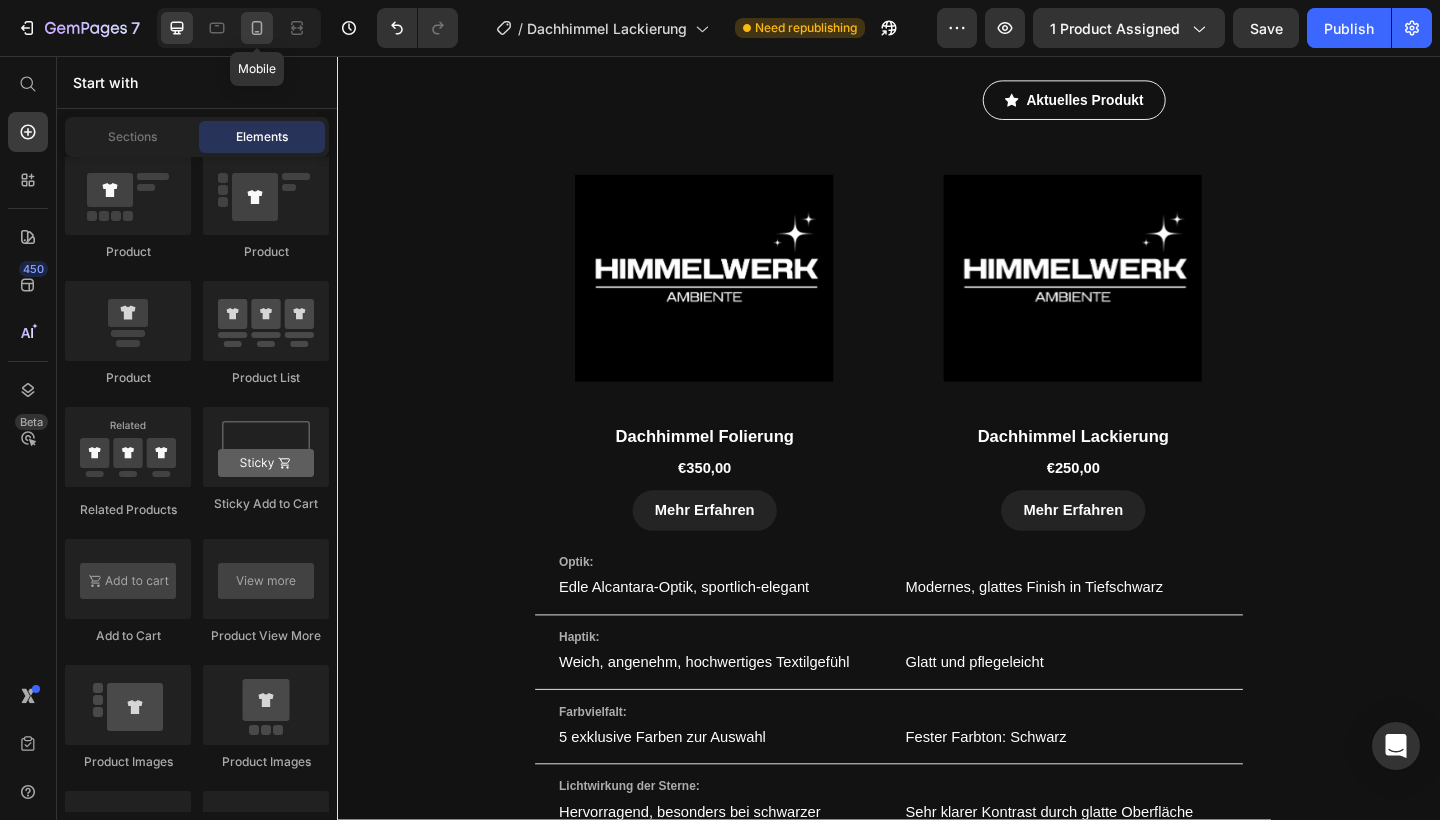 click 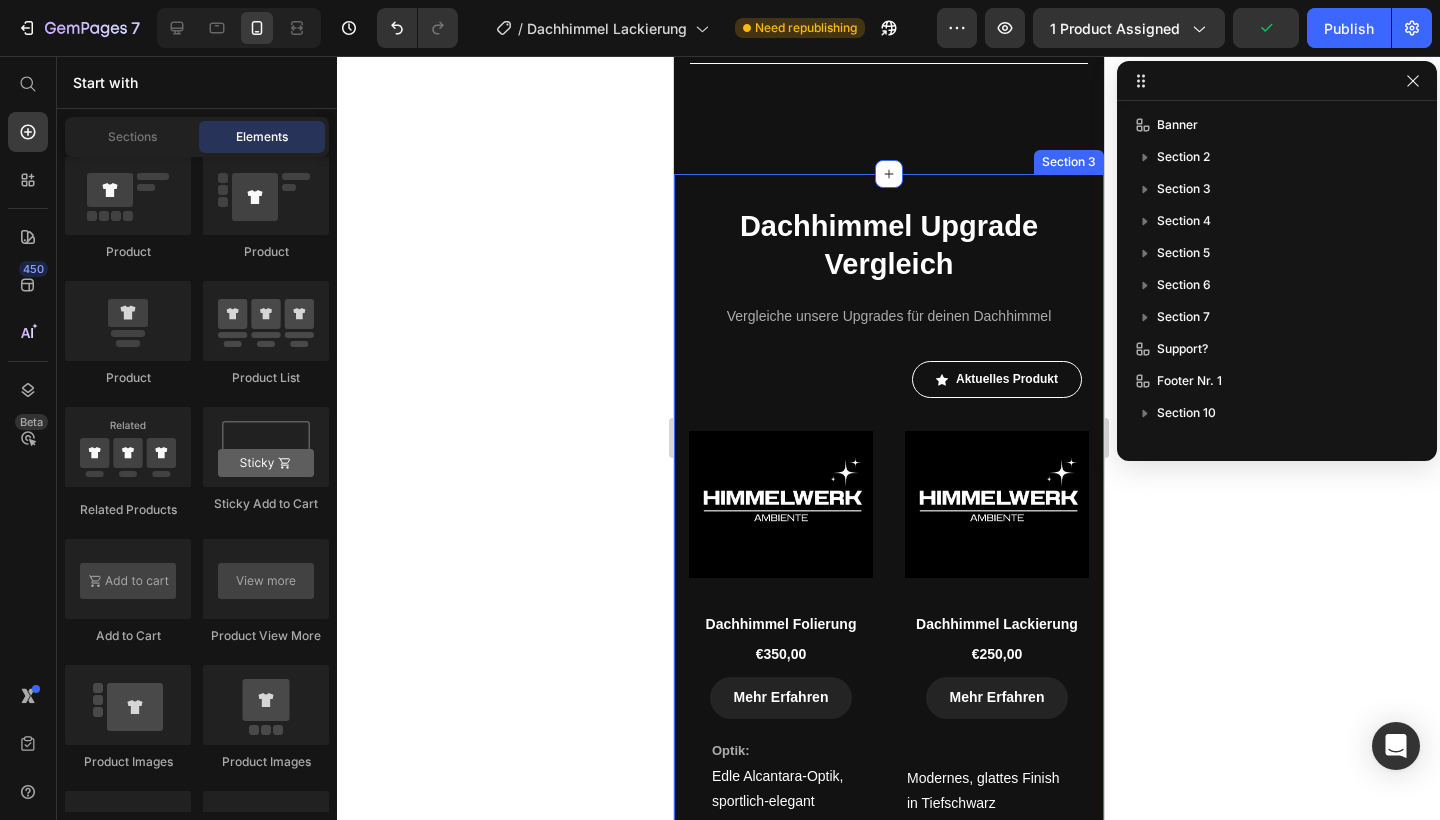 scroll, scrollTop: 1043, scrollLeft: 0, axis: vertical 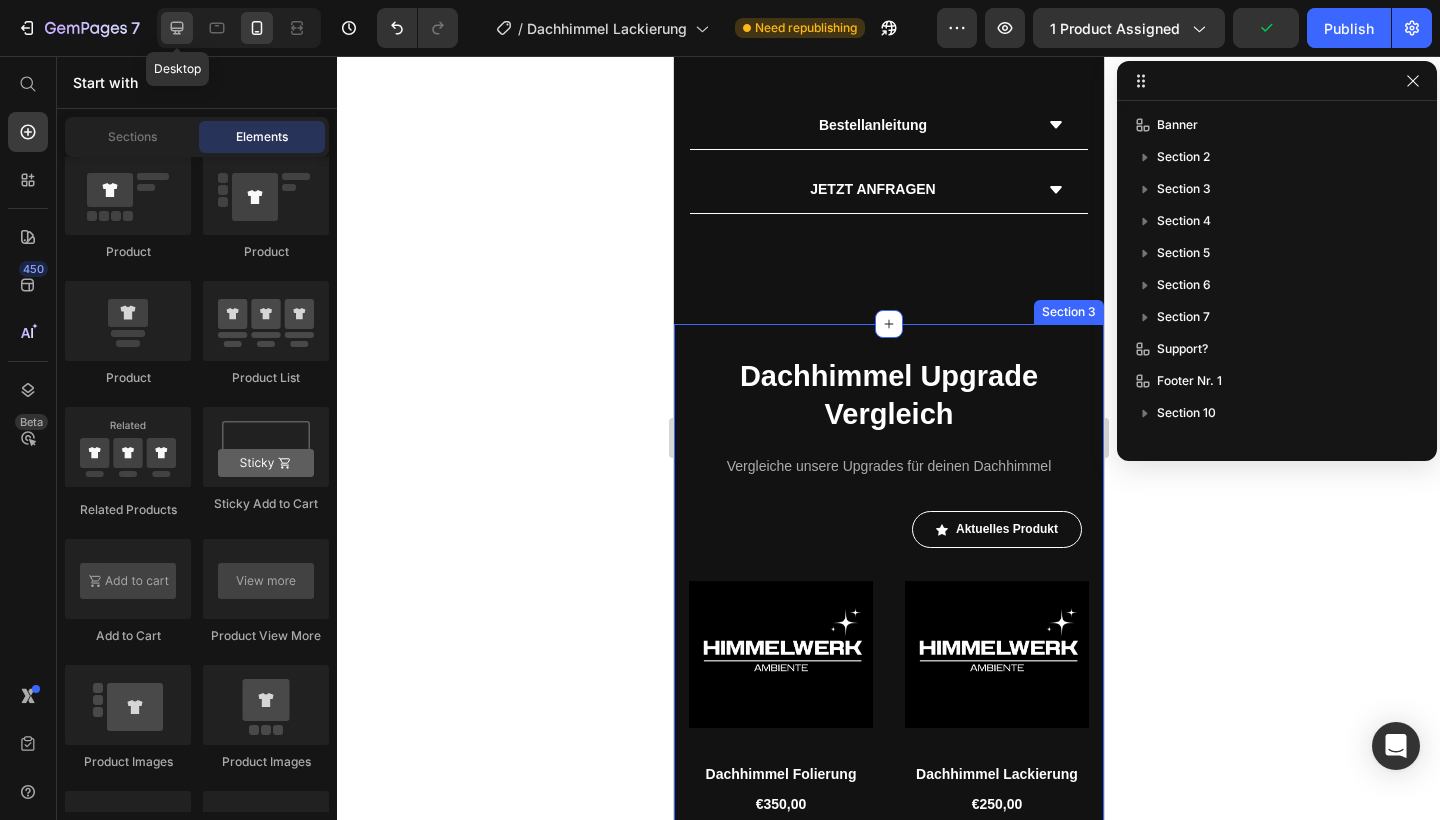 click 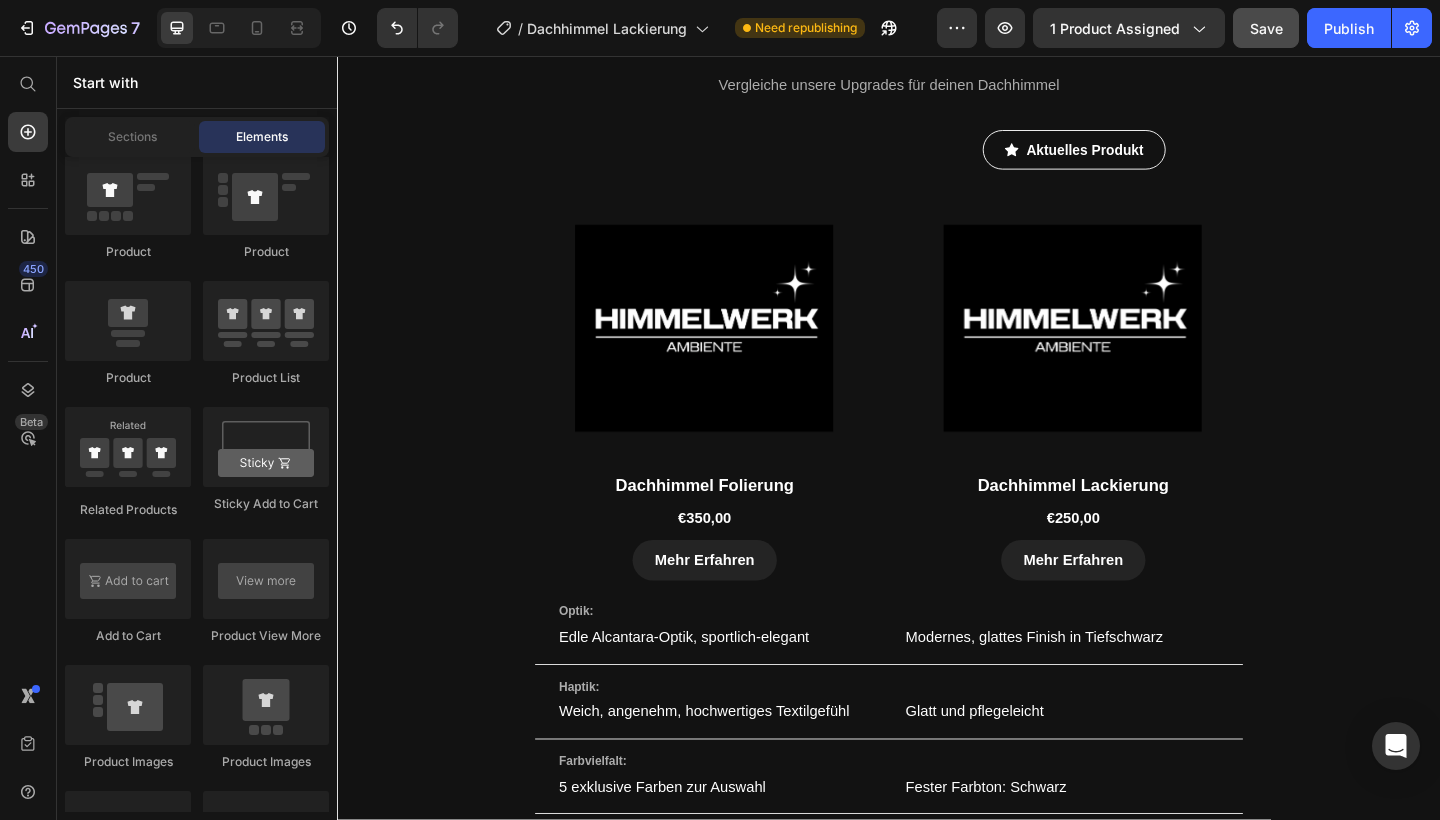 click on "Save" at bounding box center [1266, 28] 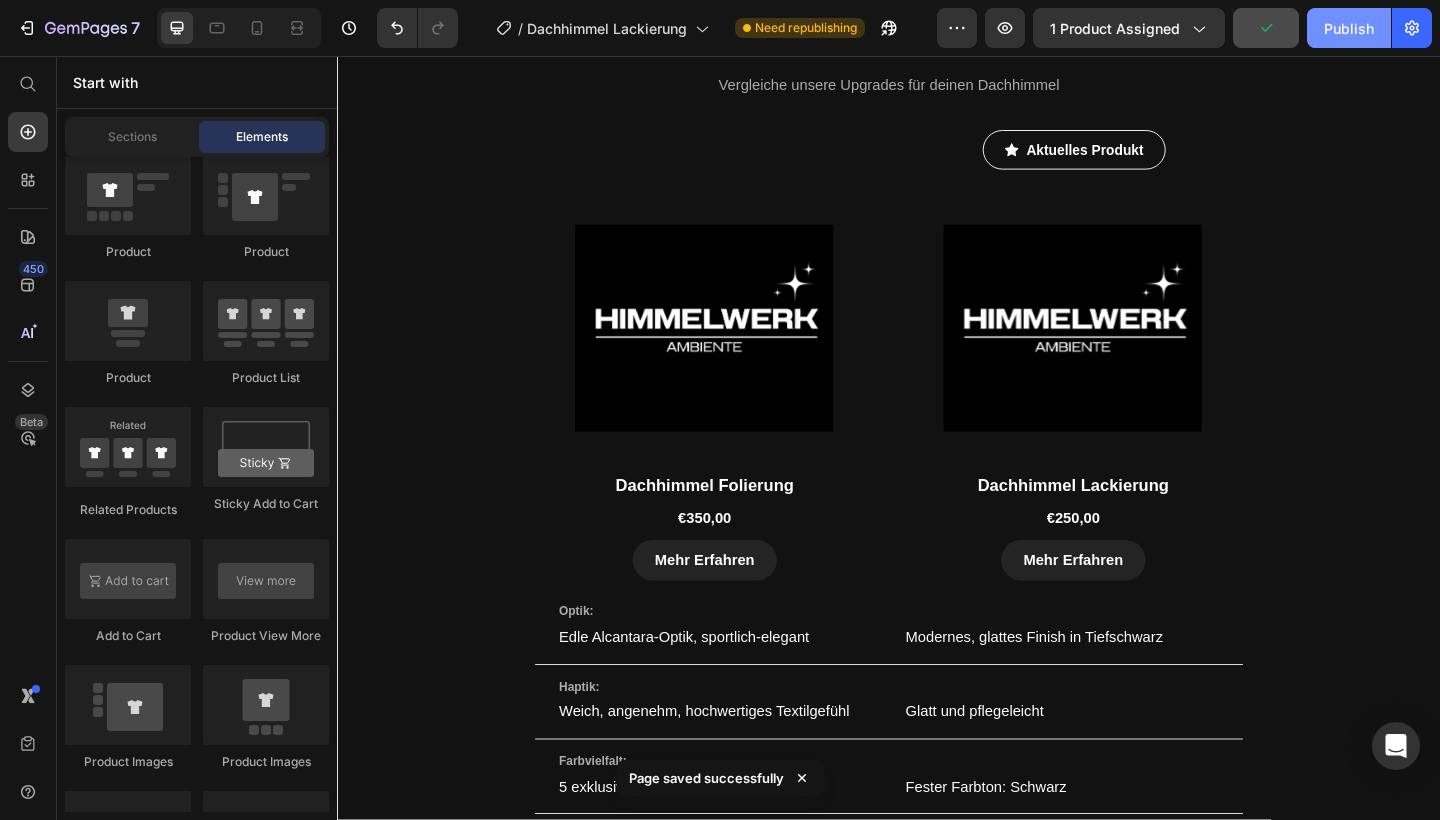 click on "Publish" at bounding box center [1349, 28] 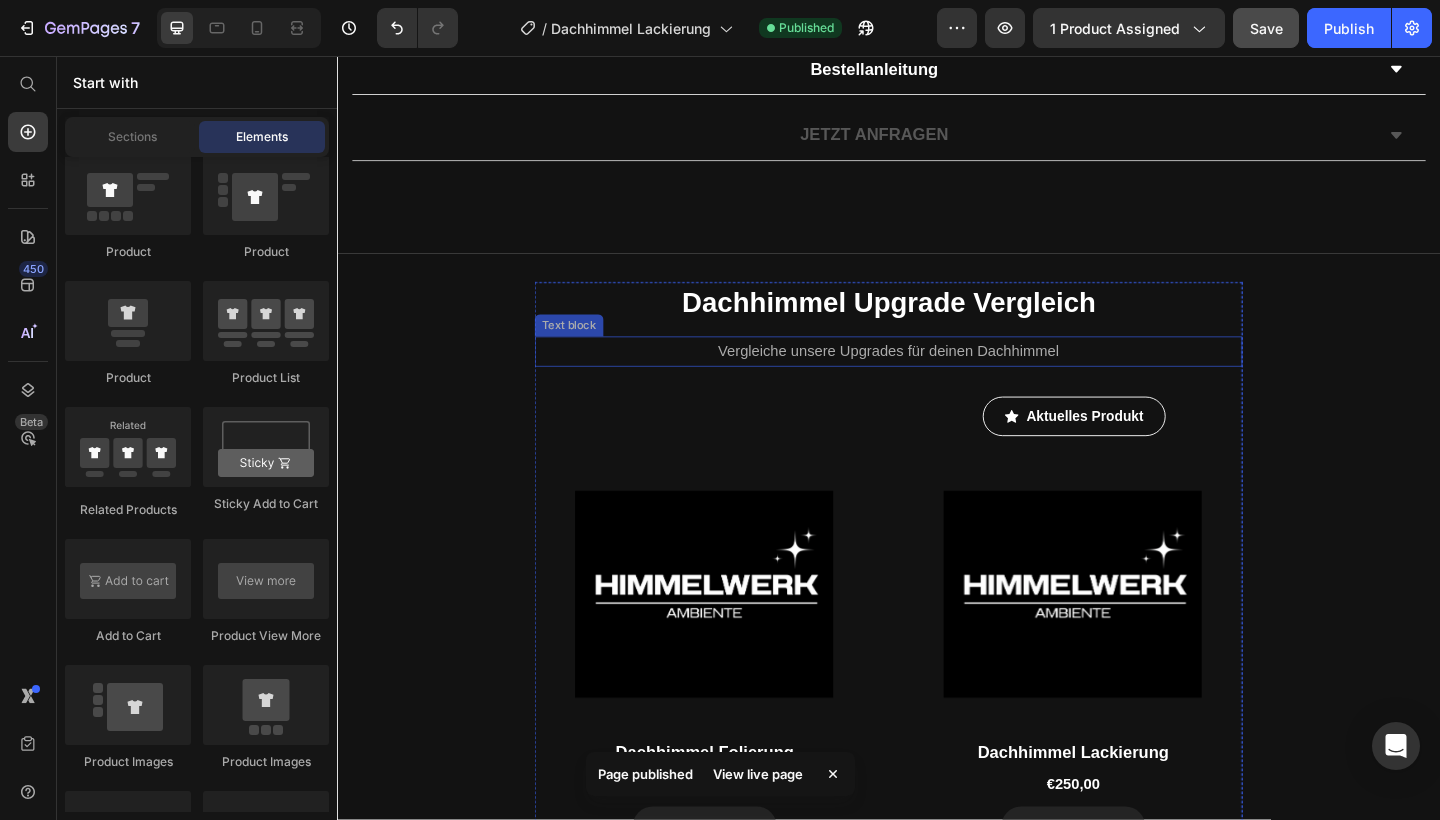 scroll, scrollTop: 754, scrollLeft: 0, axis: vertical 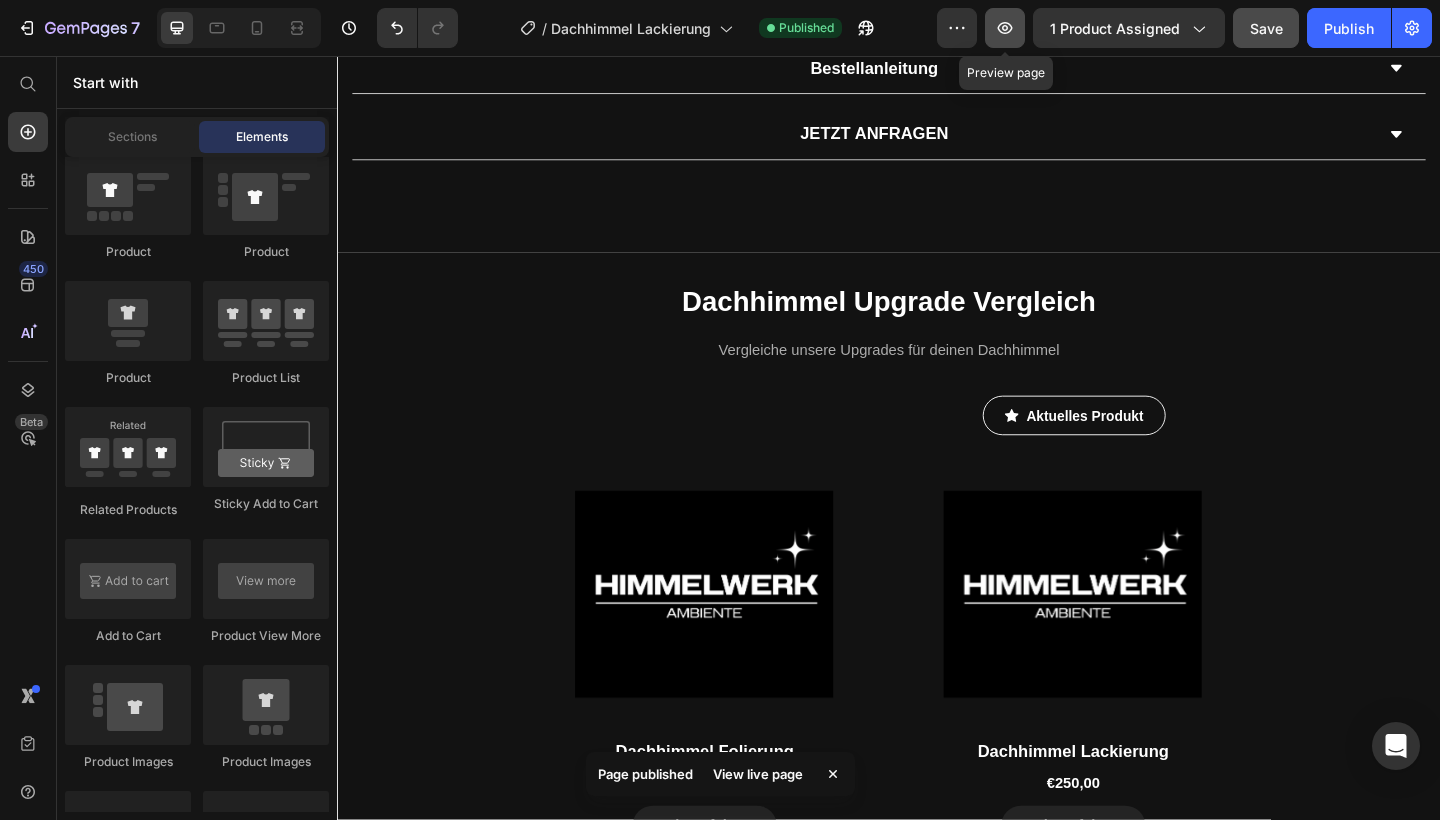 click 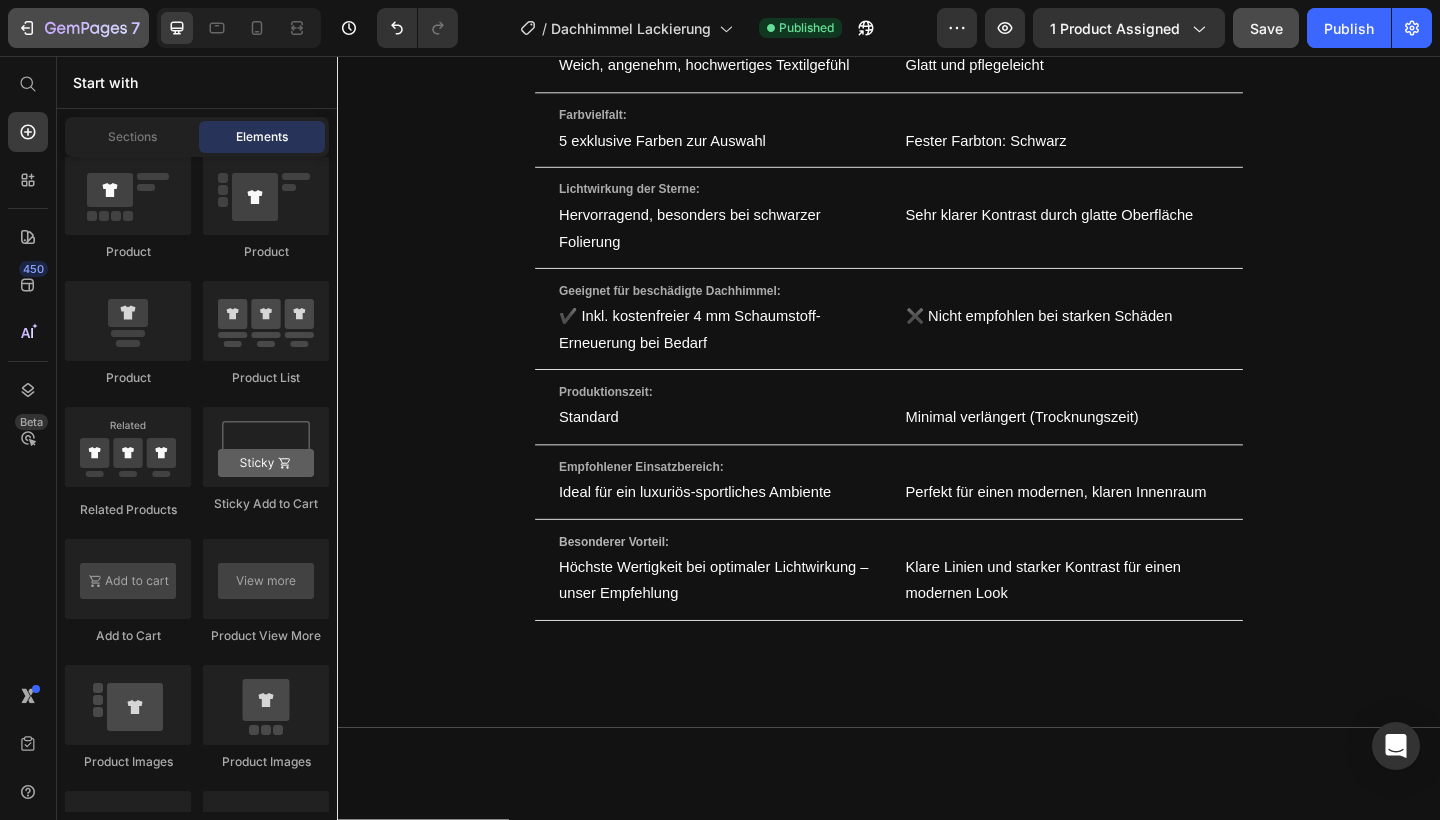 scroll, scrollTop: 830, scrollLeft: 0, axis: vertical 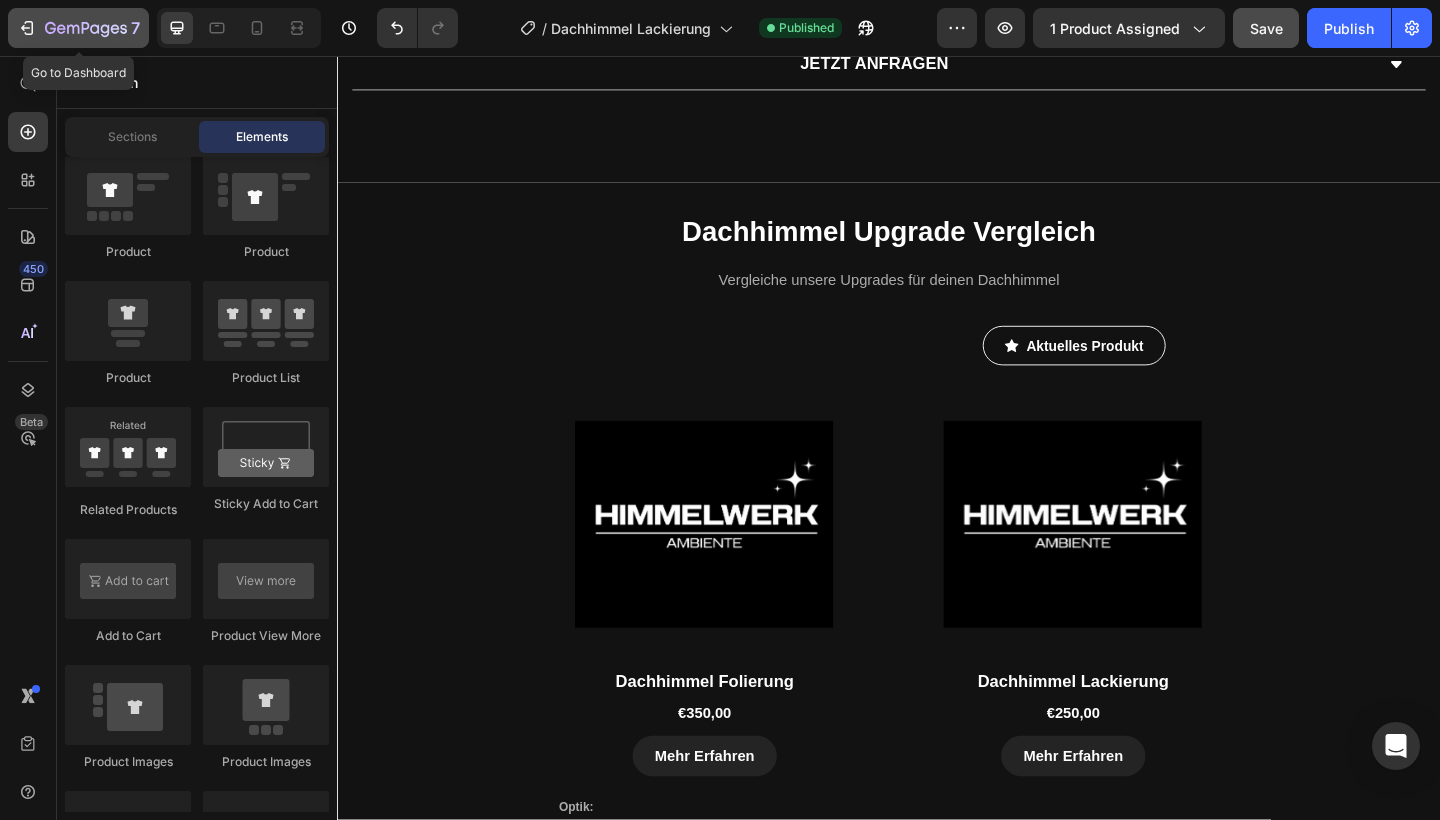 click 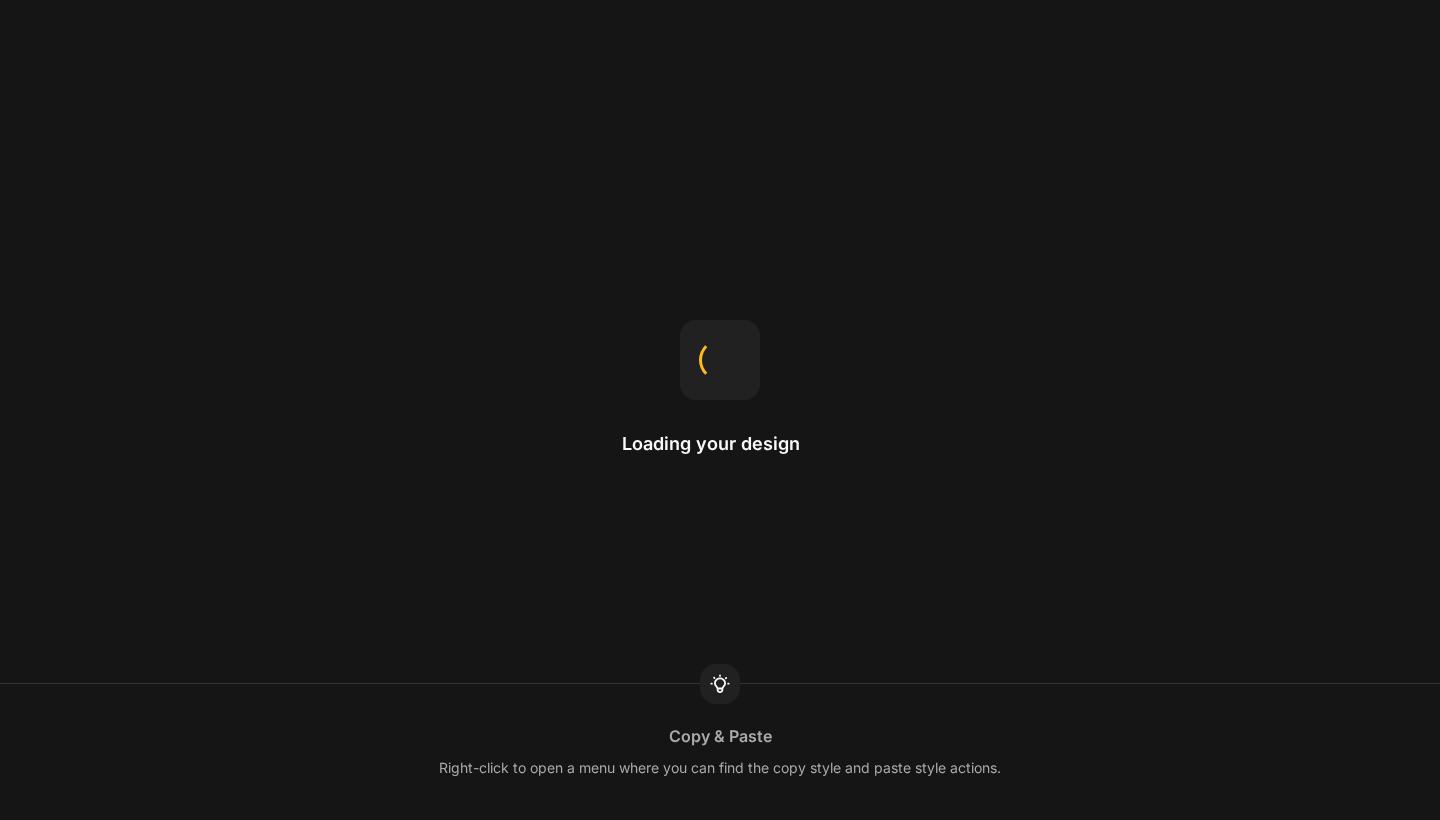 scroll, scrollTop: 0, scrollLeft: 0, axis: both 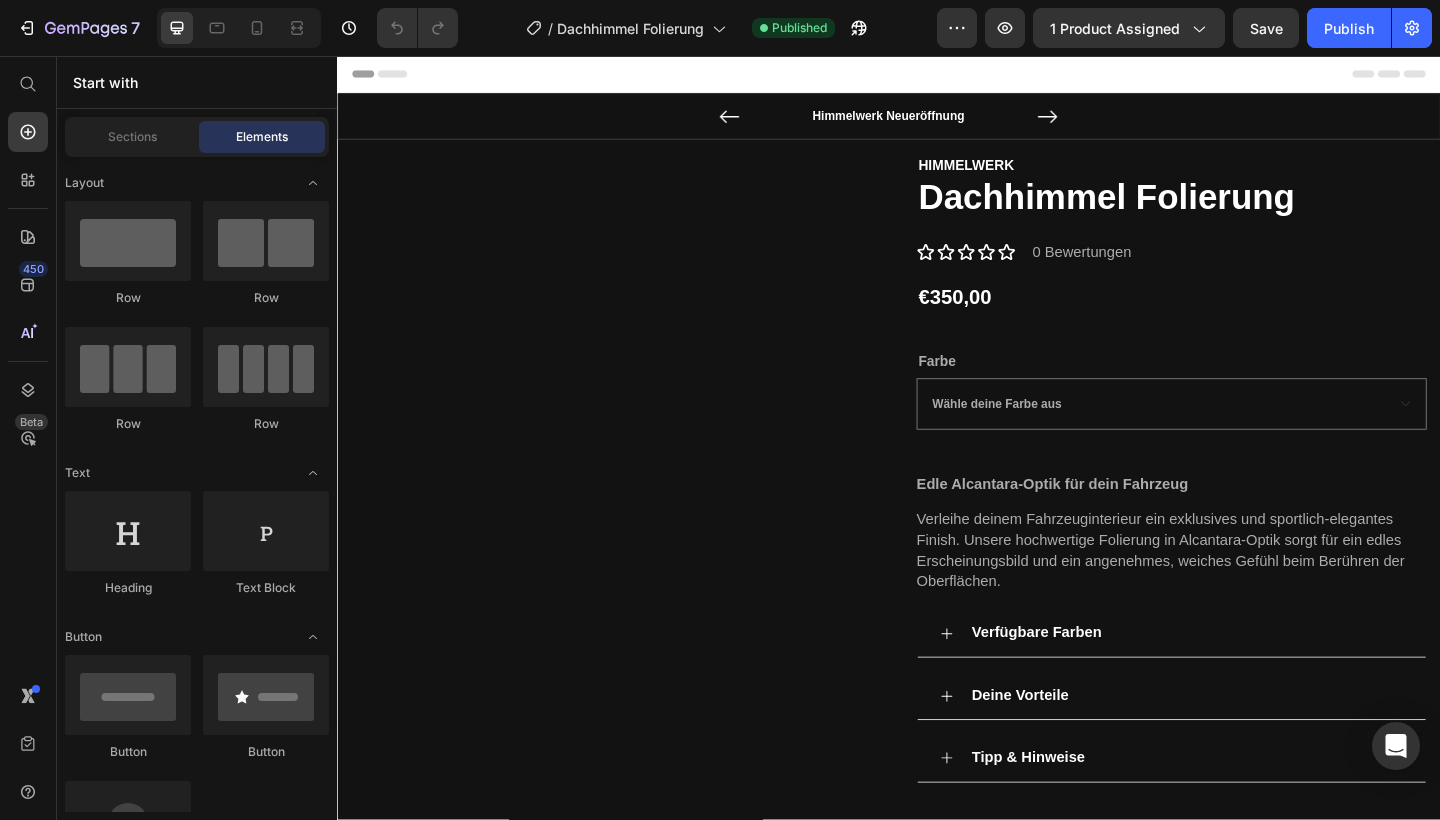 select on "Schwarz" 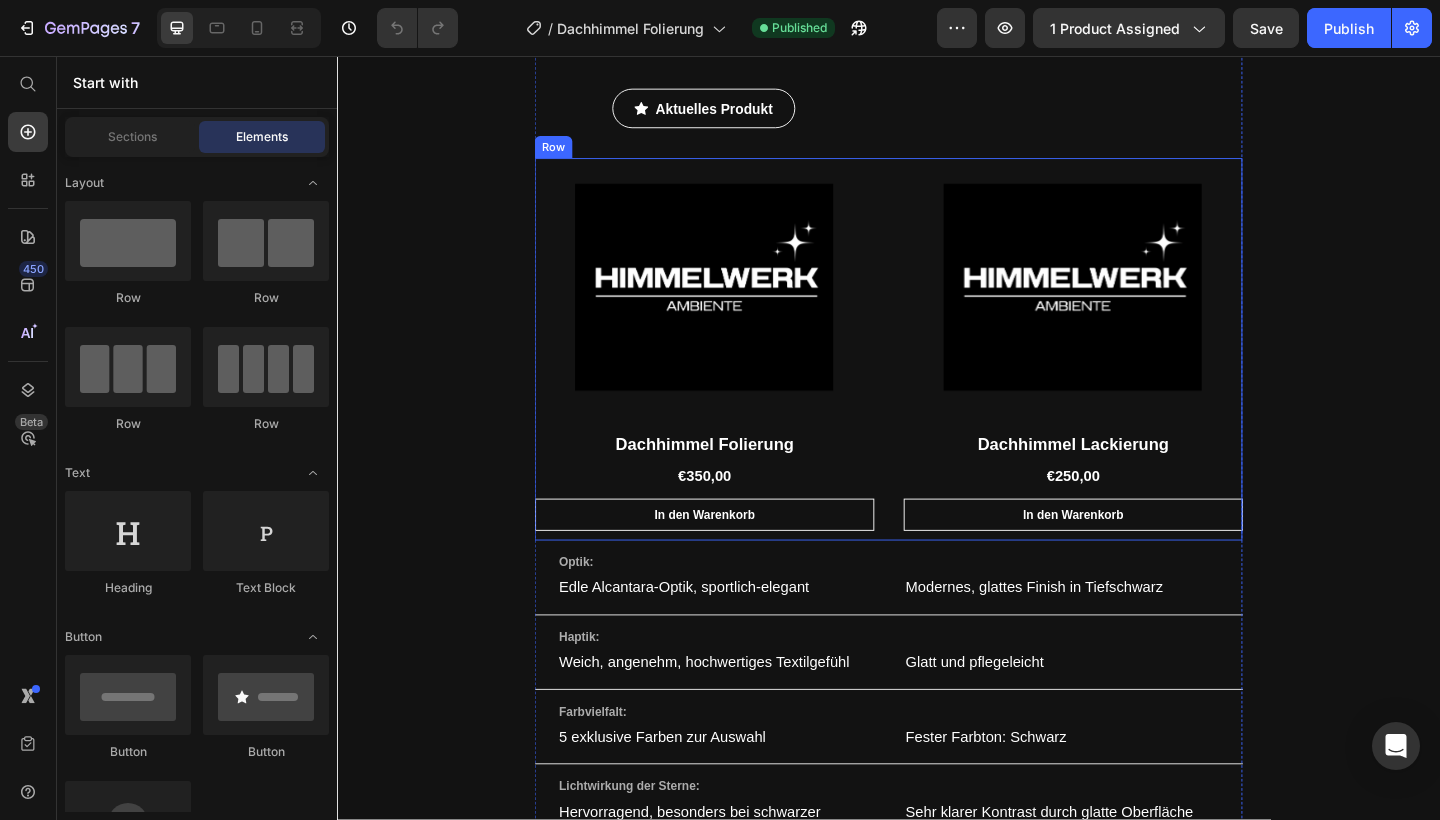 scroll, scrollTop: 1195, scrollLeft: 0, axis: vertical 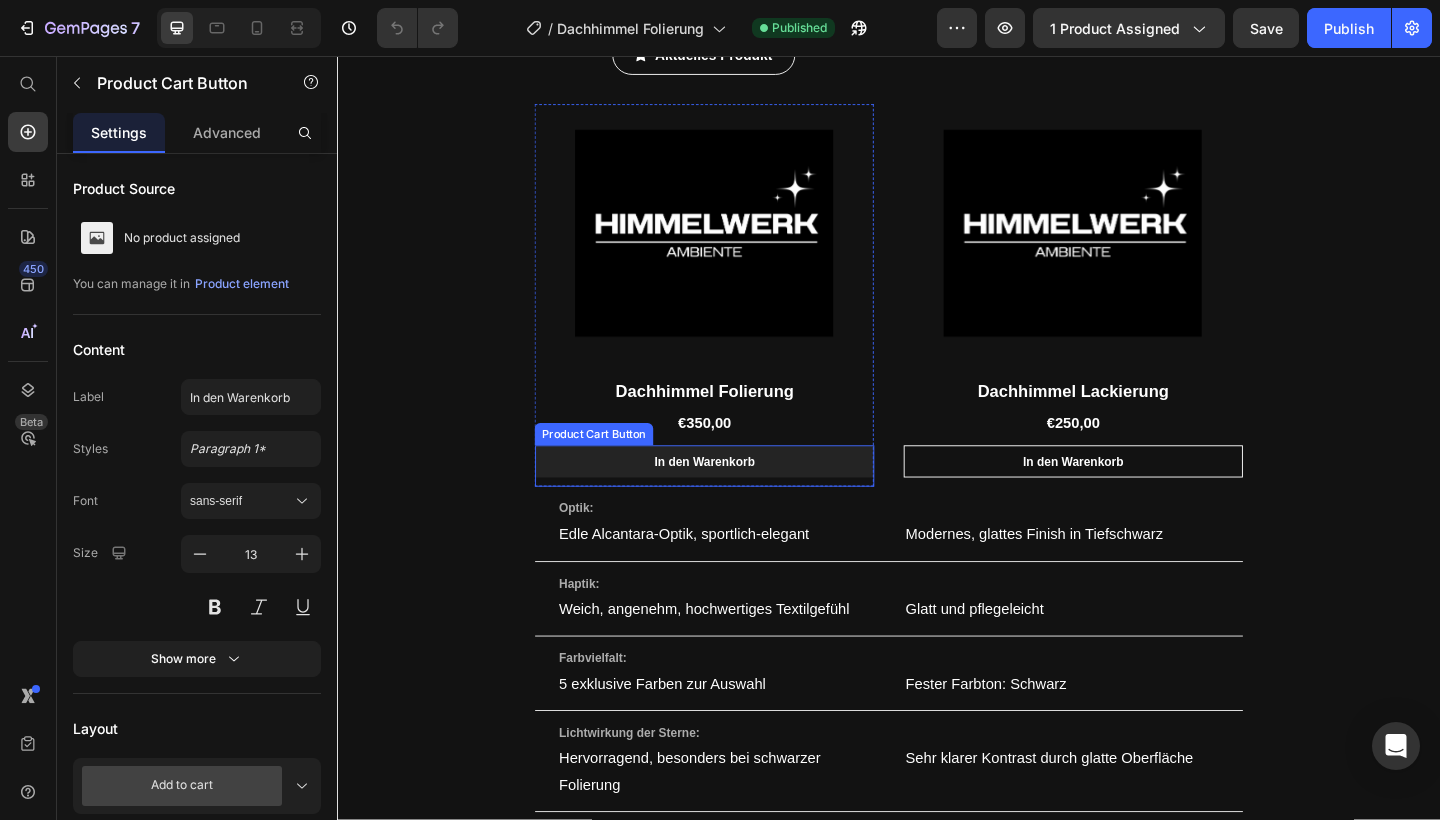 click on "In den Warenkorb" at bounding box center (736, 498) 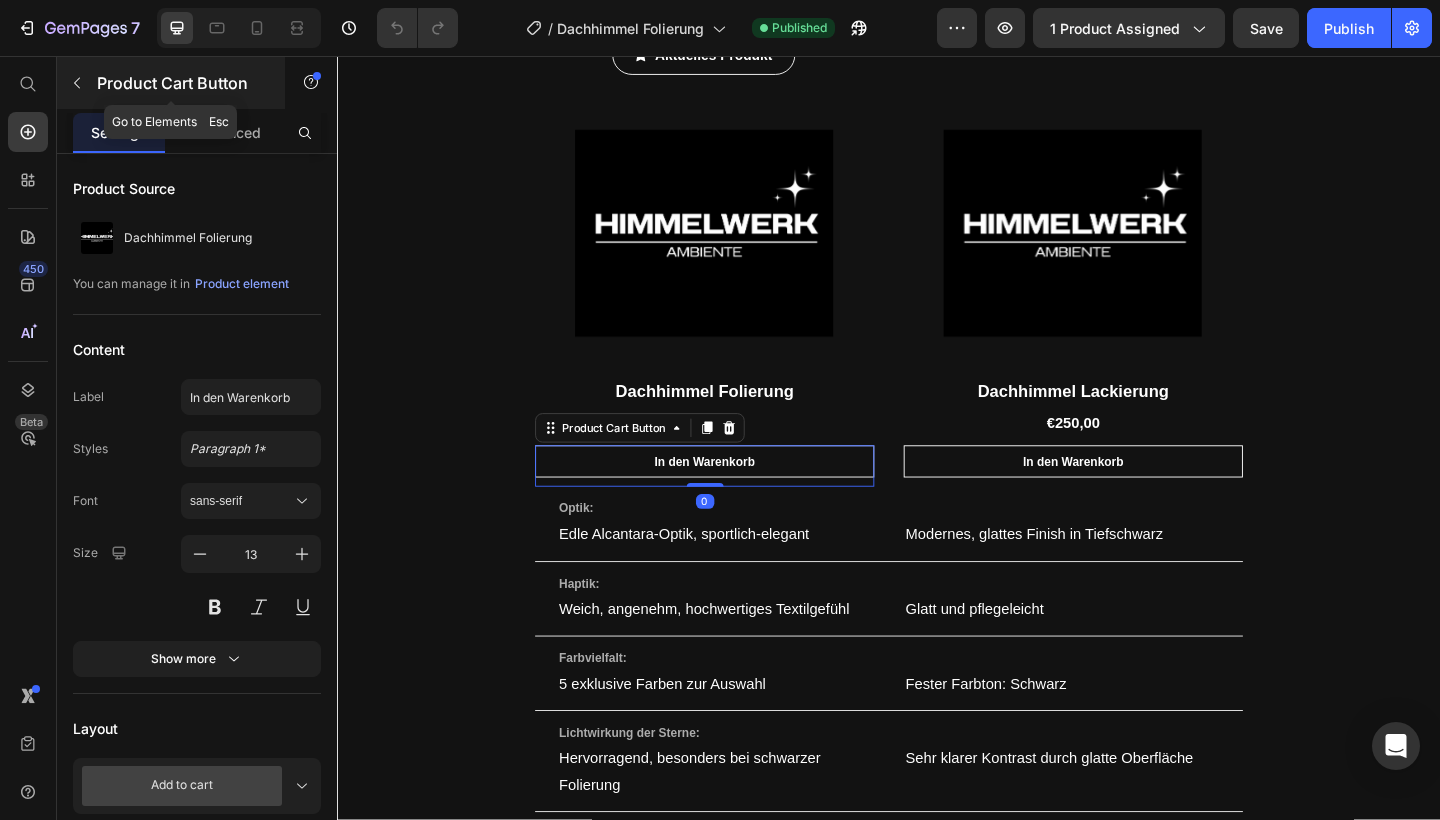 click at bounding box center (77, 83) 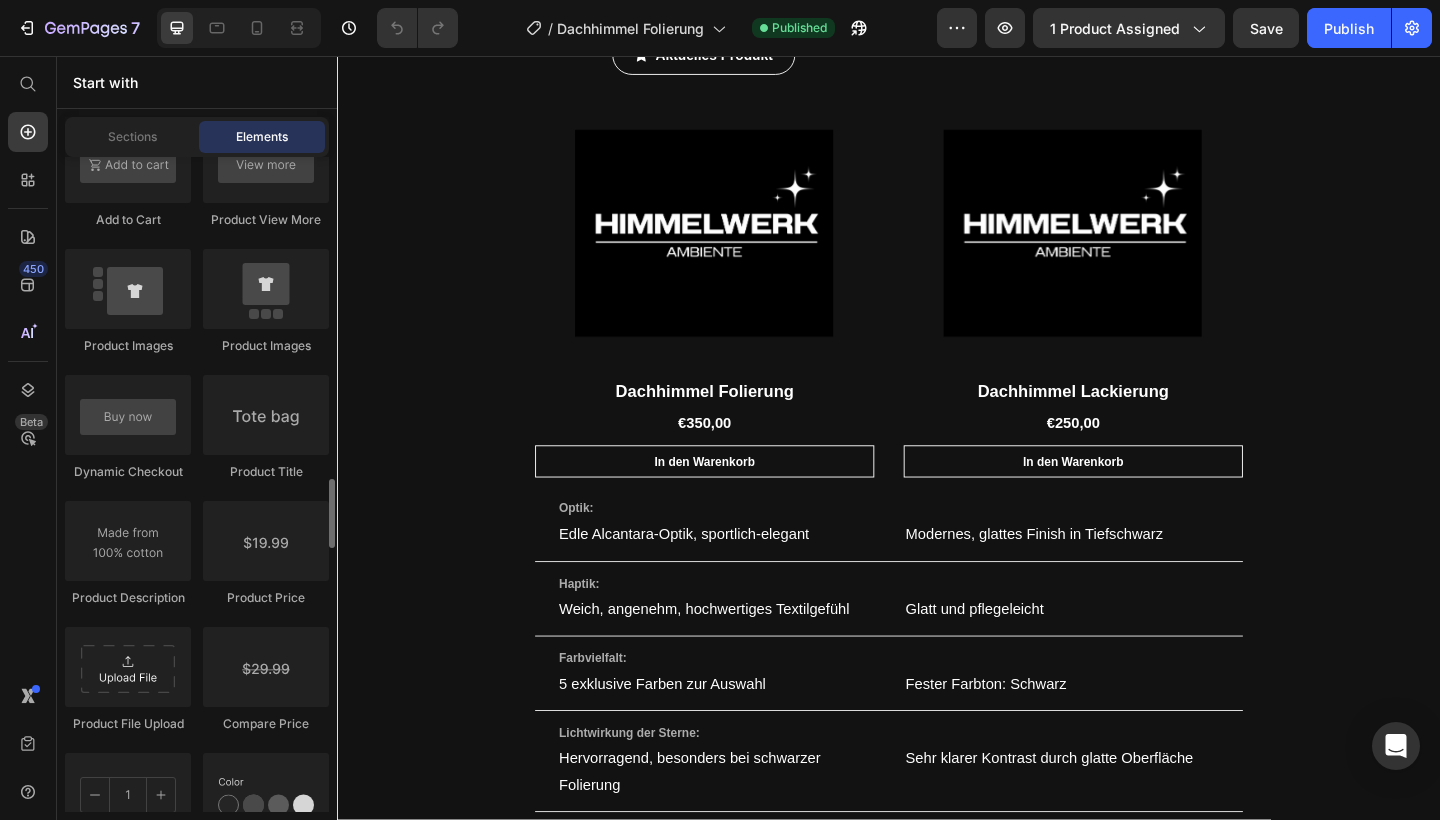 scroll, scrollTop: 3145, scrollLeft: 0, axis: vertical 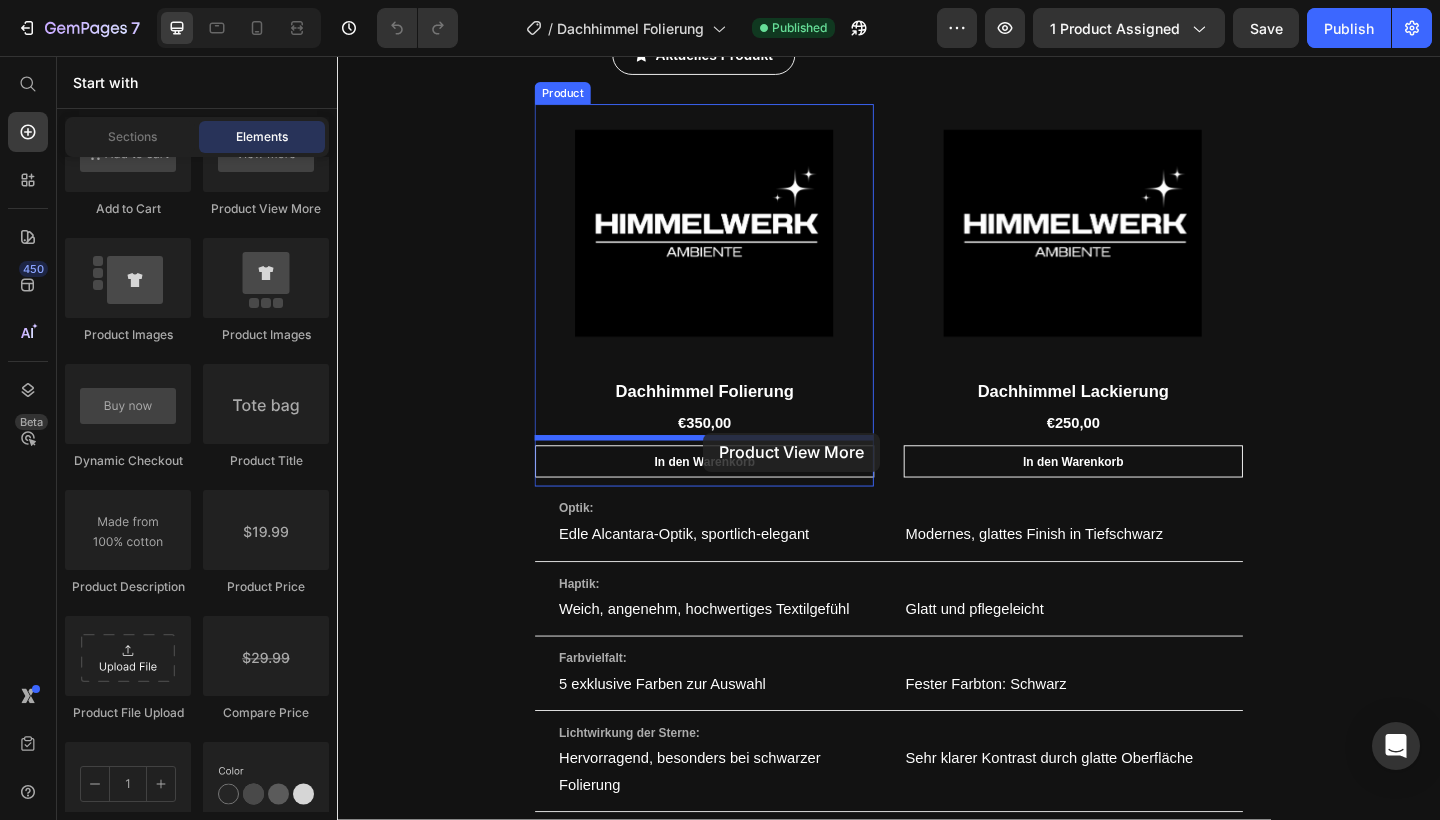 drag, startPoint x: 600, startPoint y: 245, endPoint x: 735, endPoint y: 466, distance: 258.97104 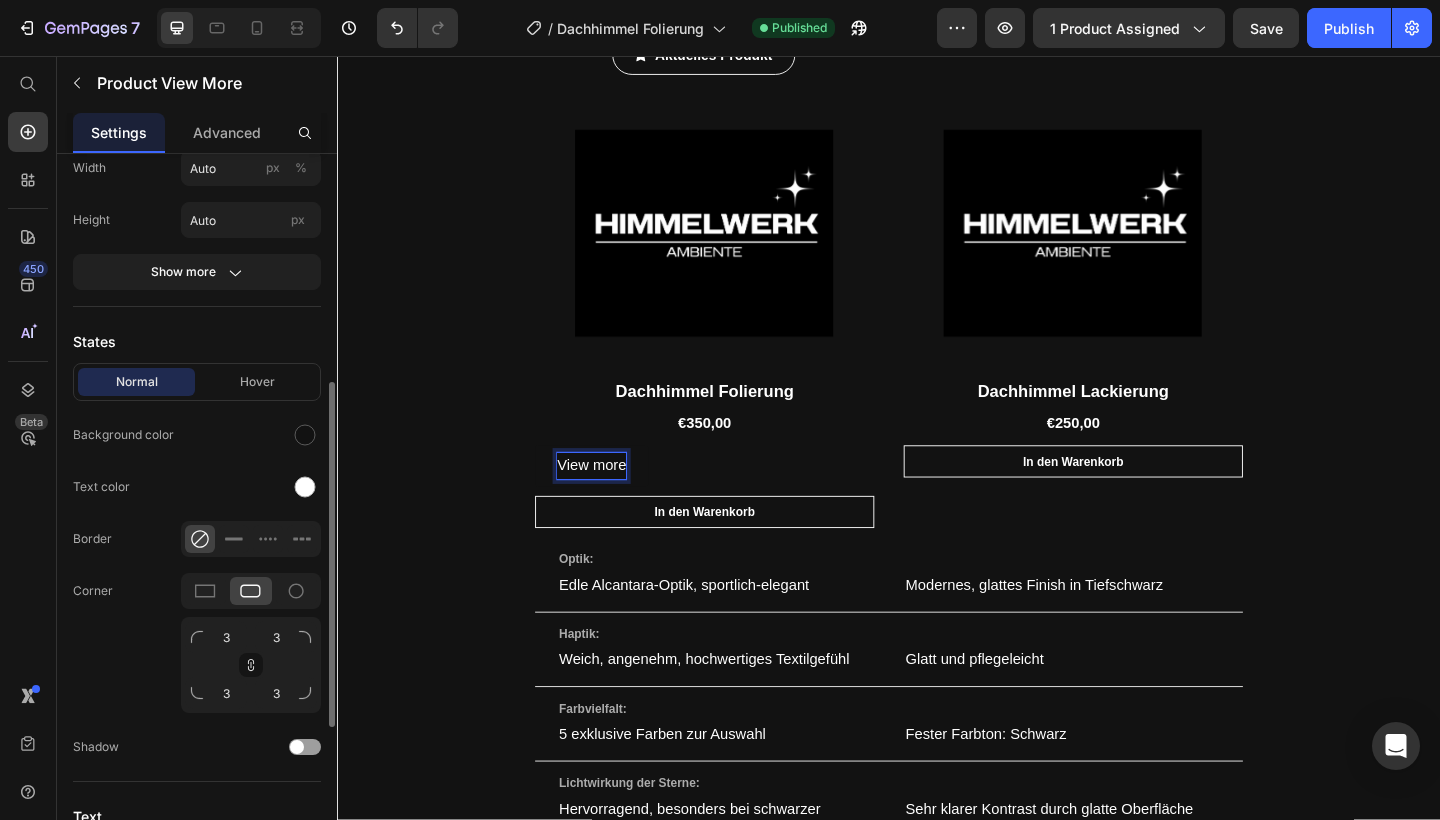 scroll, scrollTop: 452, scrollLeft: 0, axis: vertical 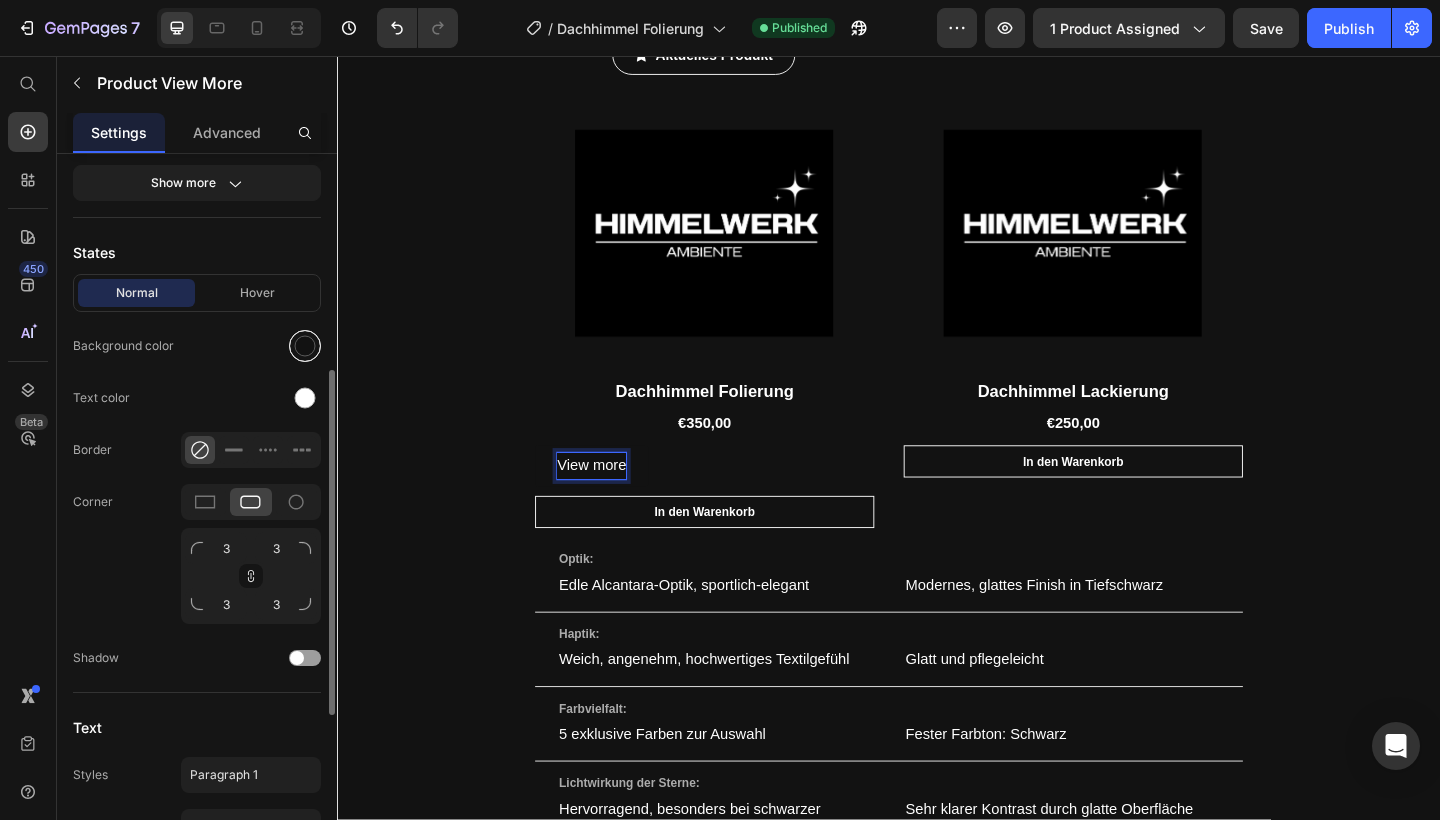 click at bounding box center (305, 346) 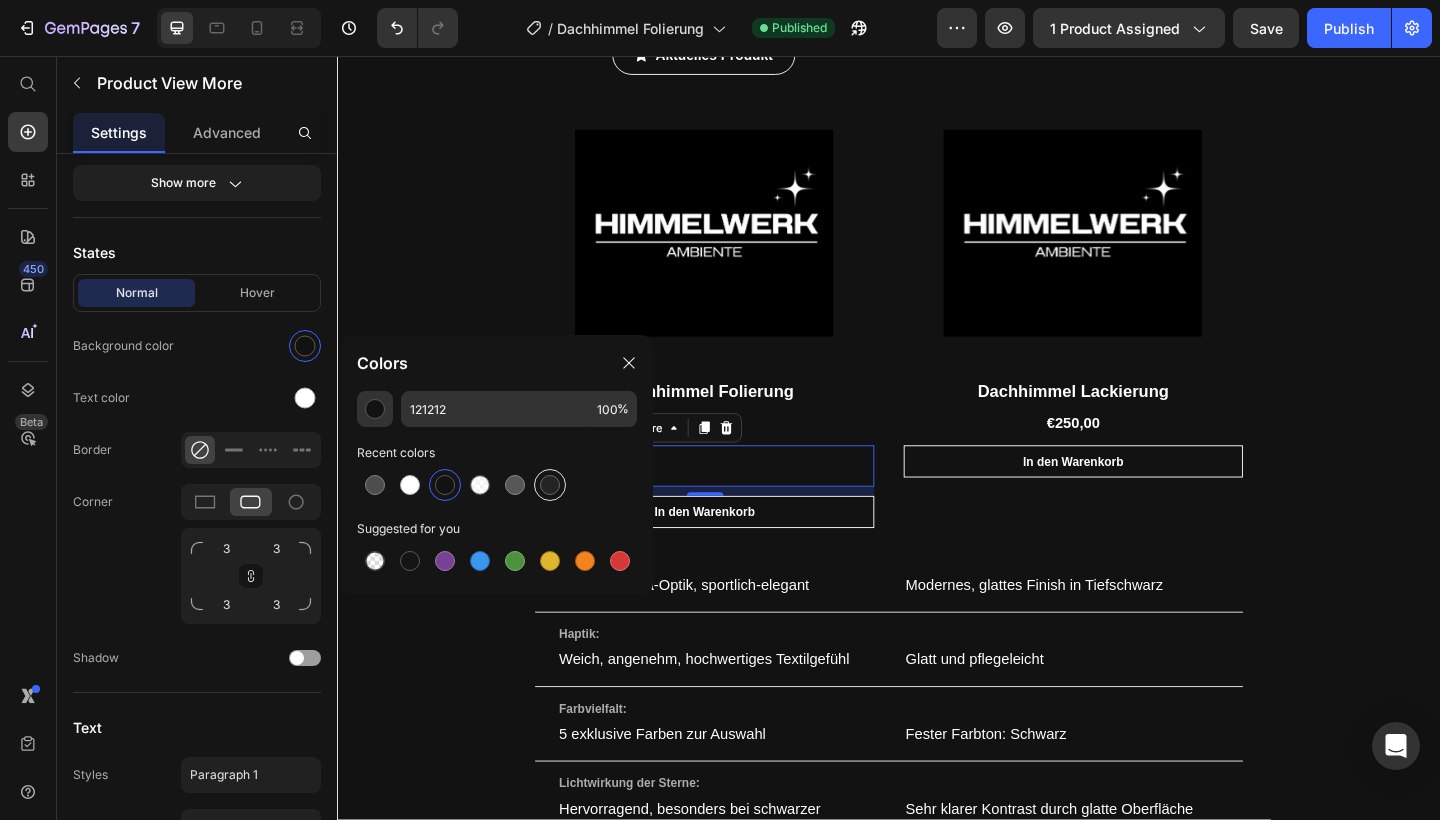 click at bounding box center [550, 485] 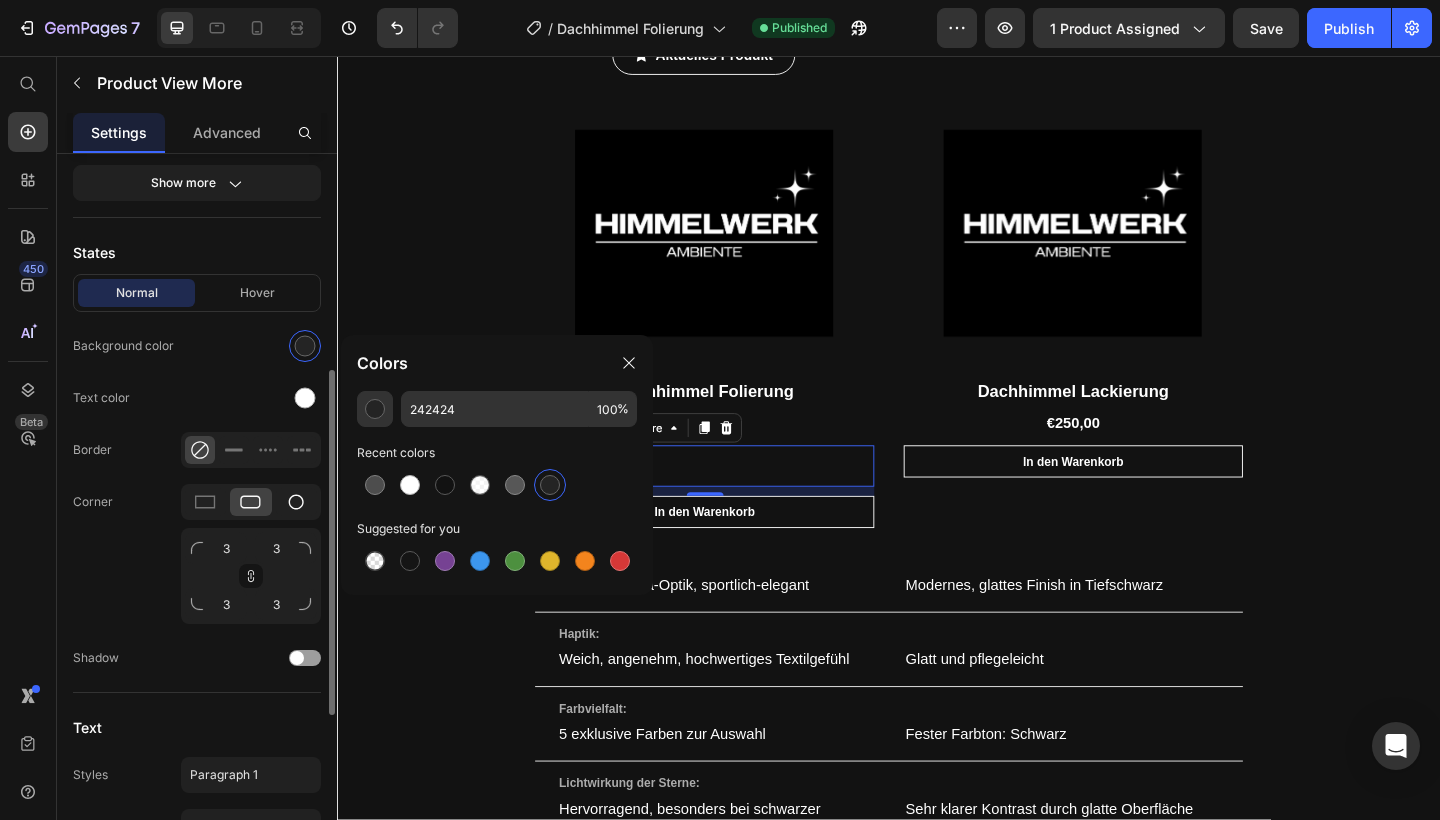 click 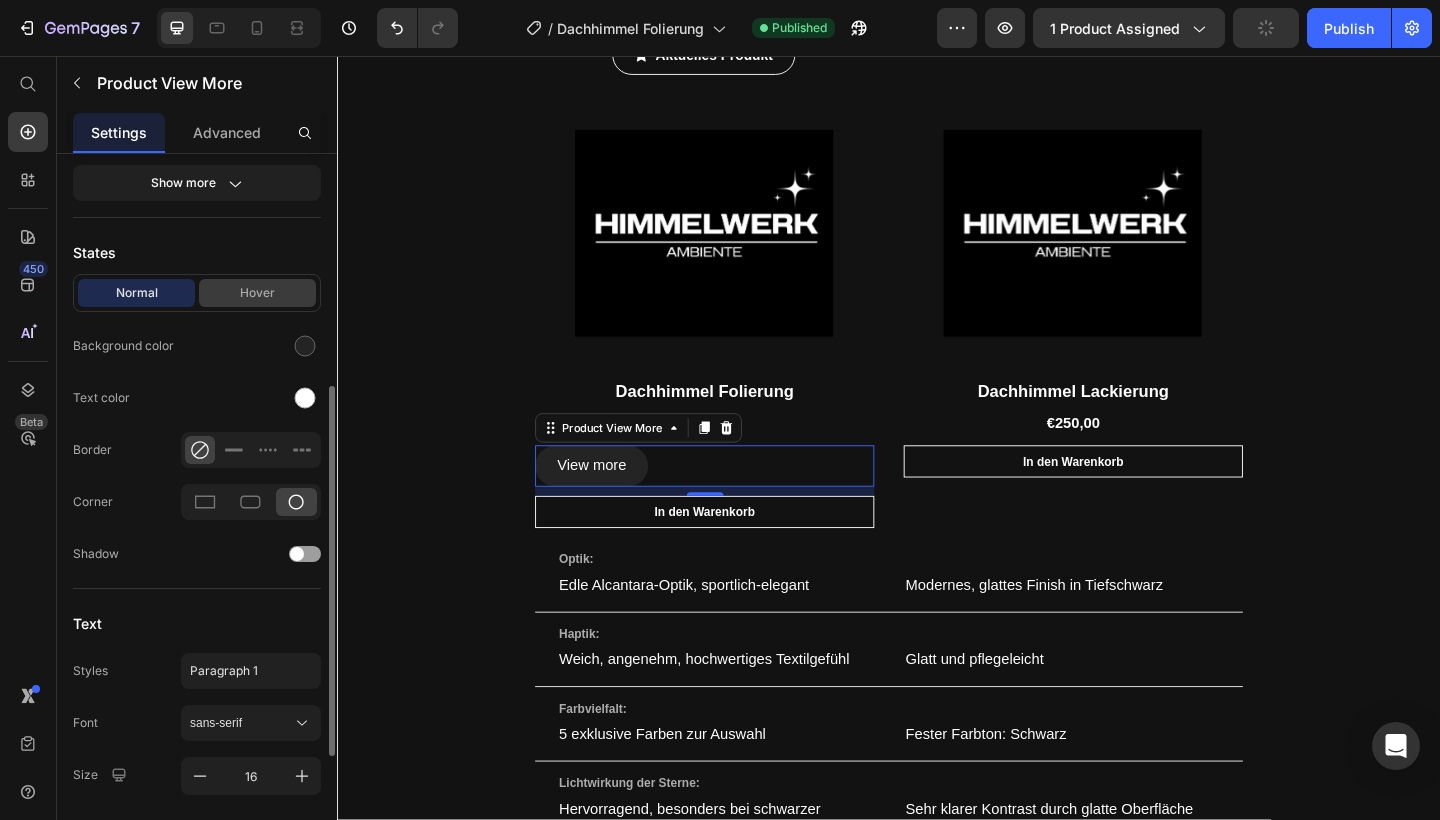 click on "Hover" at bounding box center (257, 293) 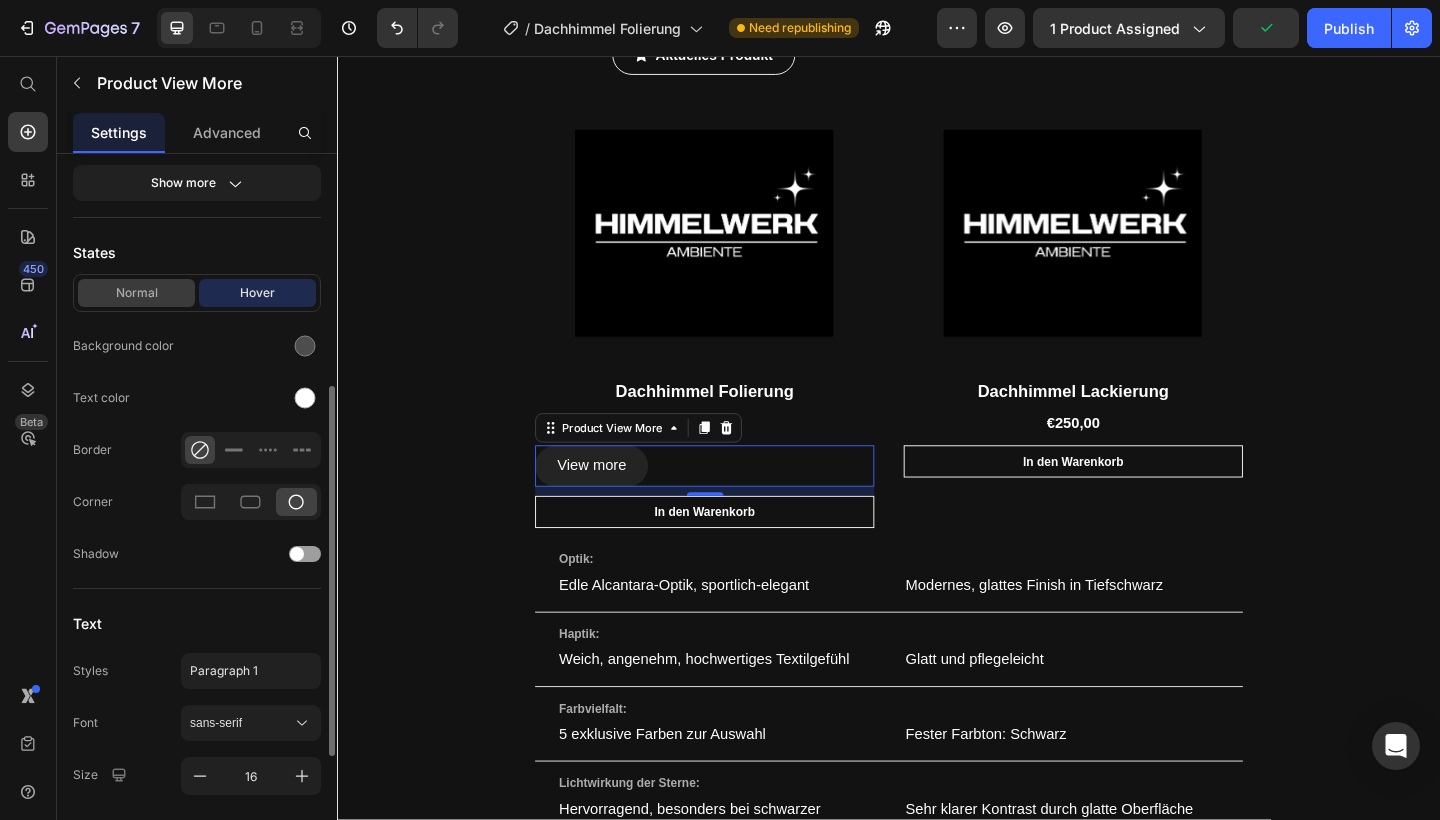 click on "Normal" at bounding box center [136, 293] 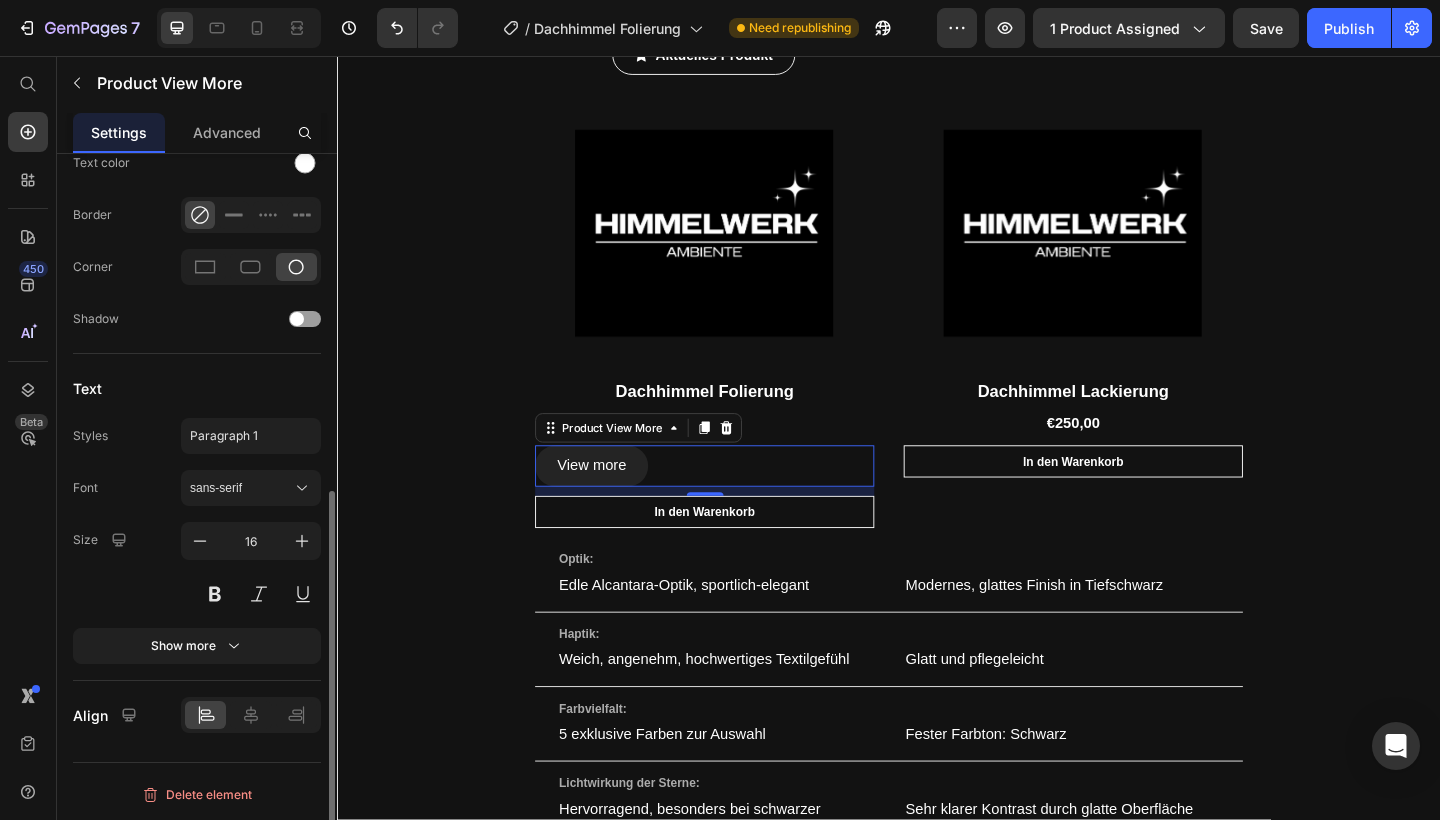 scroll, scrollTop: 687, scrollLeft: 0, axis: vertical 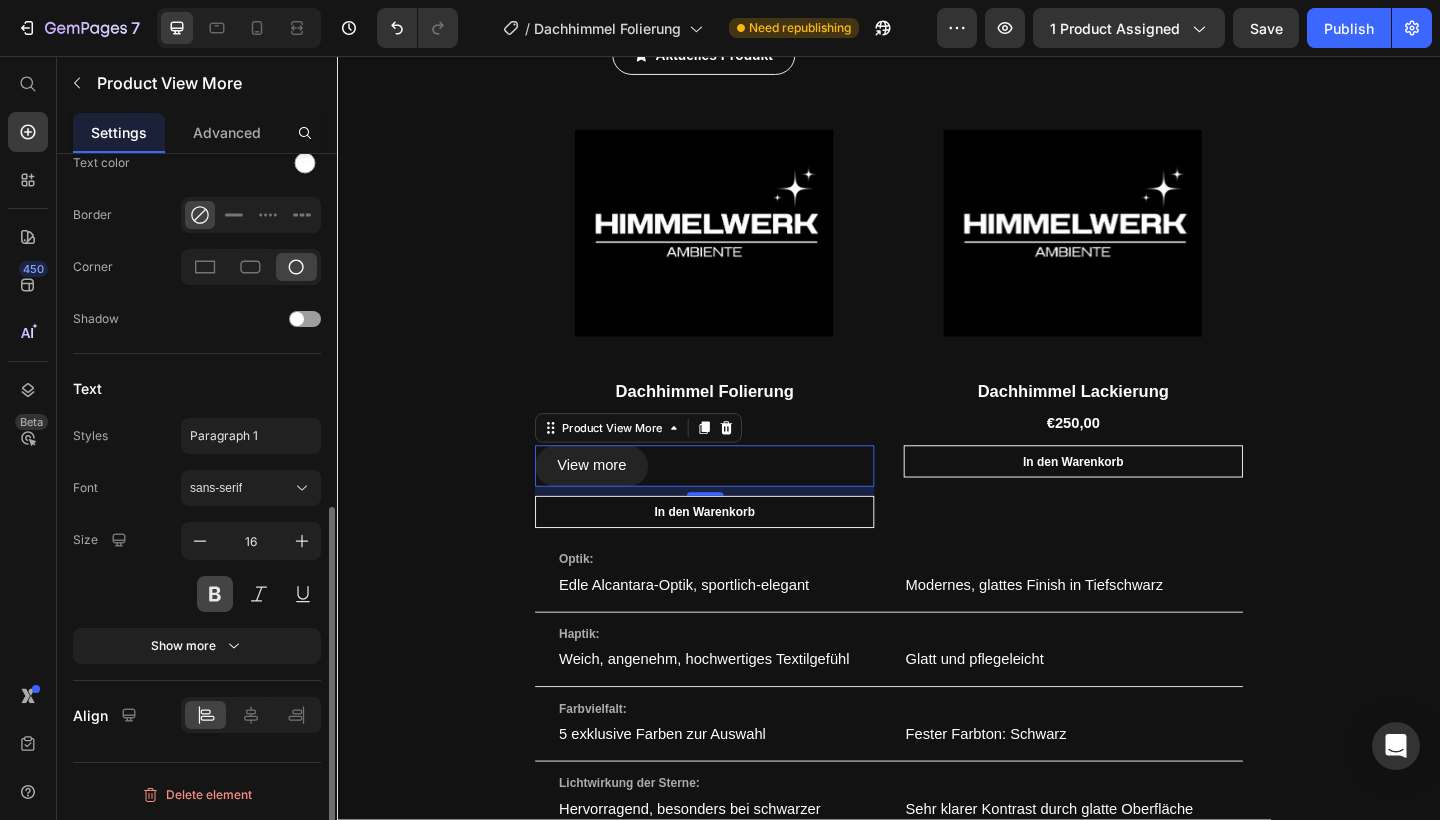 click at bounding box center [215, 594] 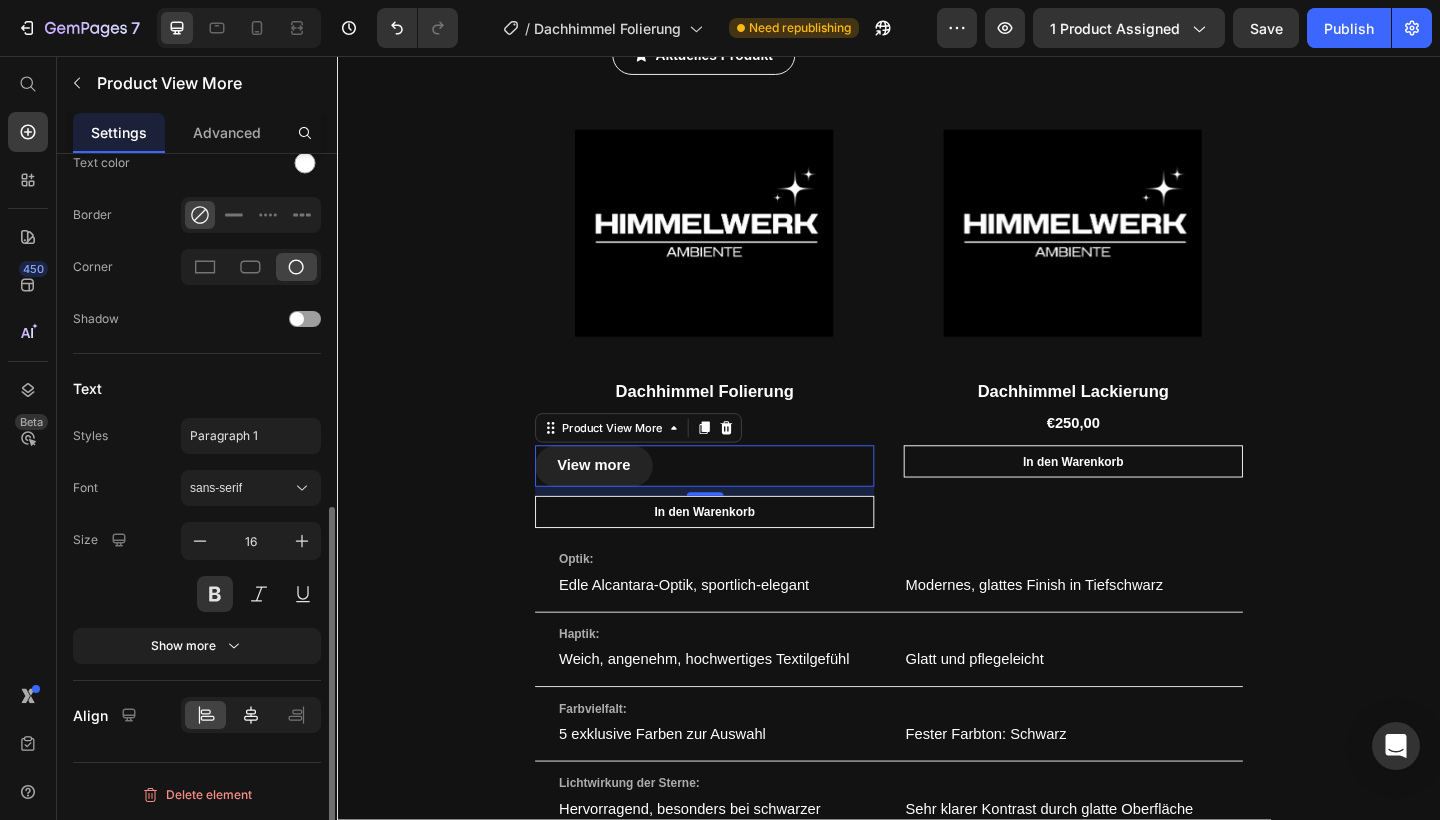 click 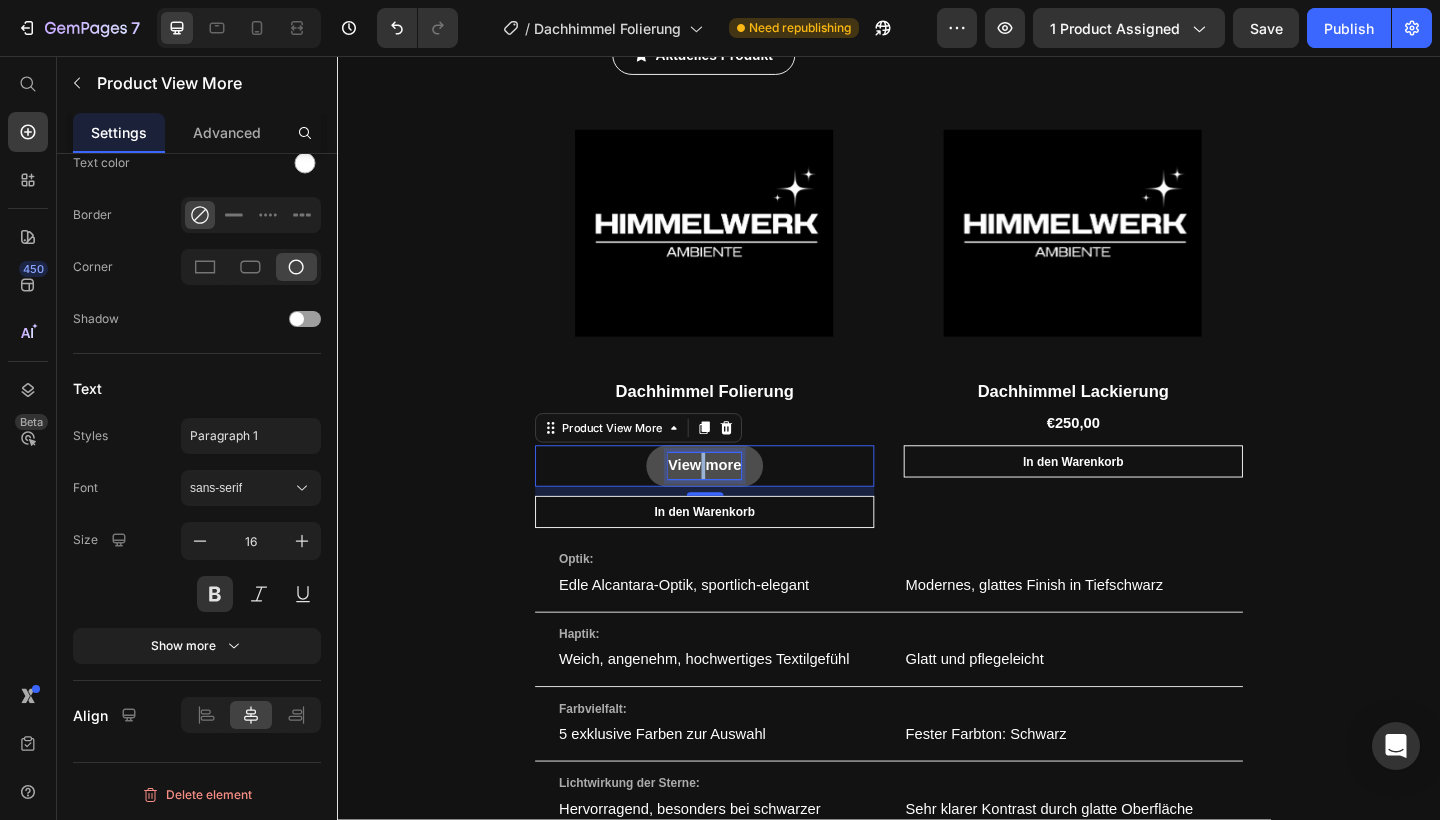 click on "View more" at bounding box center [737, 502] 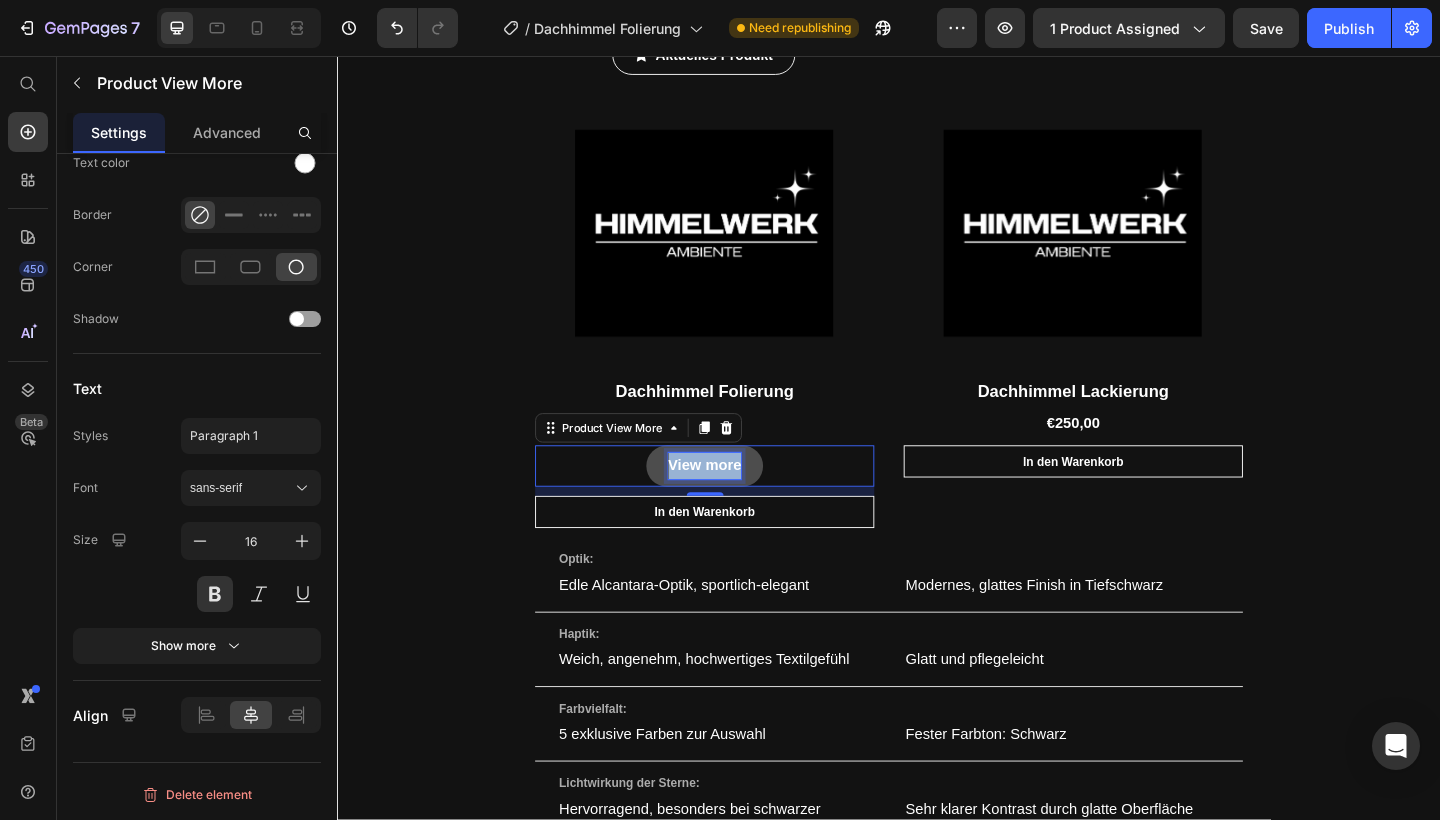 click on "View more" at bounding box center [737, 502] 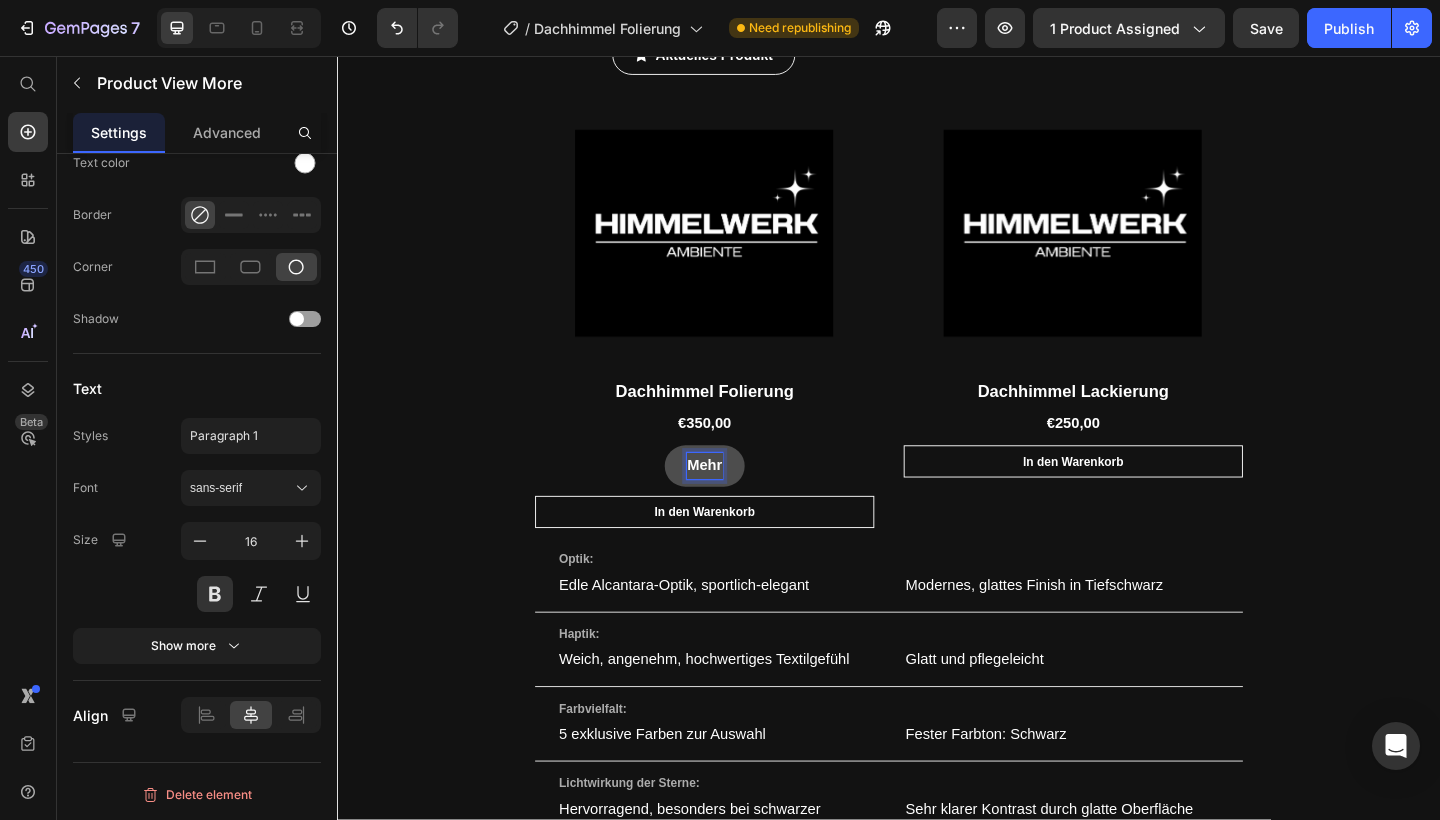 click on "Mehr" at bounding box center [736, 502] 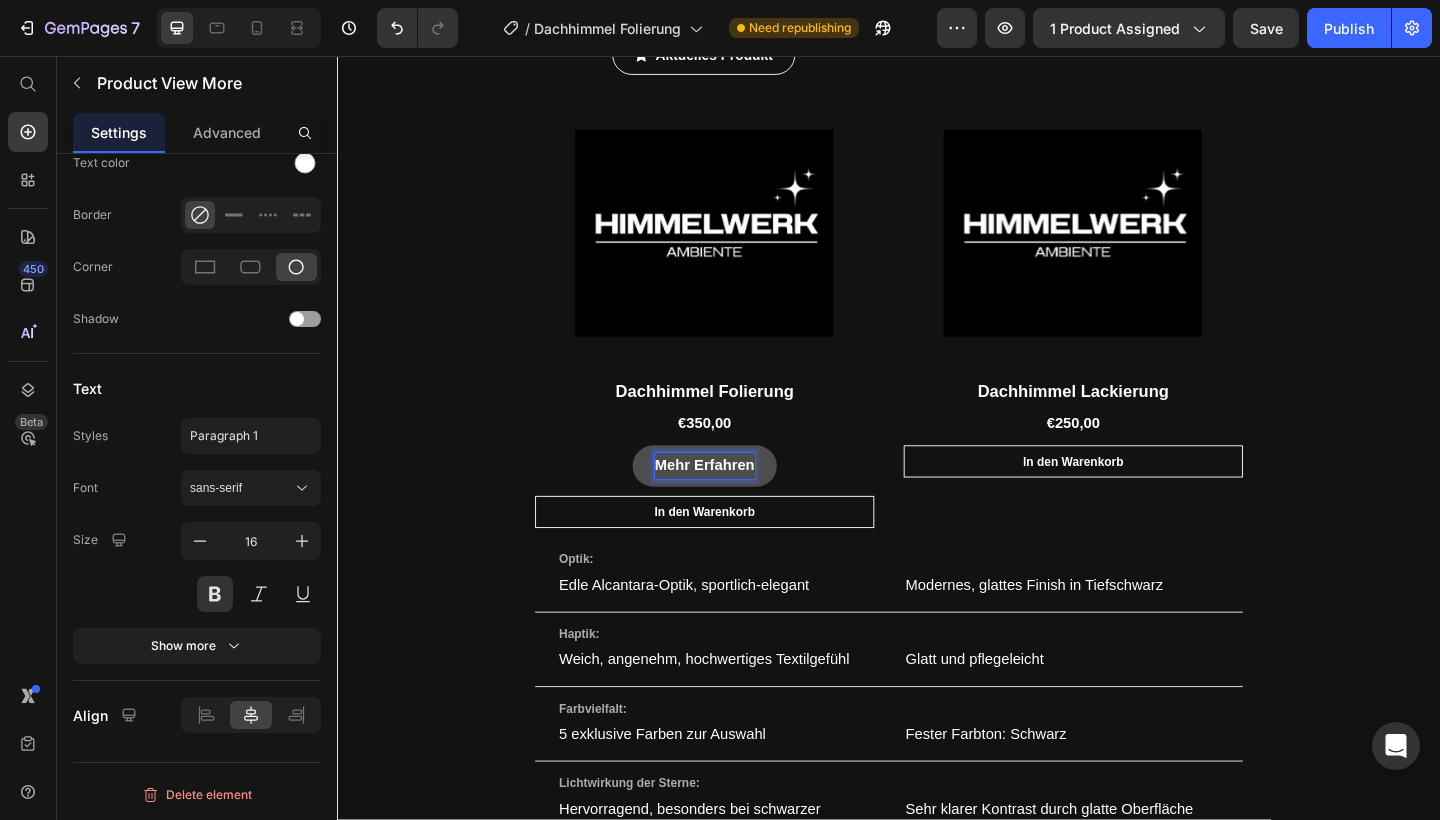 click on "Mehr Erfahren" at bounding box center [736, 502] 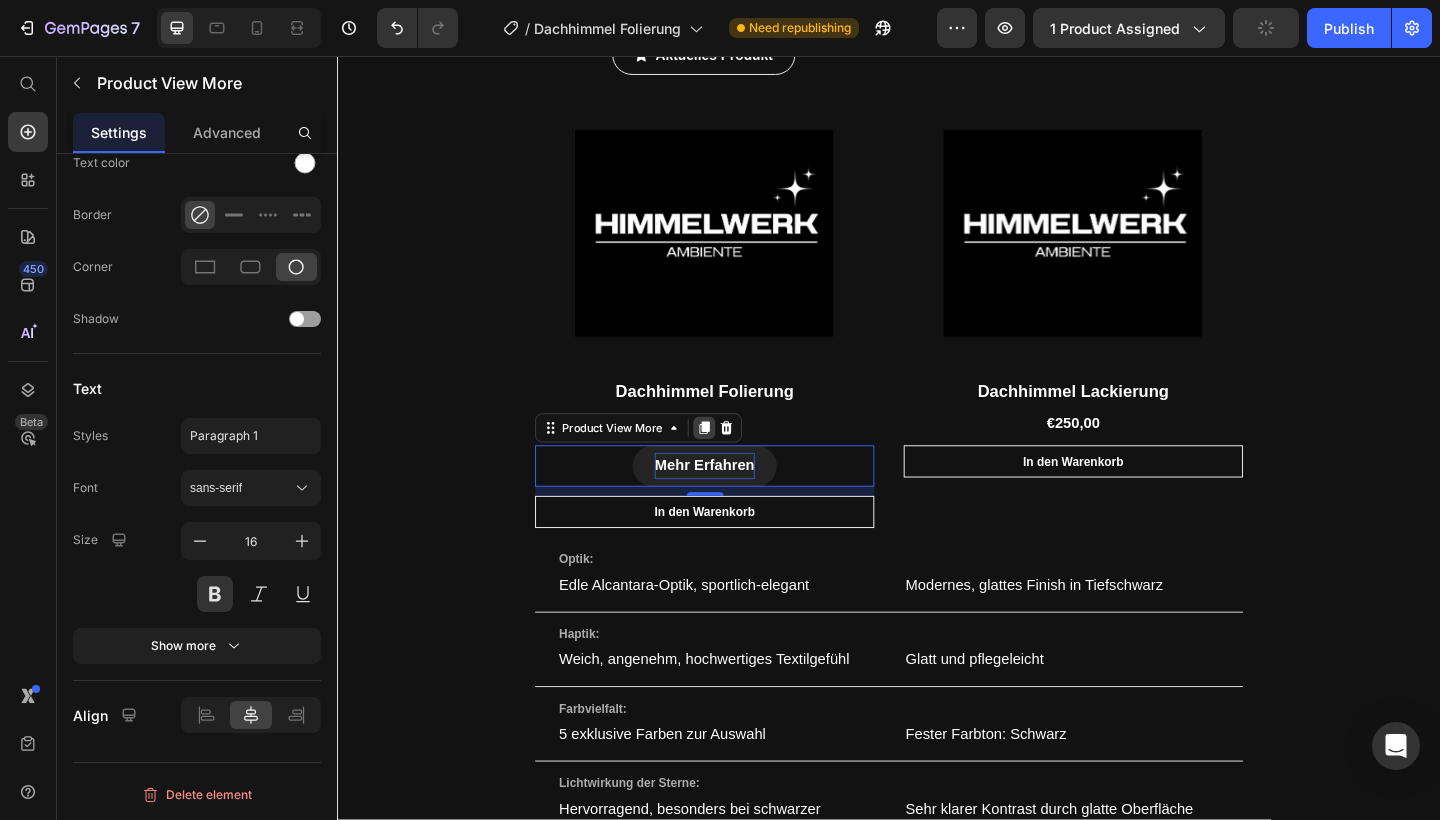 click 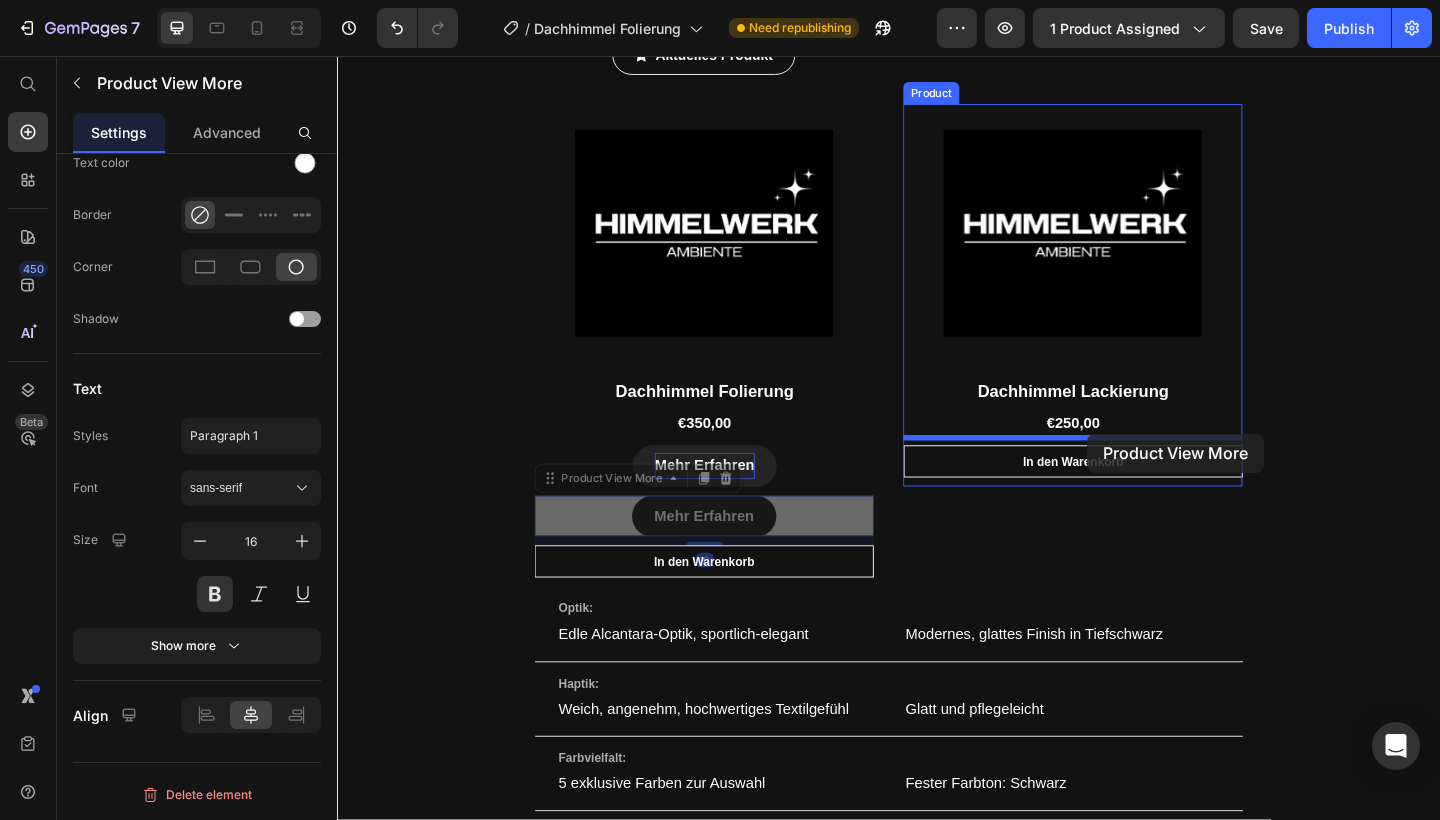 drag, startPoint x: 800, startPoint y: 544, endPoint x: 1153, endPoint y: 467, distance: 361.3004 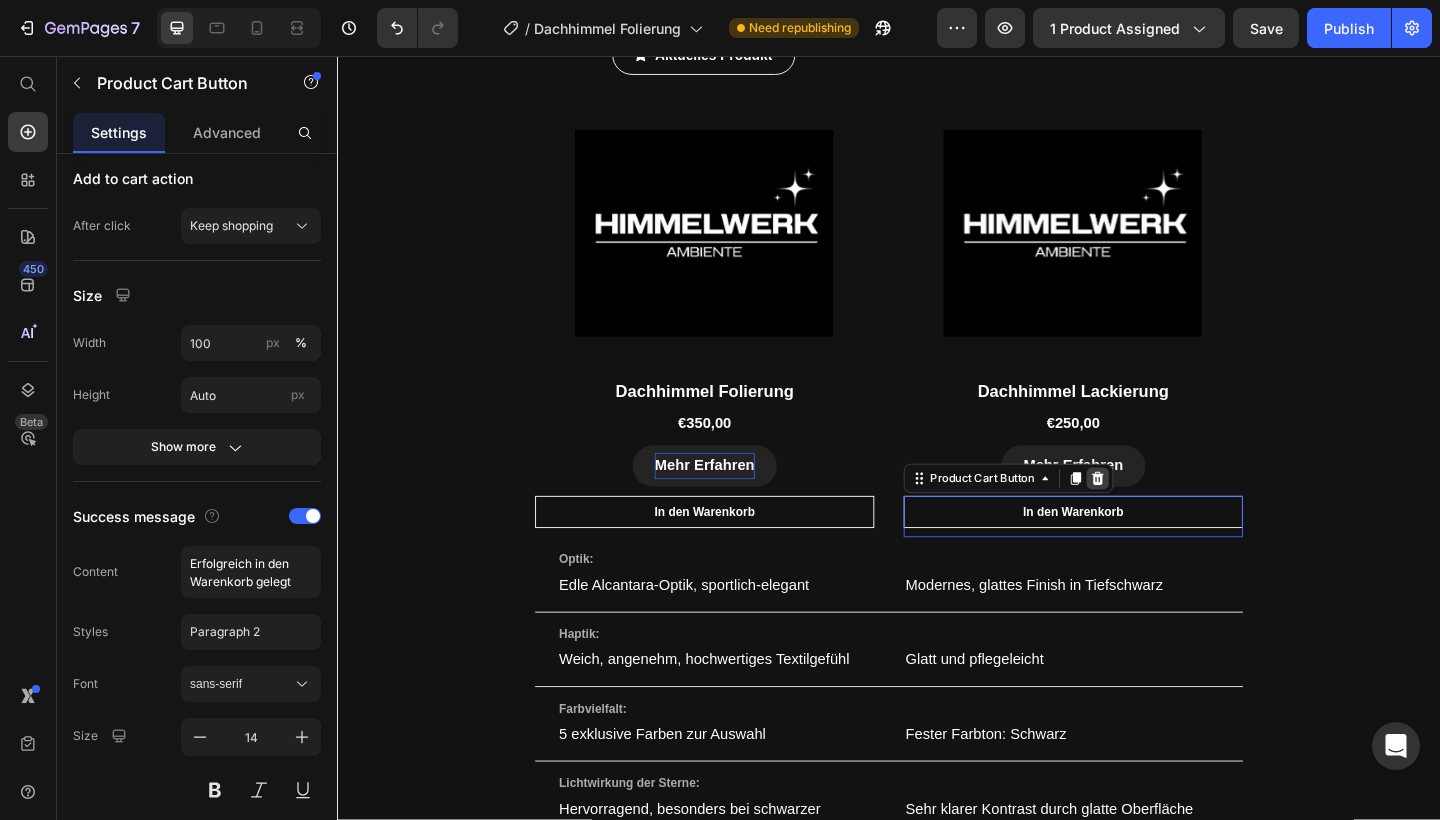 scroll, scrollTop: 0, scrollLeft: 0, axis: both 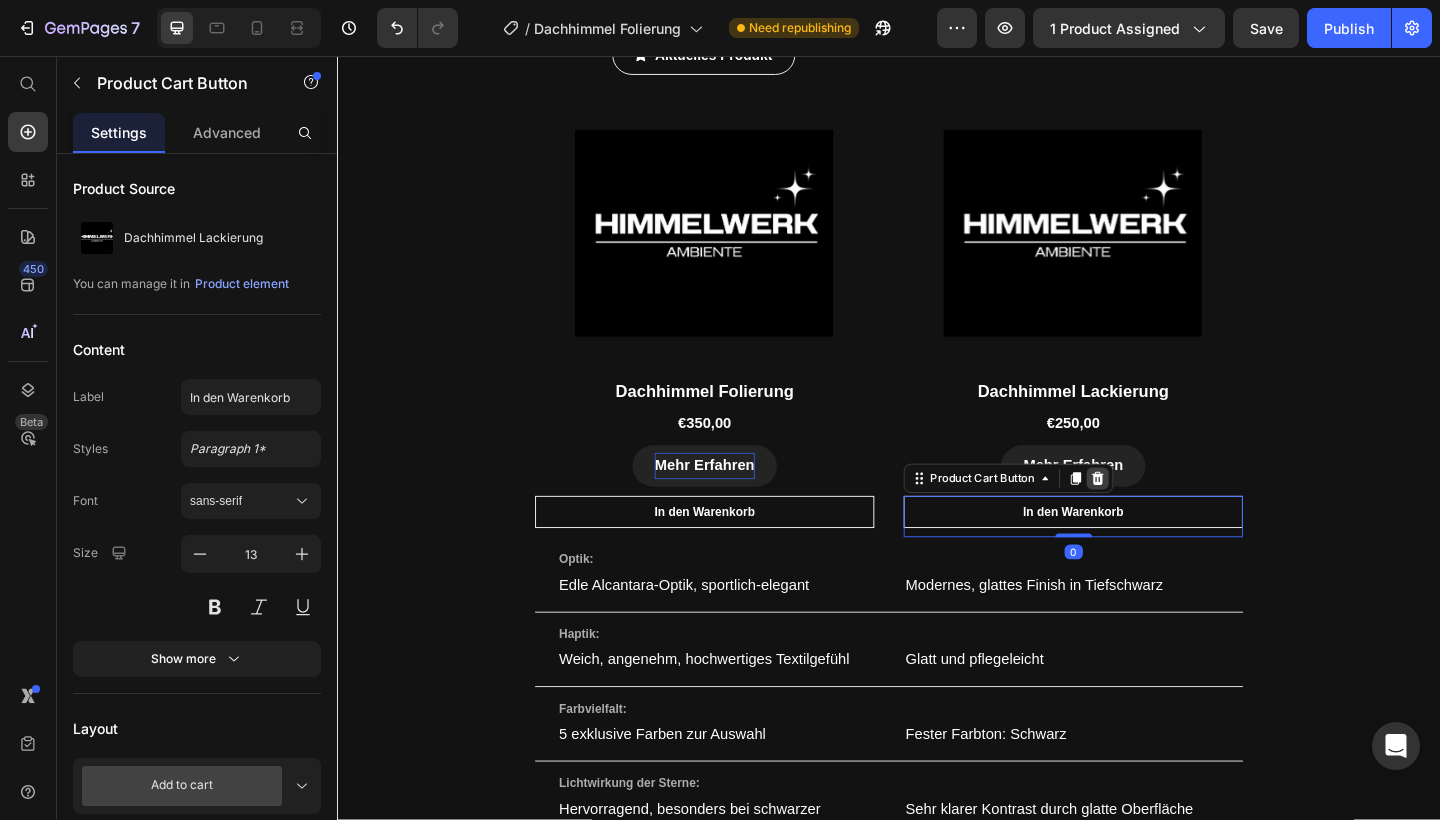 click 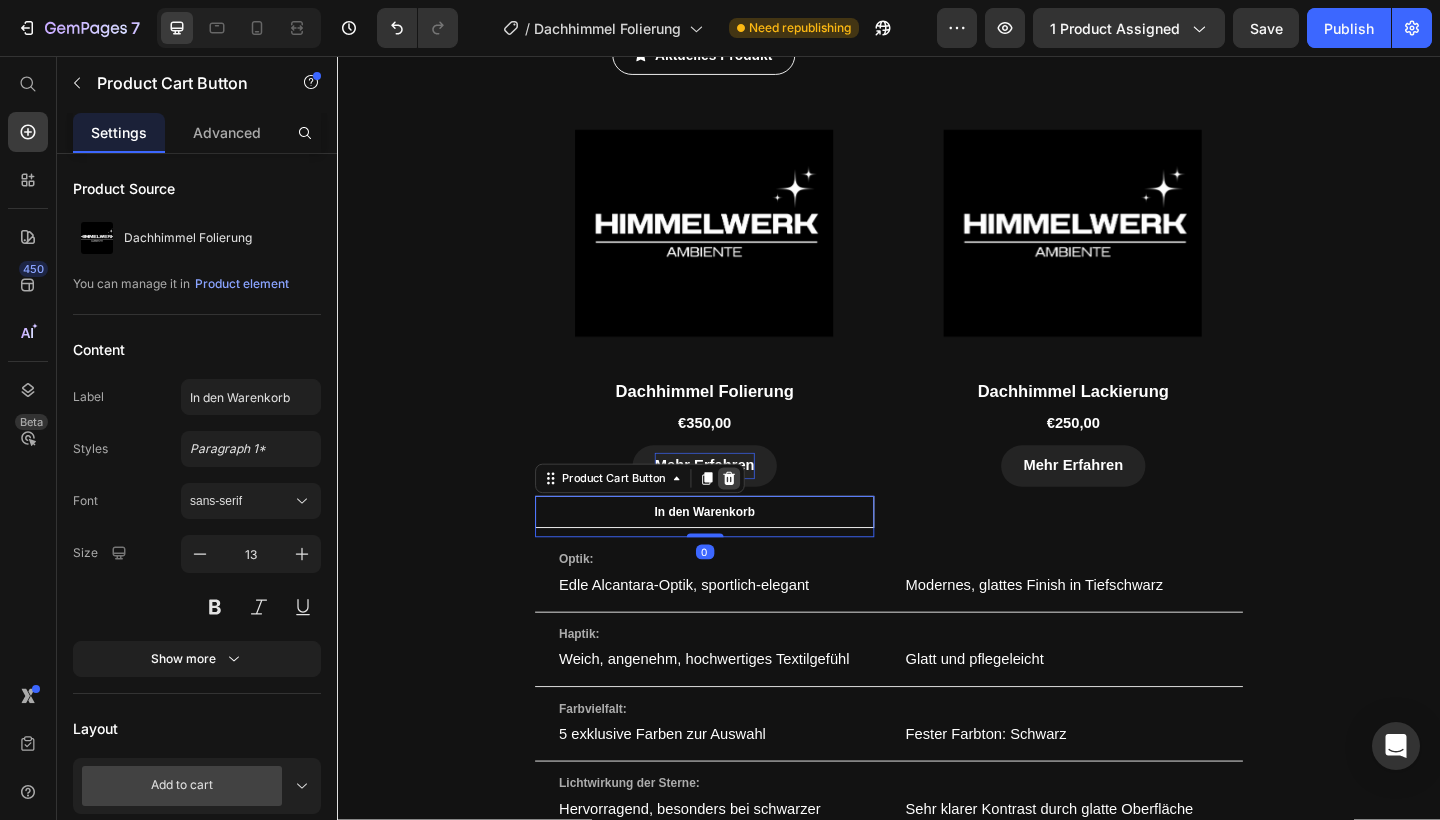 click 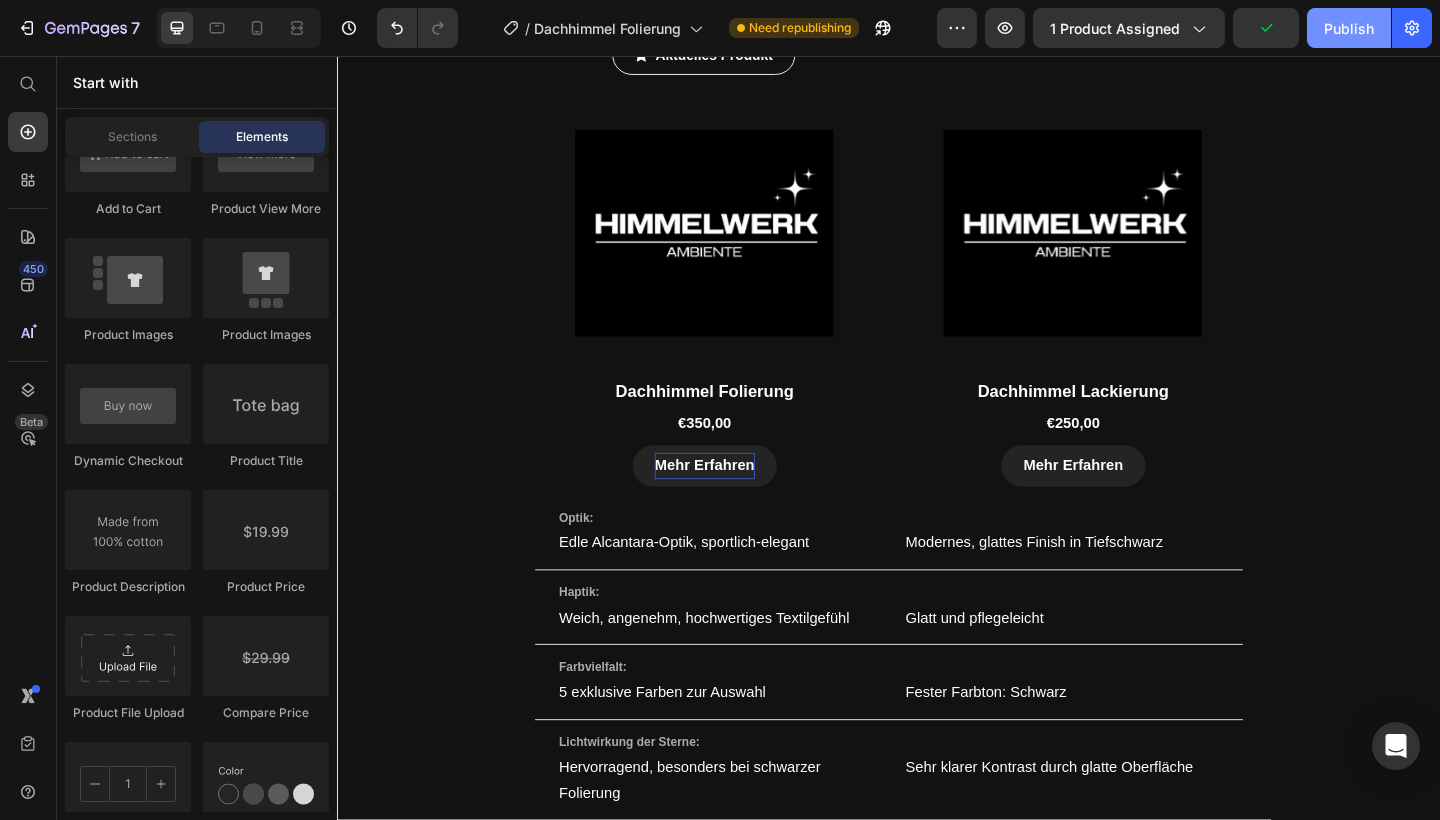click on "Publish" at bounding box center [1349, 28] 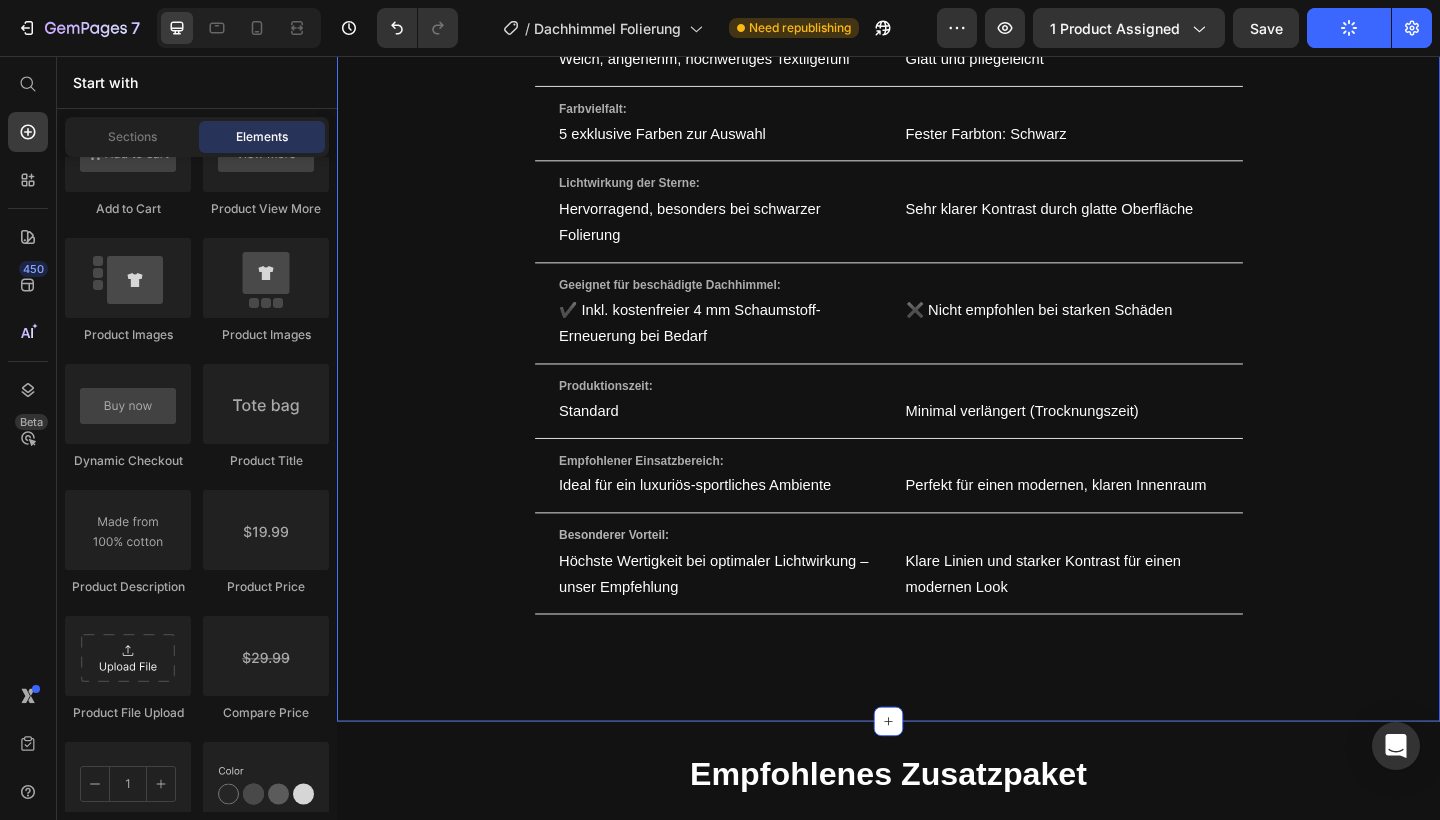 scroll, scrollTop: 774, scrollLeft: 0, axis: vertical 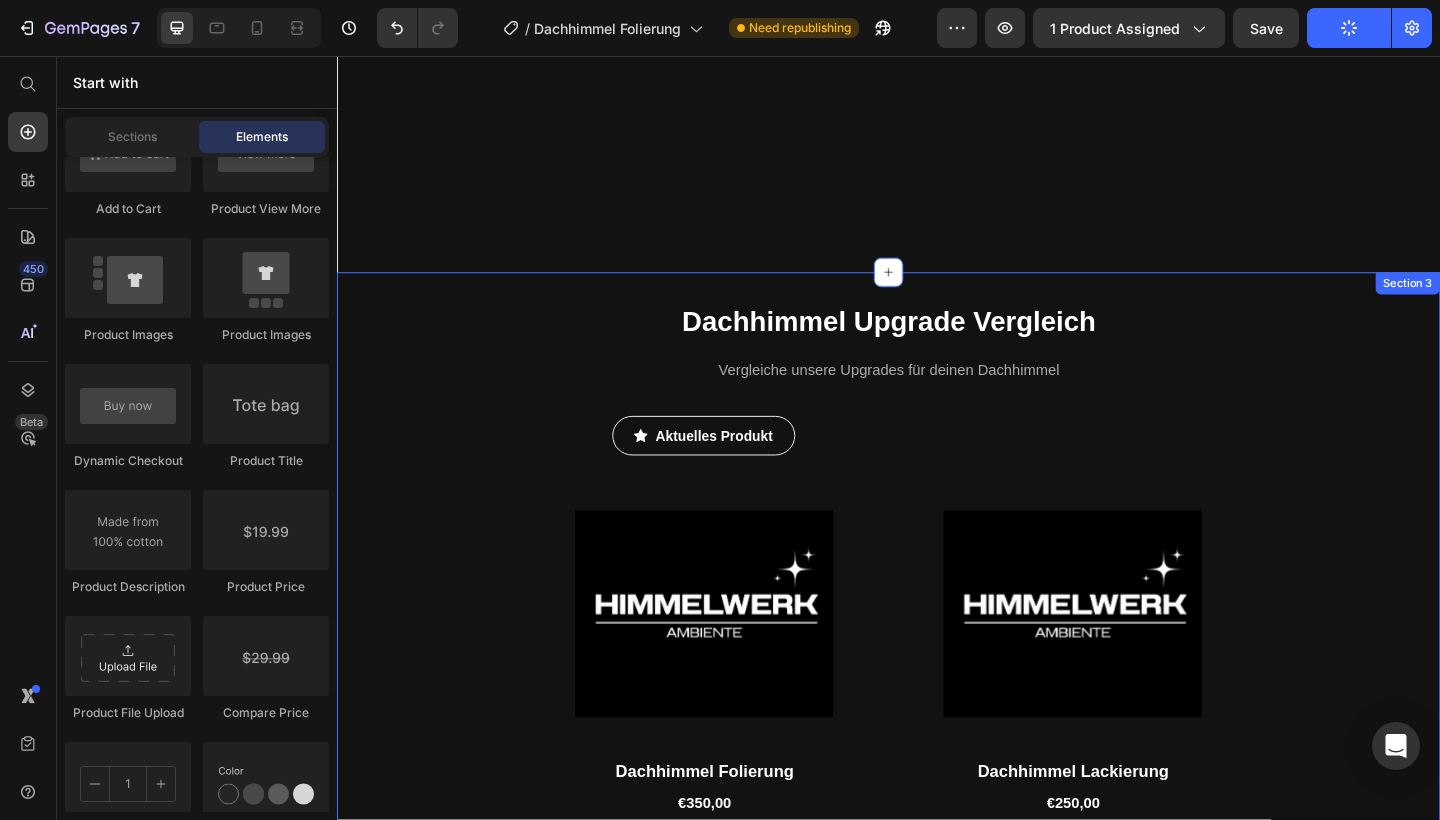 select on "Schwarz" 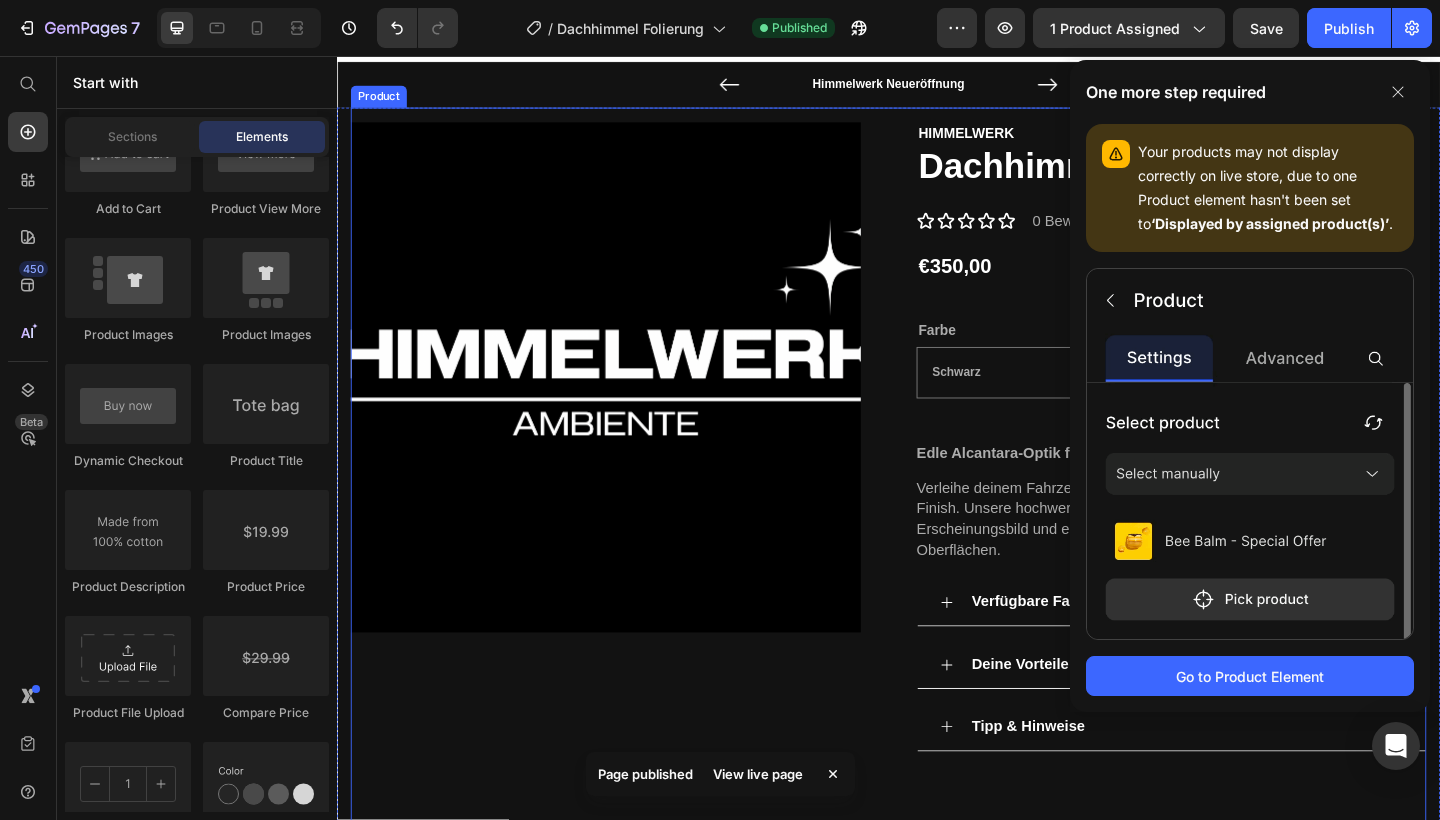scroll, scrollTop: 7, scrollLeft: 0, axis: vertical 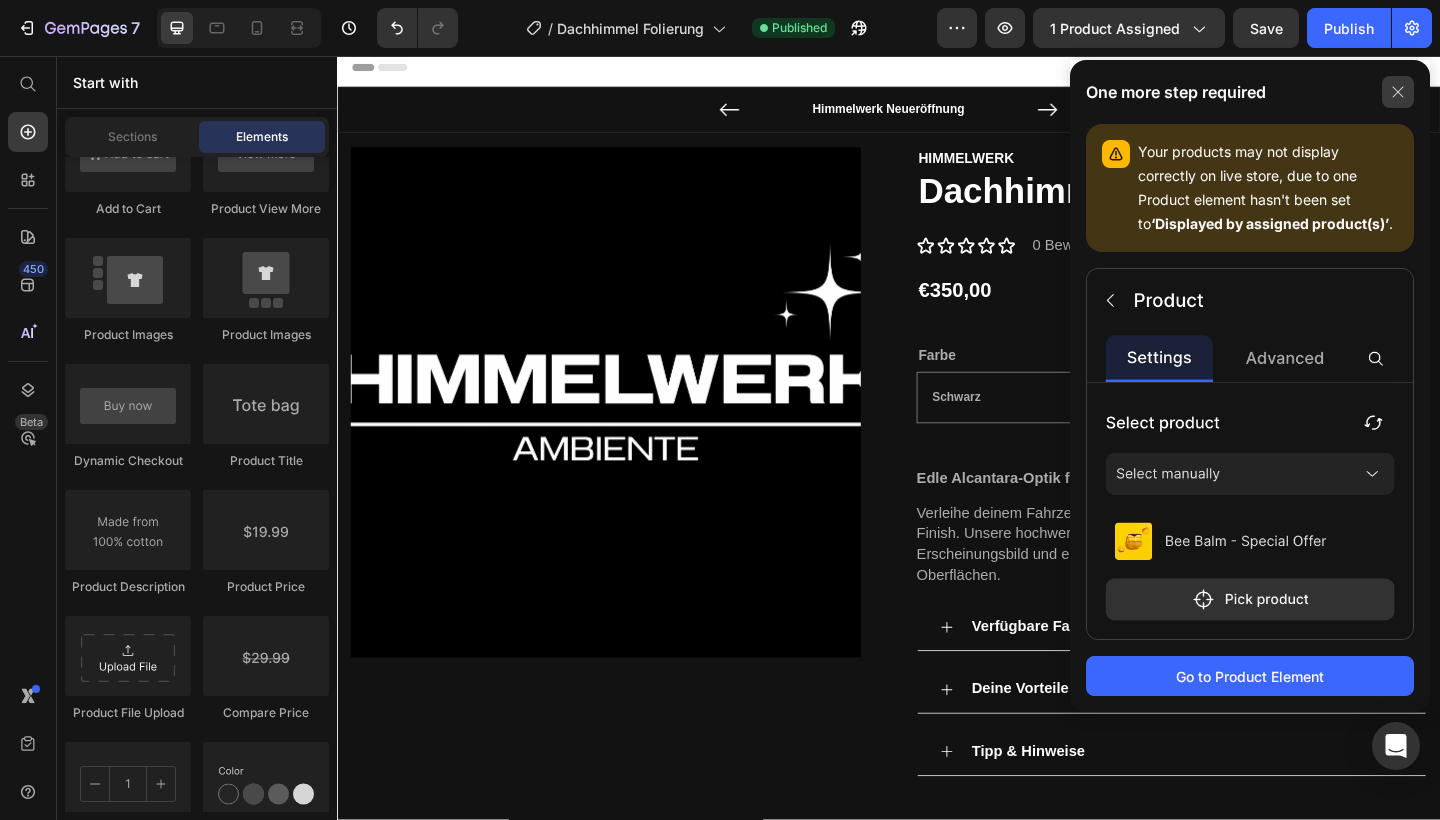 click 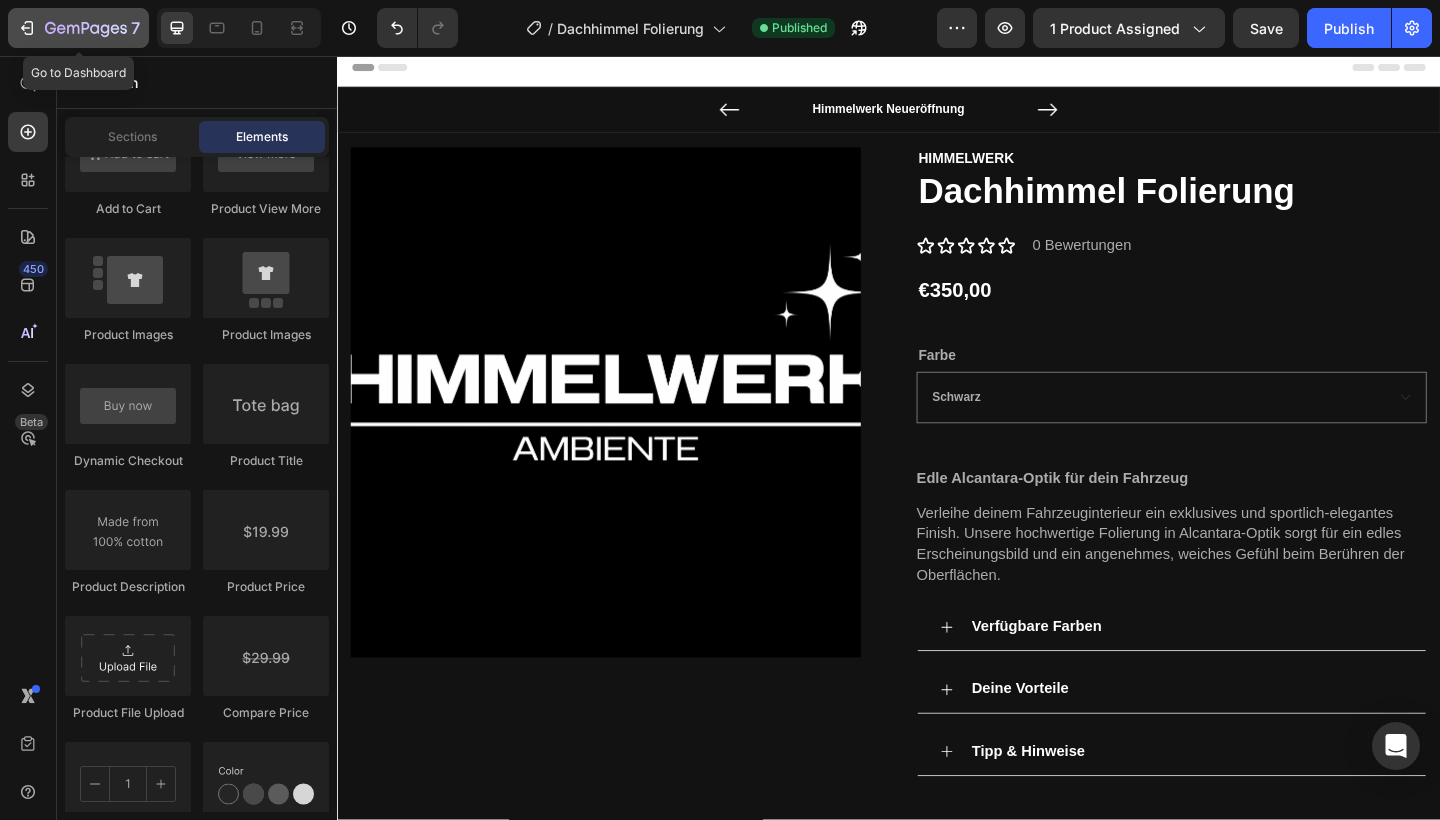 click on "7" 